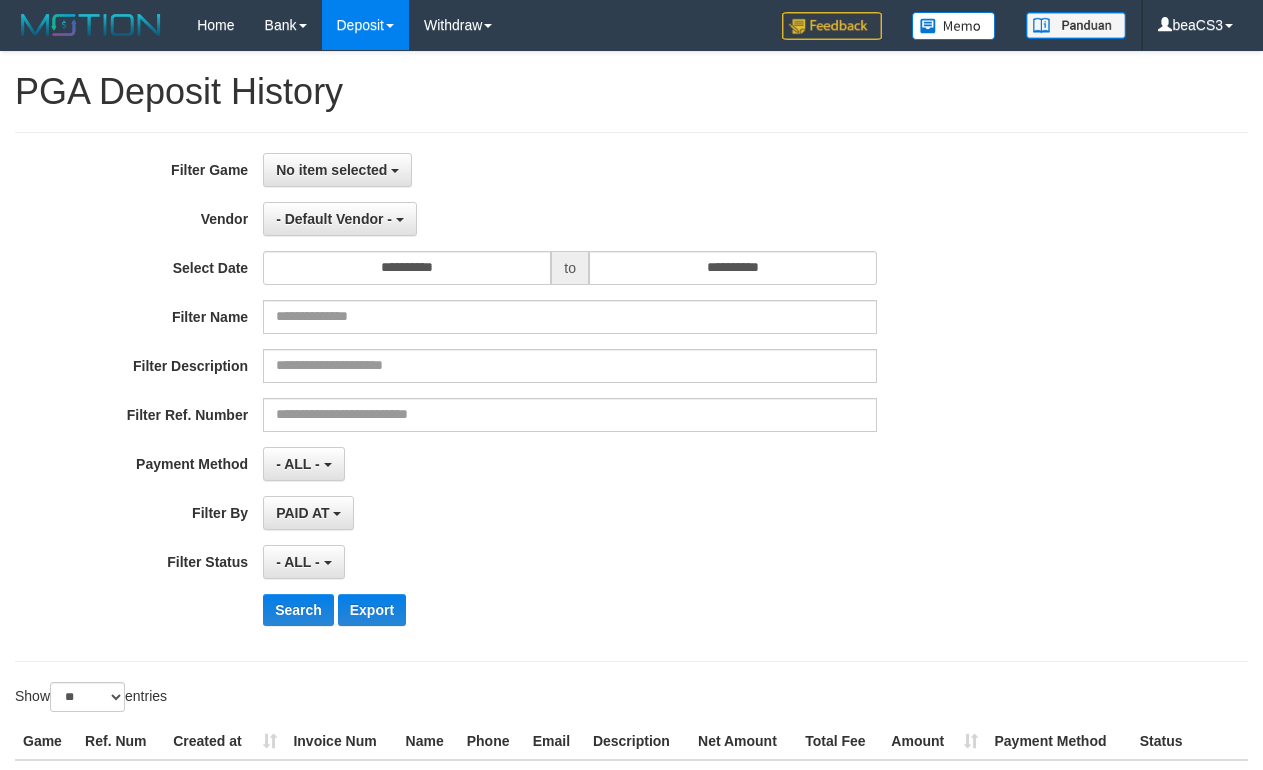 select 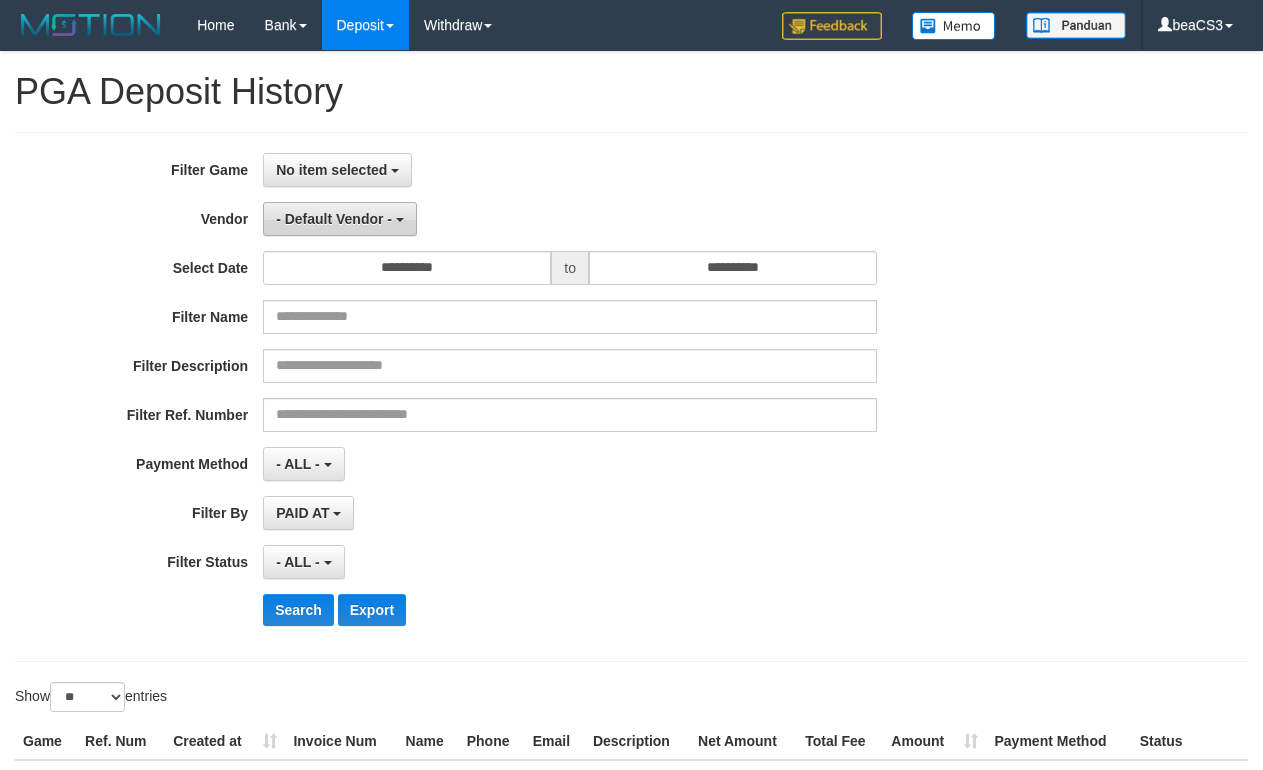 scroll, scrollTop: 0, scrollLeft: 0, axis: both 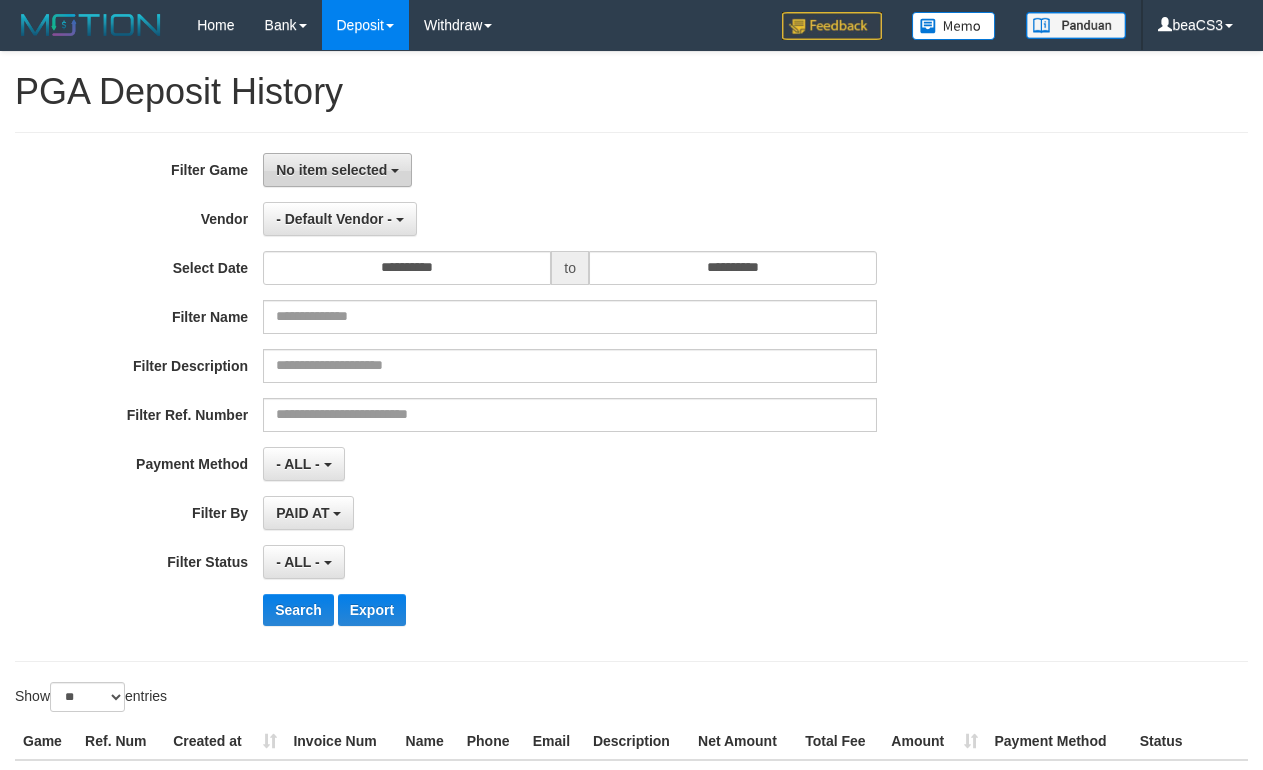 click on "No item selected" at bounding box center (331, 170) 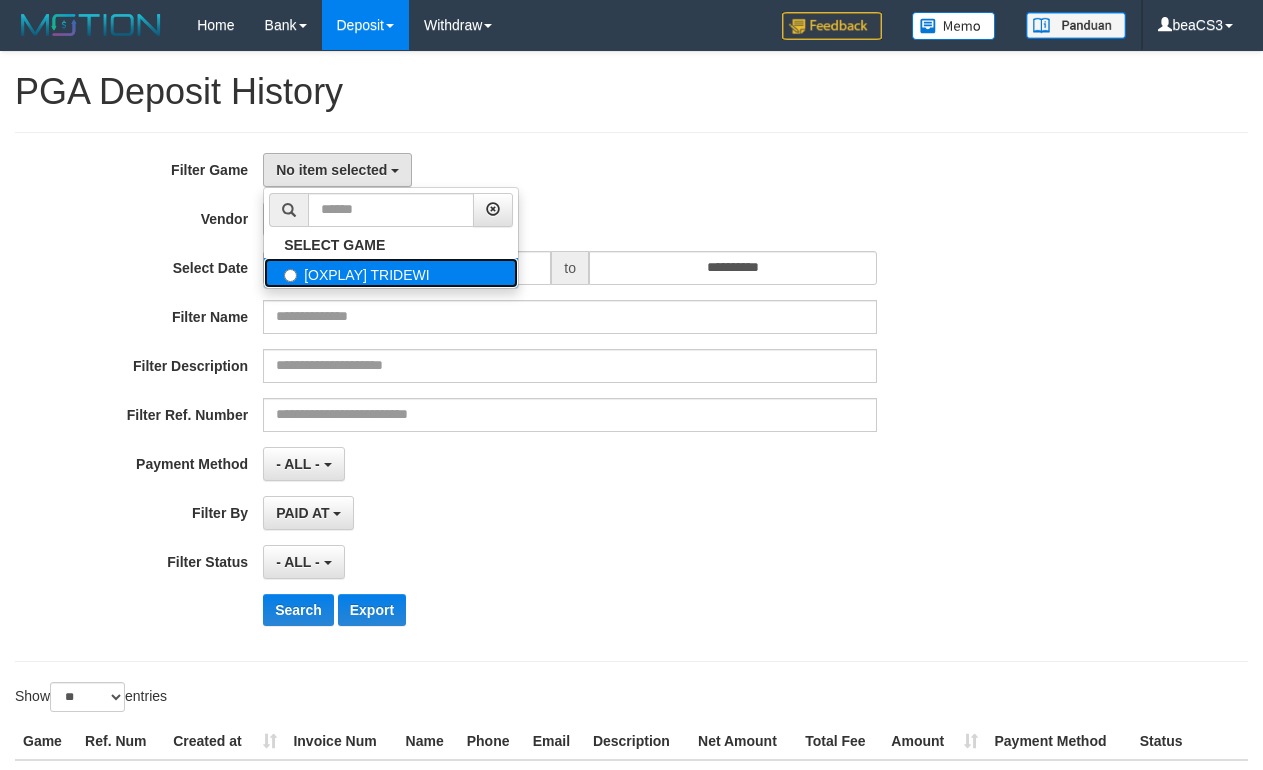 click on "[OXPLAY] TRIDEWI" at bounding box center [391, 273] 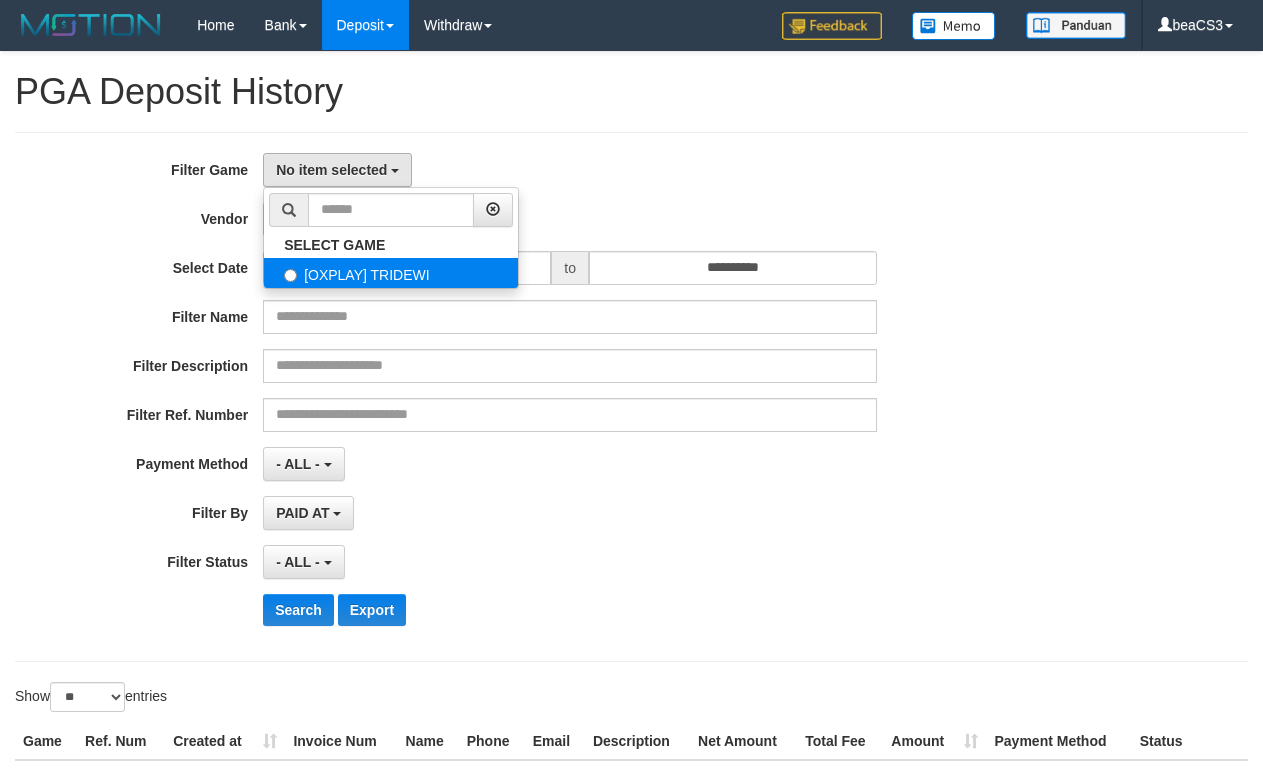 select on "***" 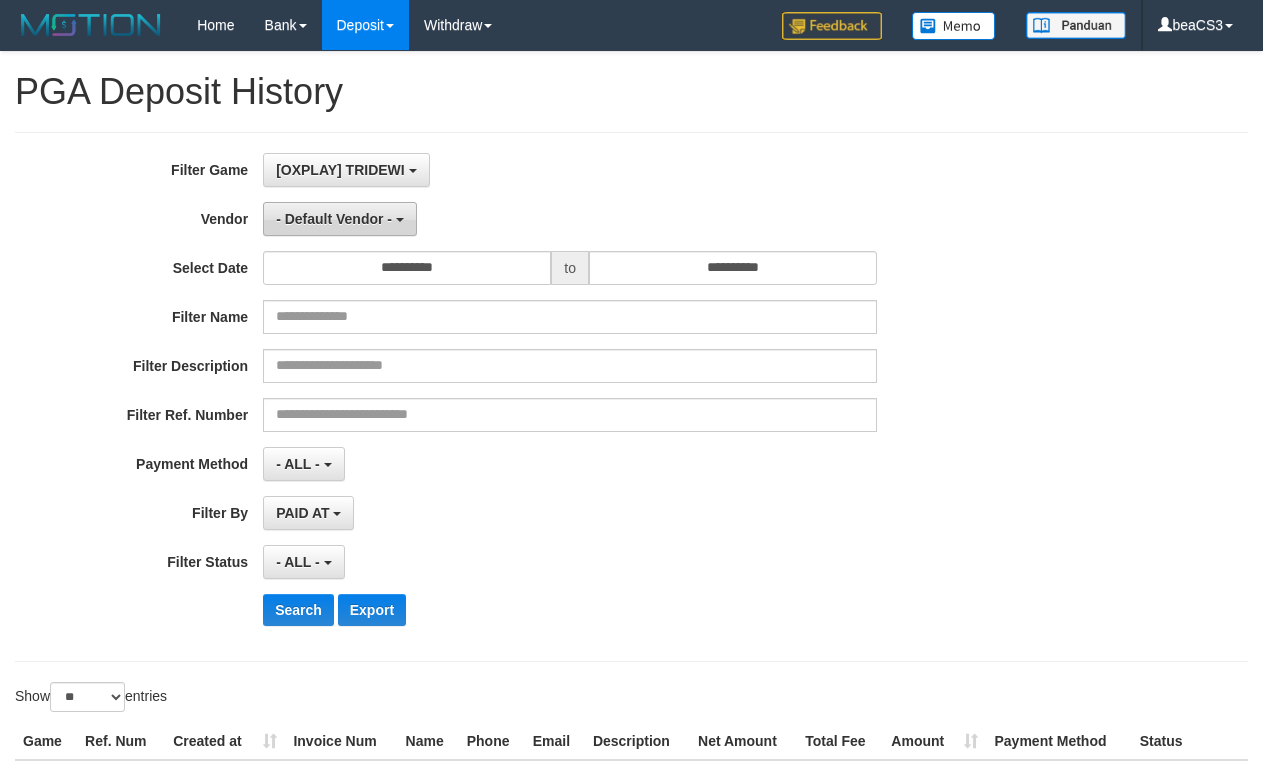 scroll, scrollTop: 18, scrollLeft: 0, axis: vertical 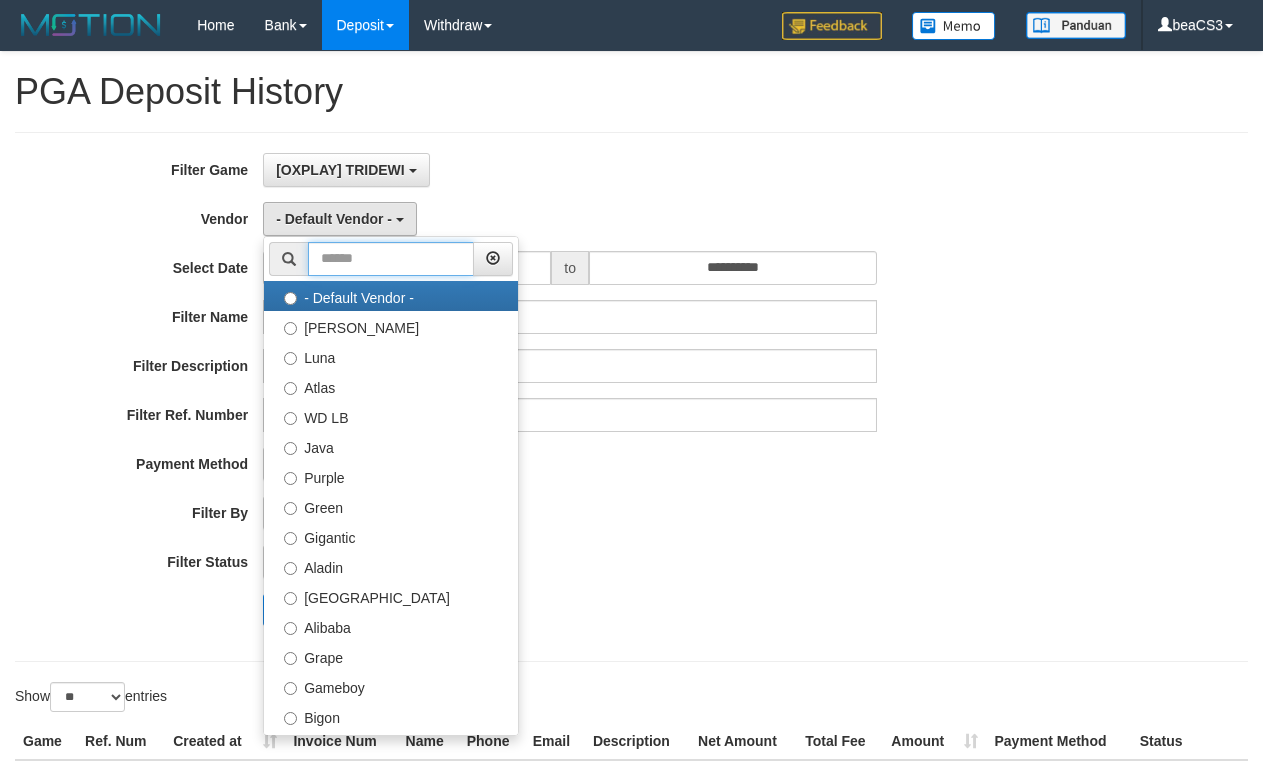 click at bounding box center [391, 259] 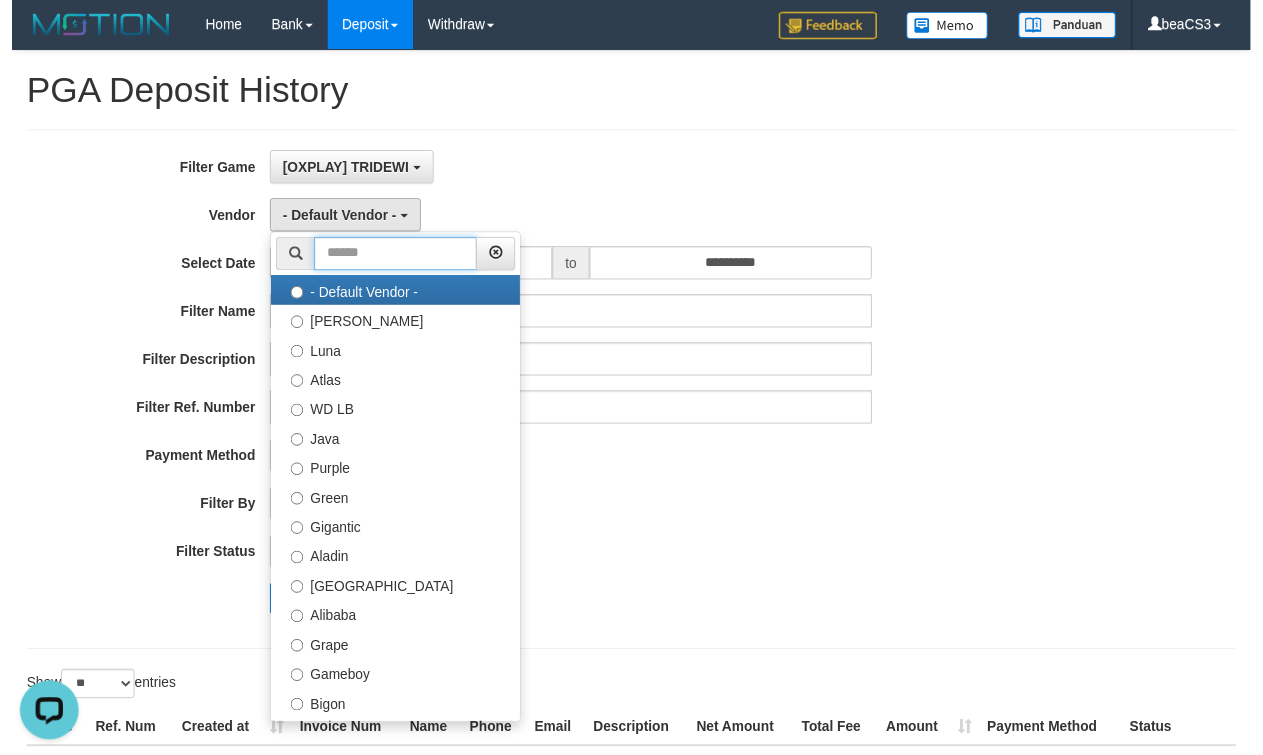 scroll, scrollTop: 0, scrollLeft: 0, axis: both 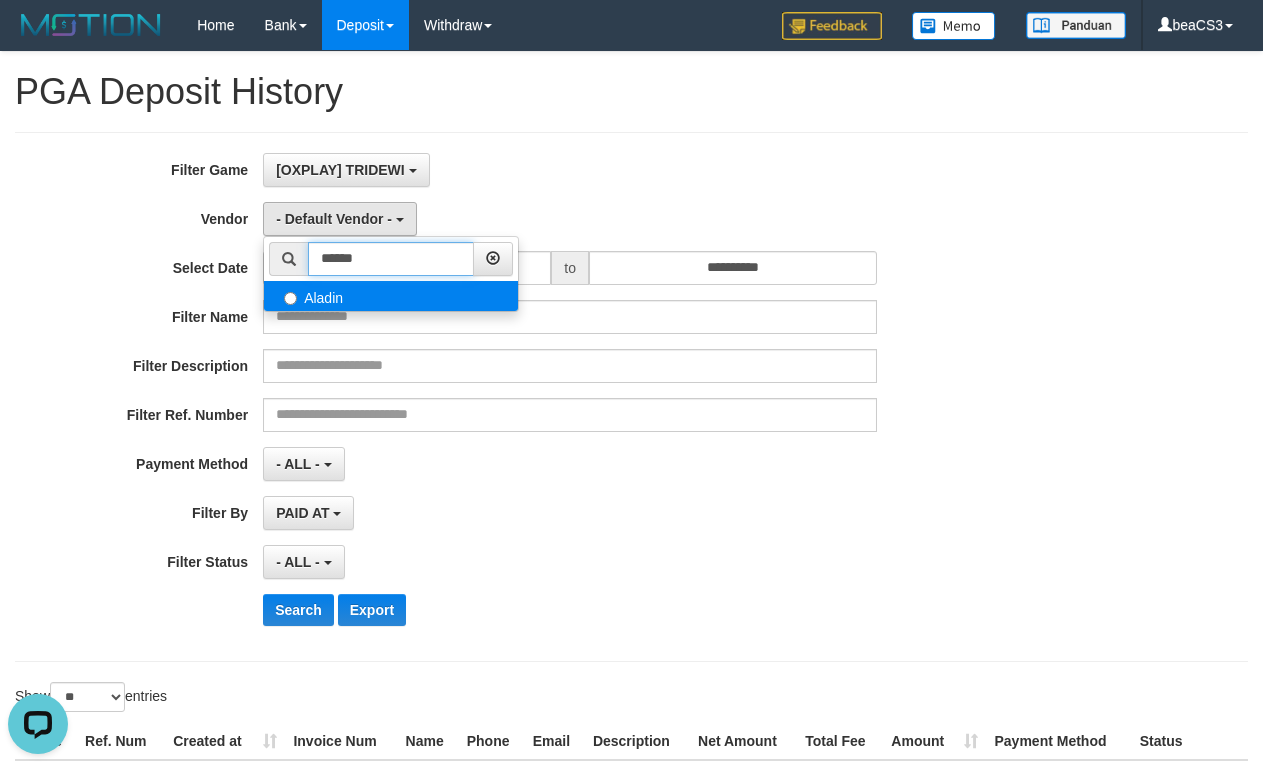 type on "******" 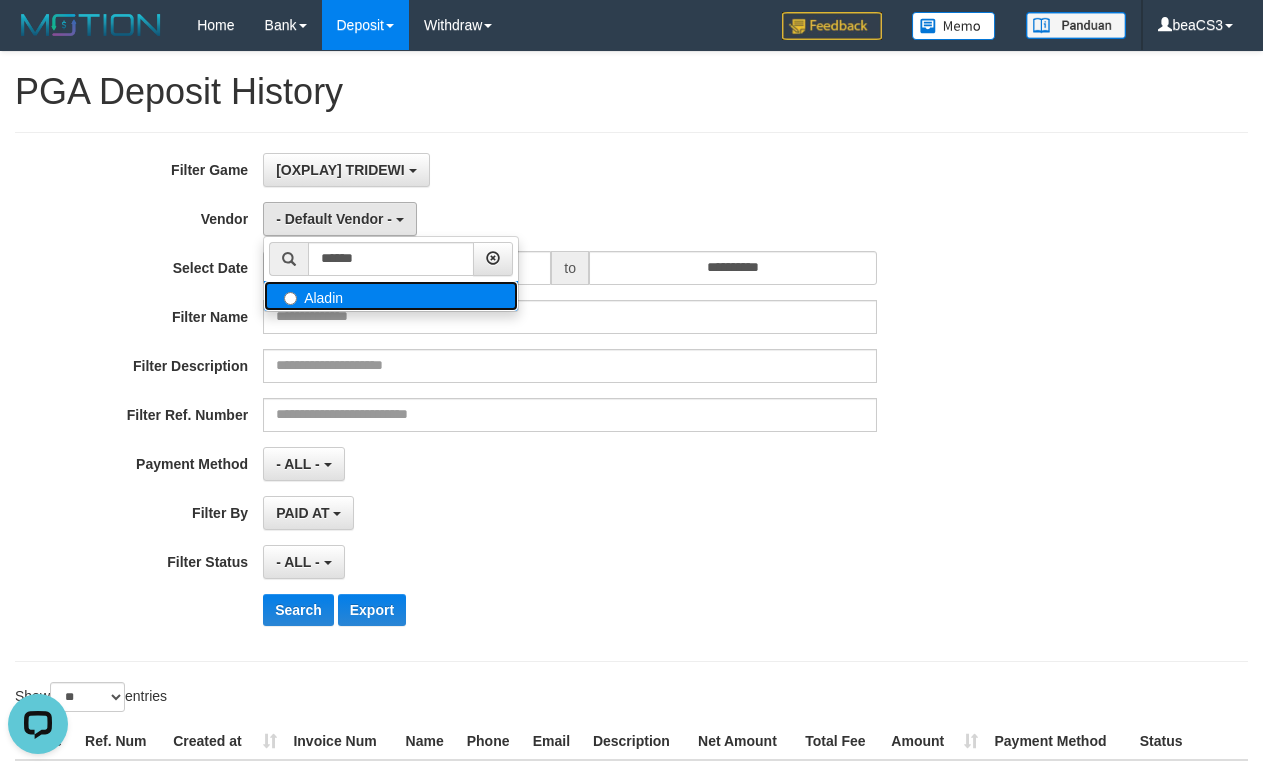 click on "Aladin" at bounding box center [391, 296] 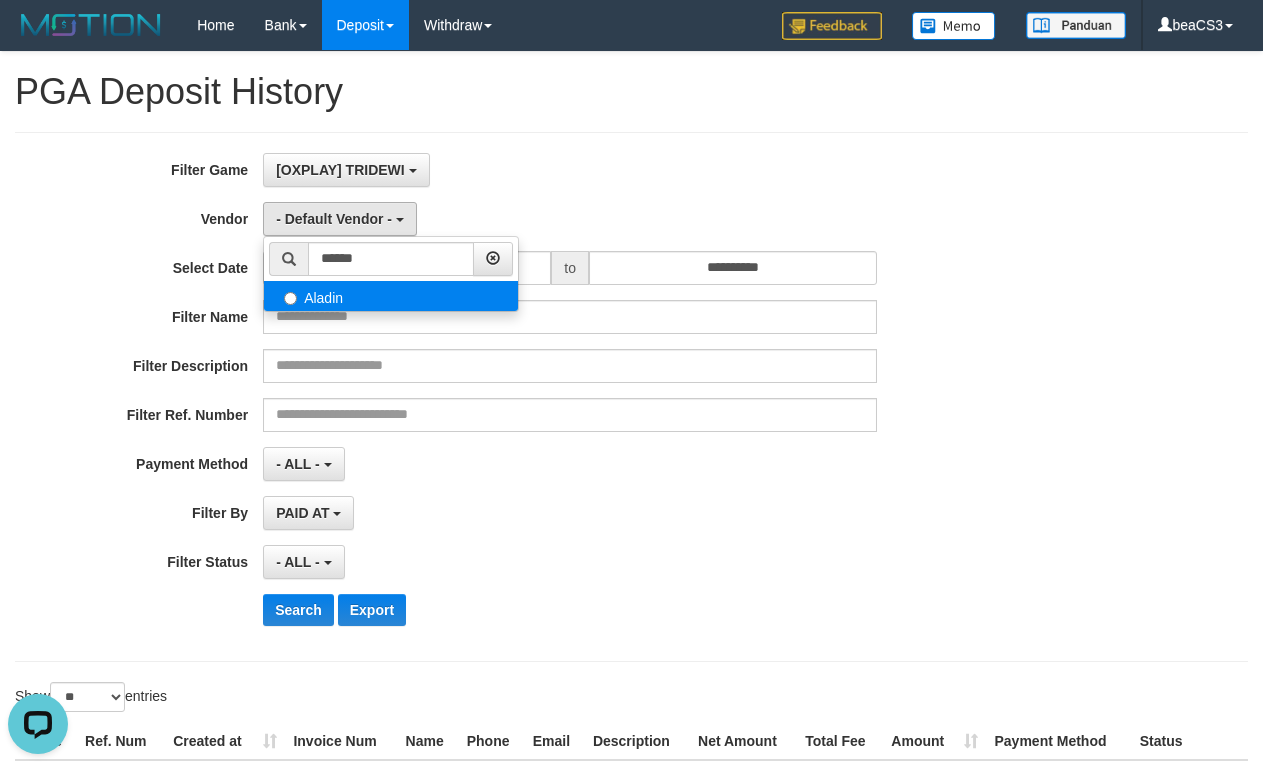 select on "**********" 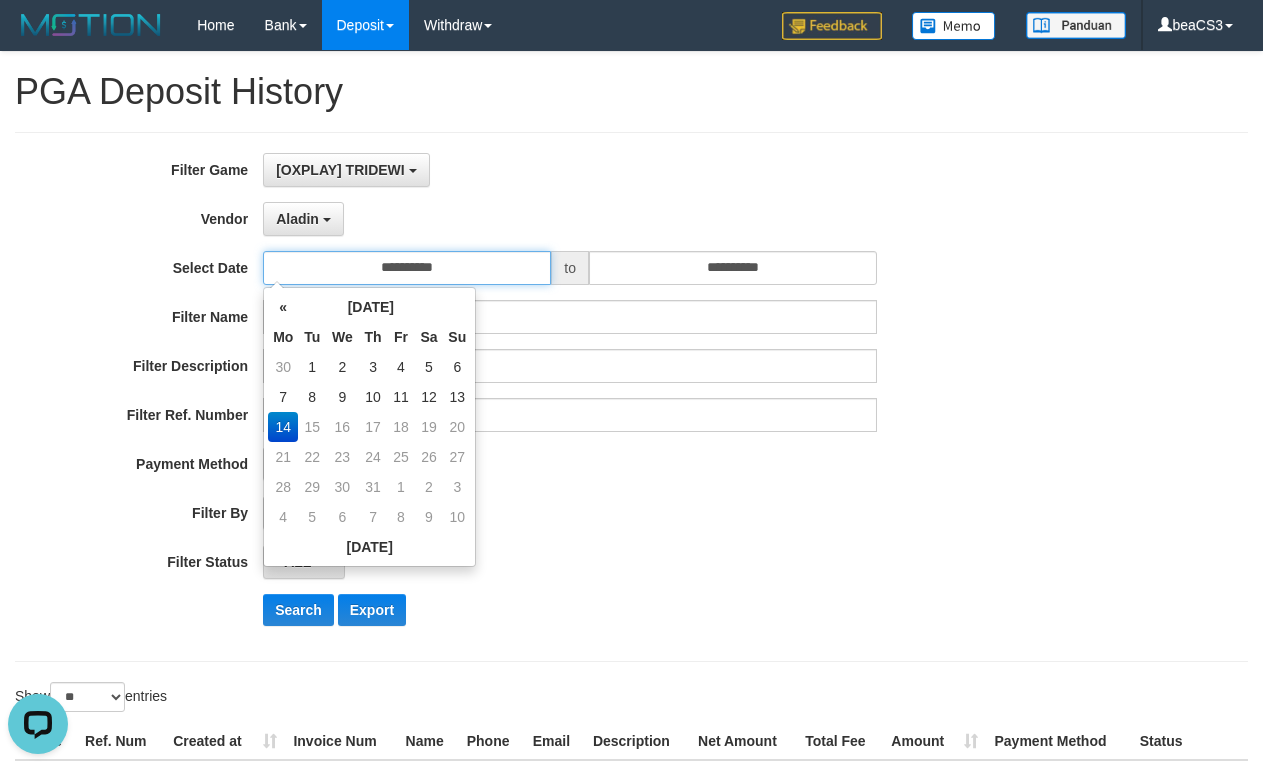 click on "**********" at bounding box center [407, 268] 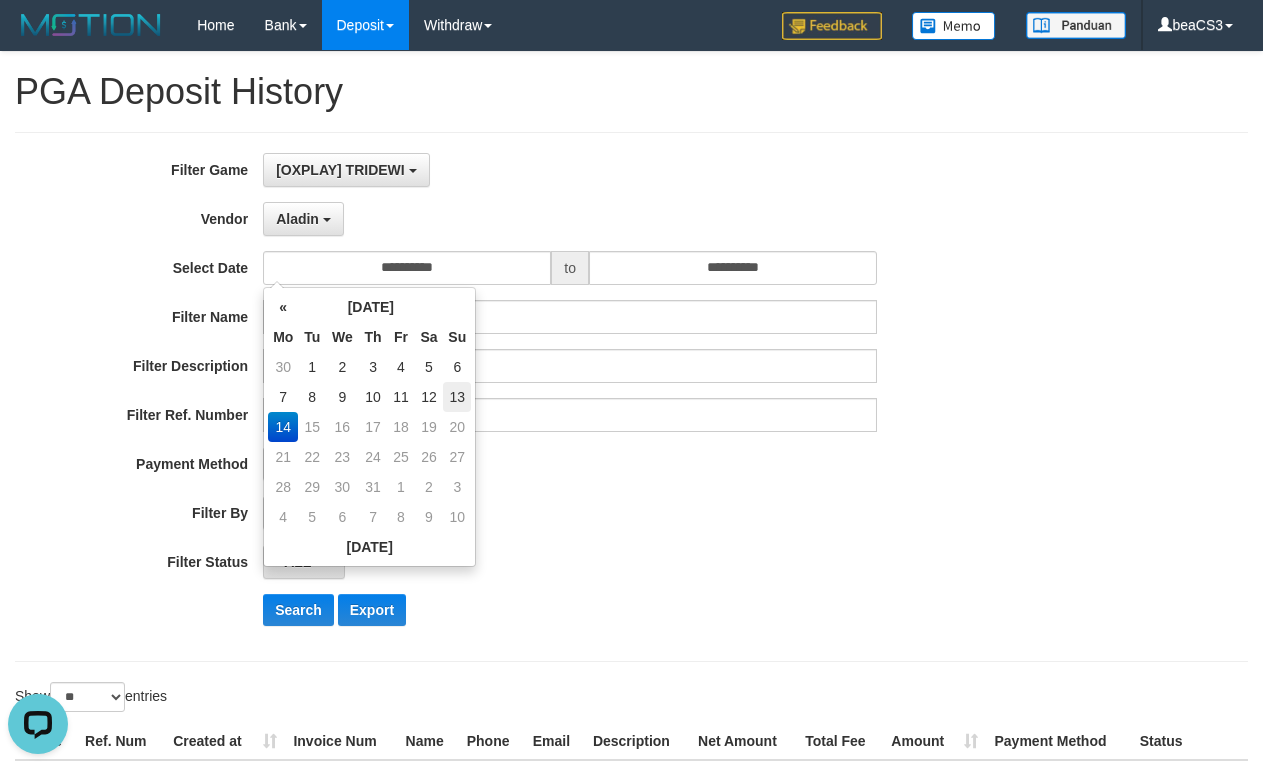 click on "13" at bounding box center (457, 397) 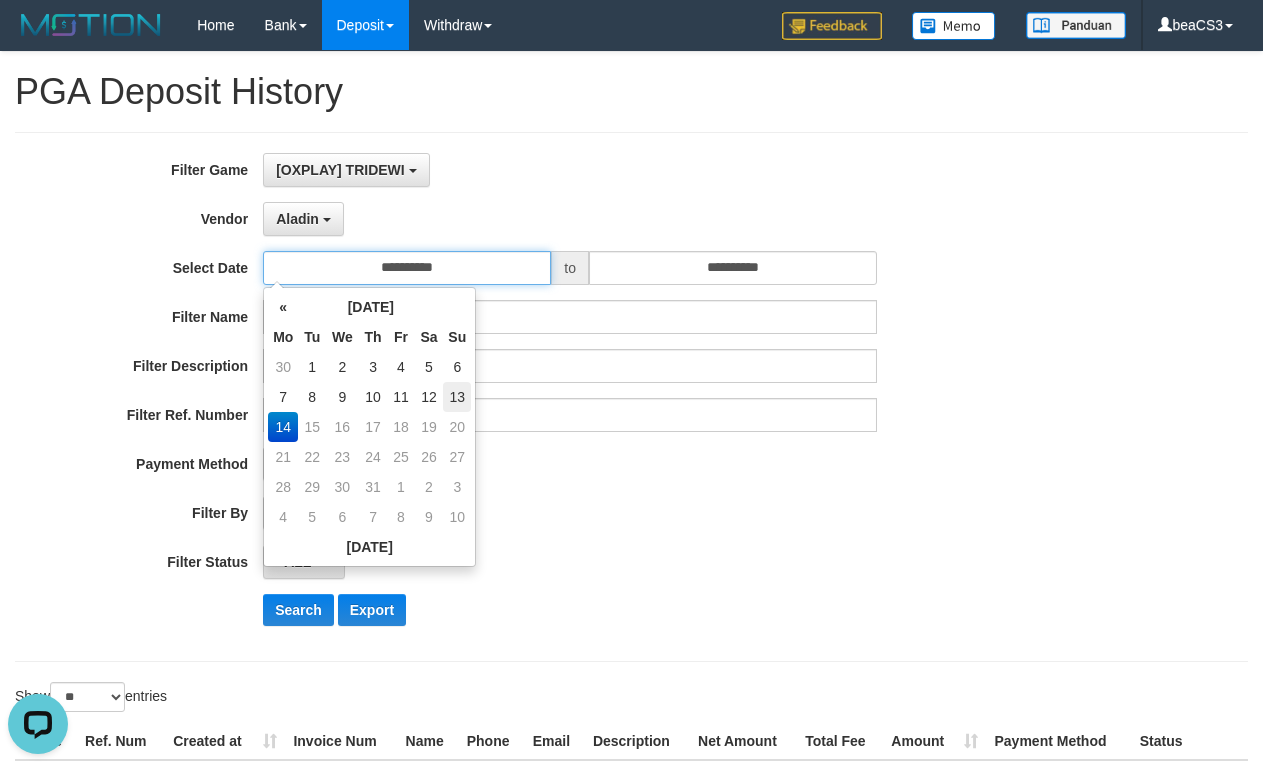 type on "**********" 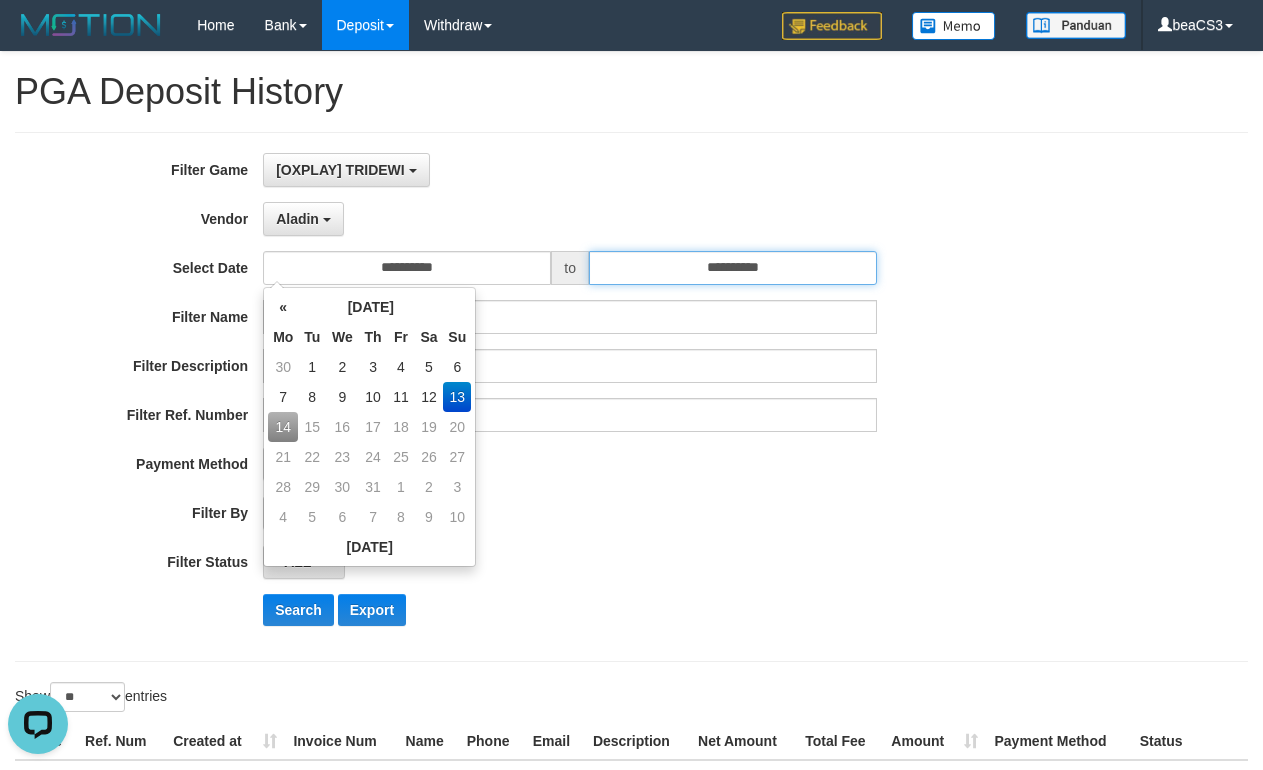 click on "**********" at bounding box center (733, 268) 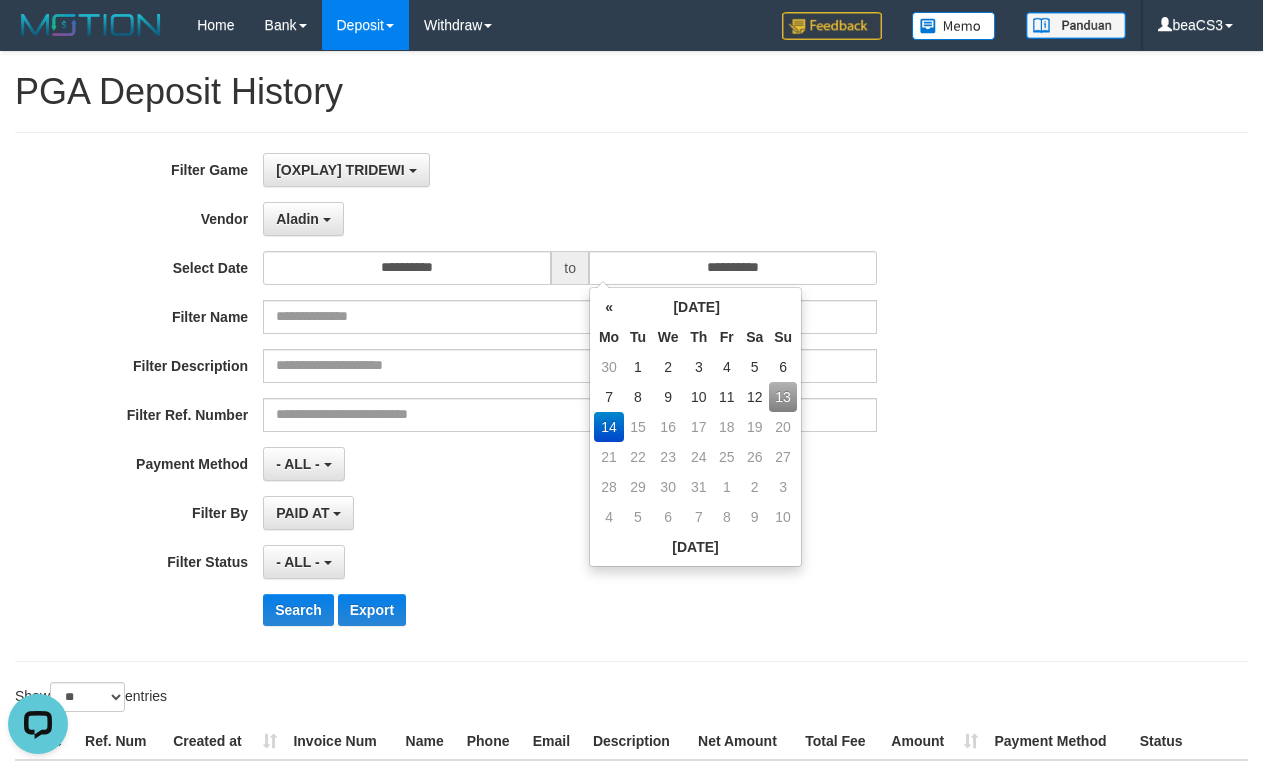 click on "13" at bounding box center [783, 397] 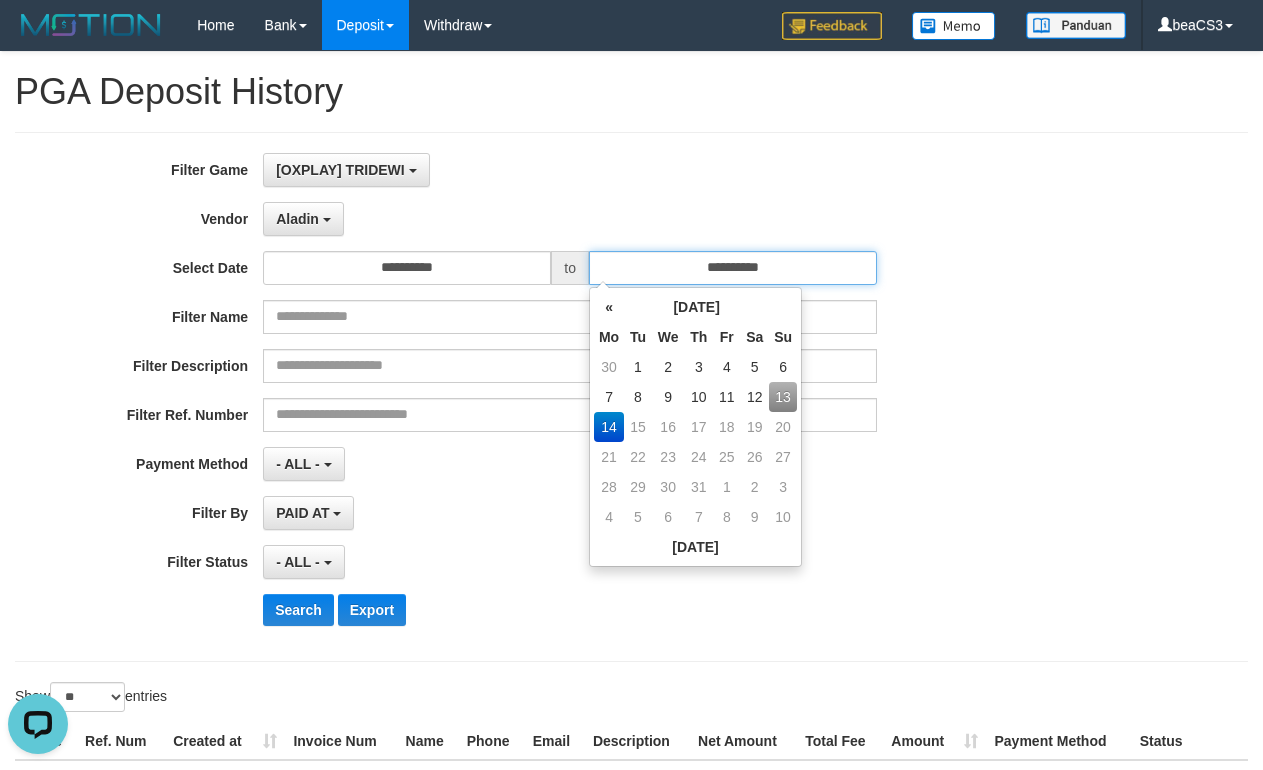 type on "**********" 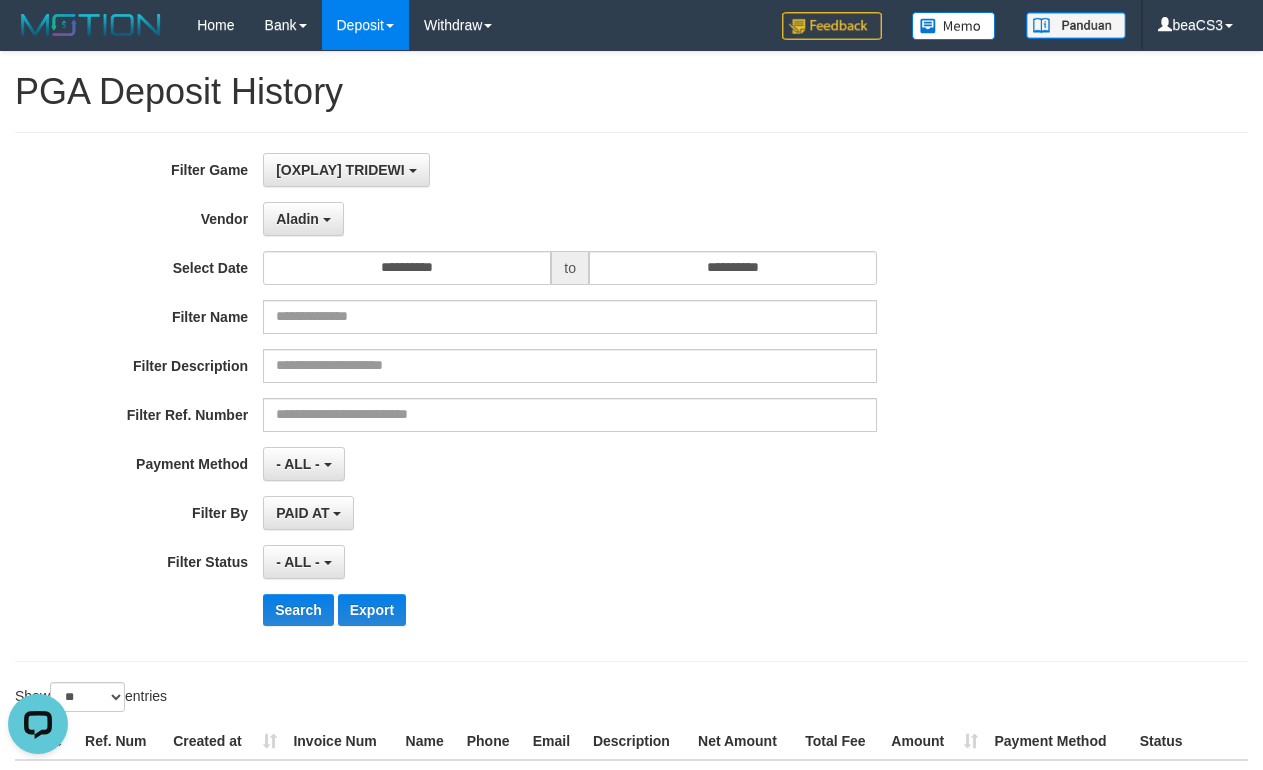click on "PAID AT
PAID AT
CREATED AT" at bounding box center [570, 513] 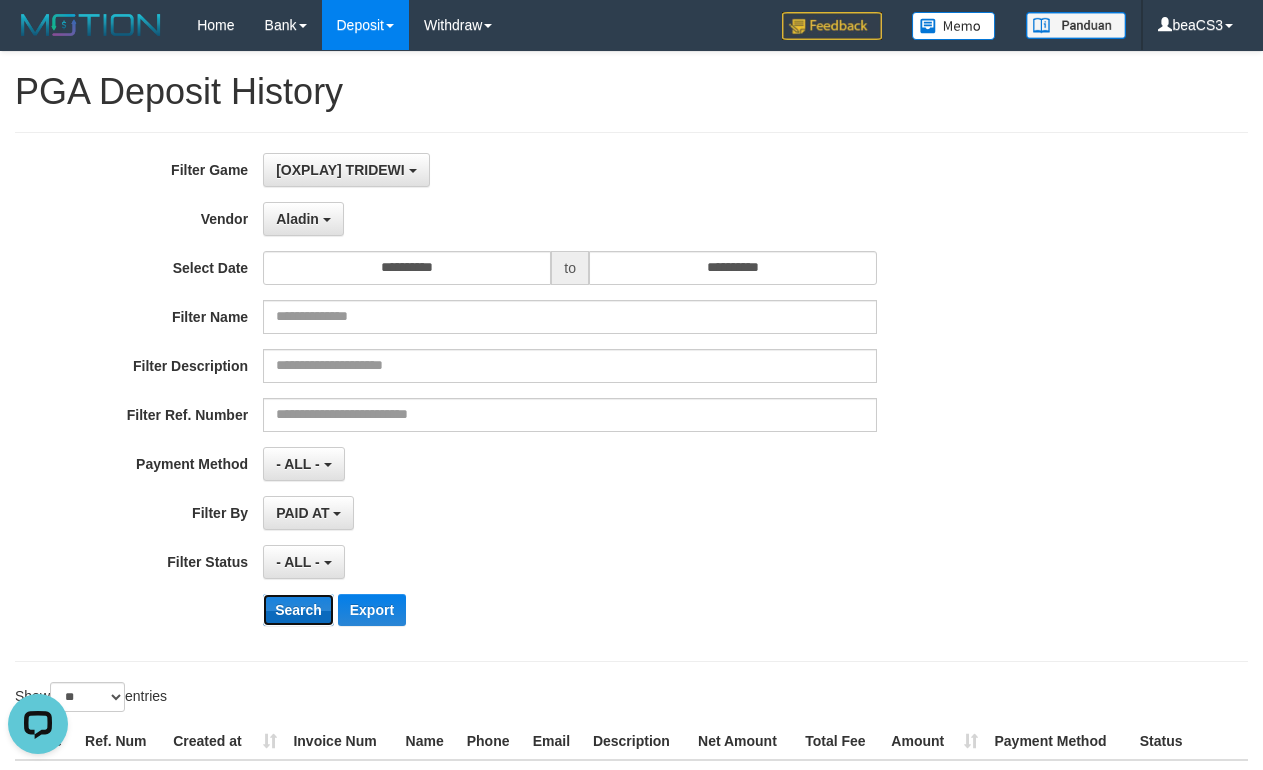 click on "Search" at bounding box center [298, 610] 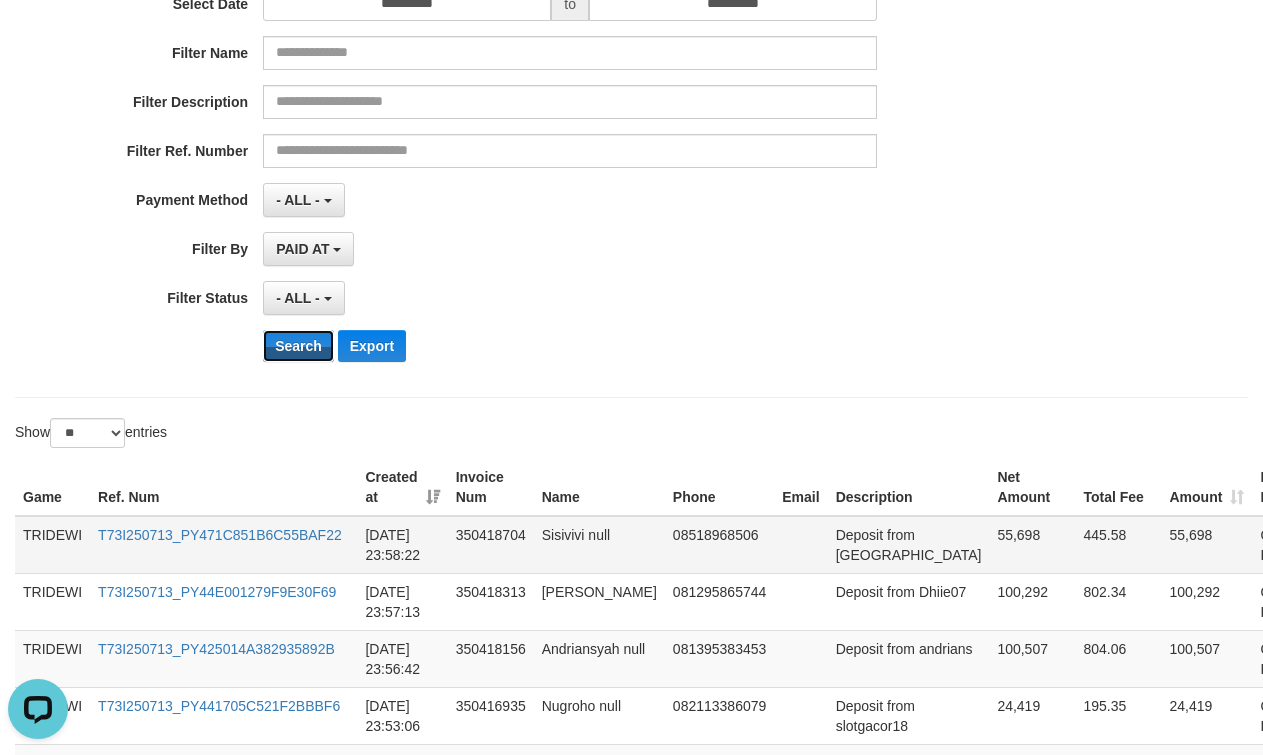 scroll, scrollTop: 267, scrollLeft: 0, axis: vertical 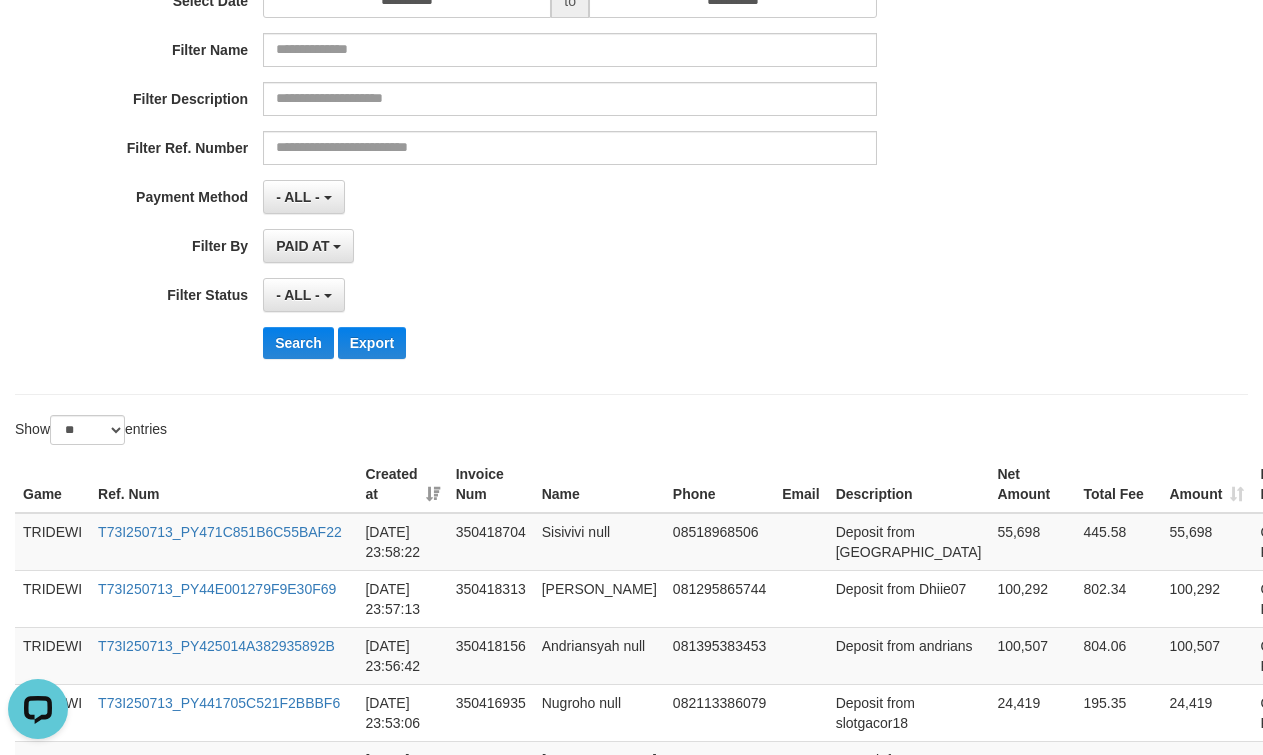 click on "Created at" at bounding box center (402, 484) 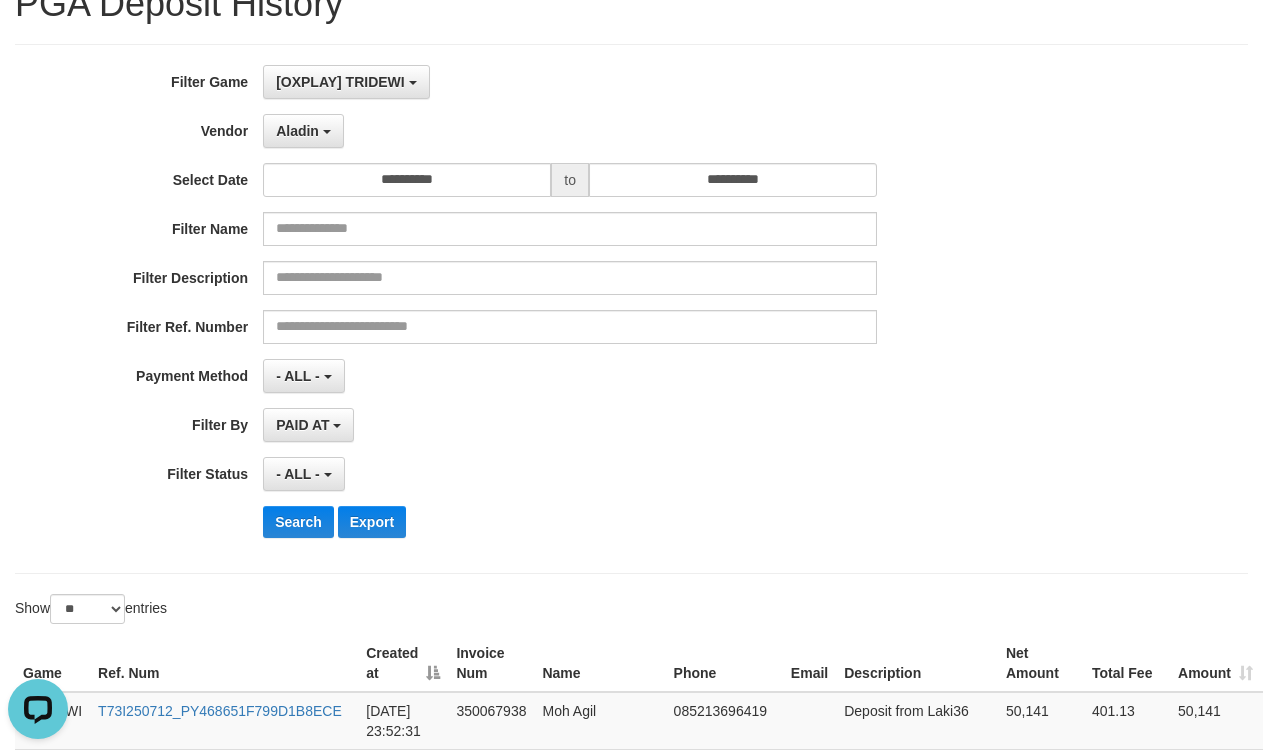 scroll, scrollTop: 133, scrollLeft: 0, axis: vertical 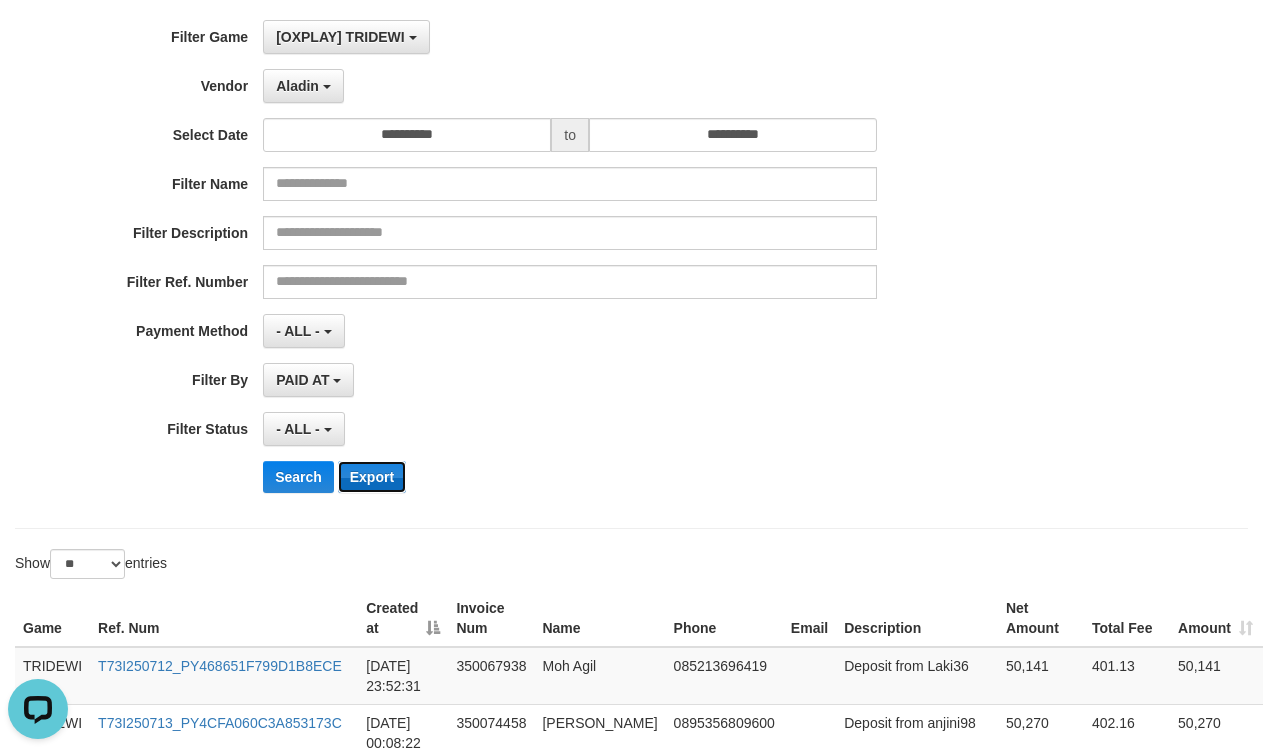 click on "Export" at bounding box center [372, 477] 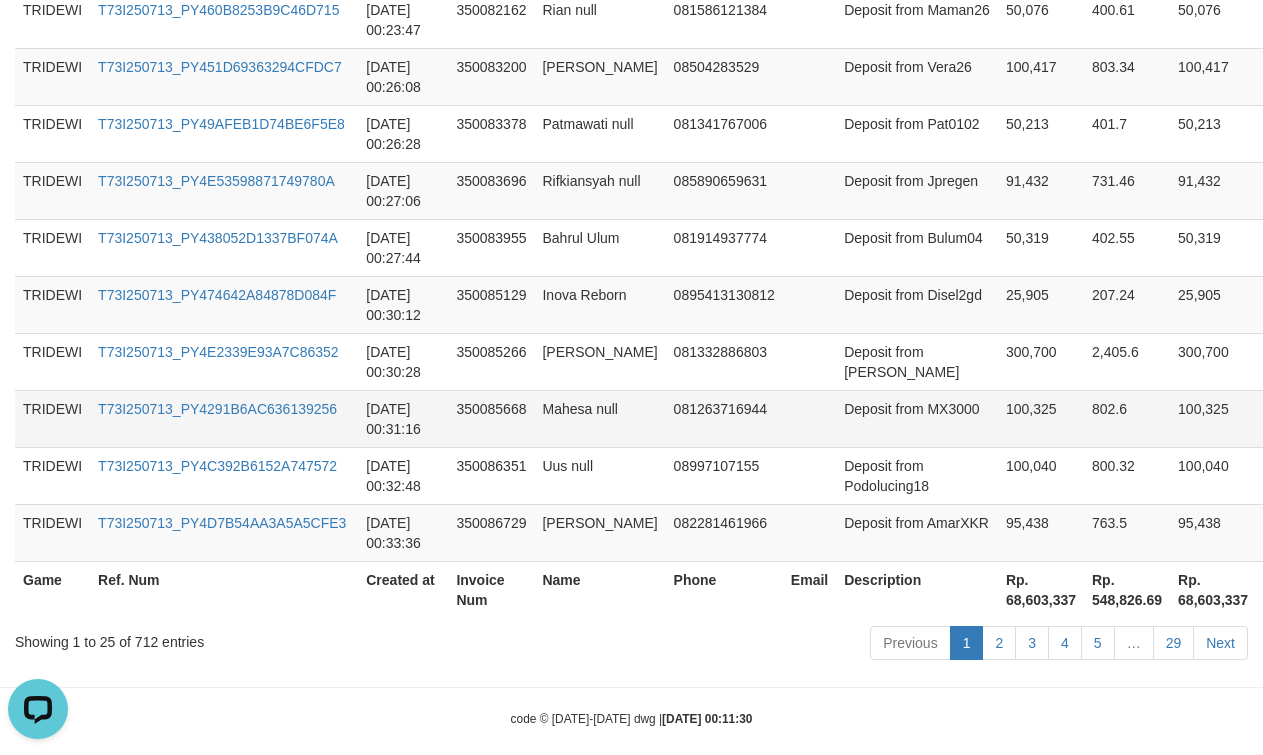 scroll, scrollTop: 1667, scrollLeft: 0, axis: vertical 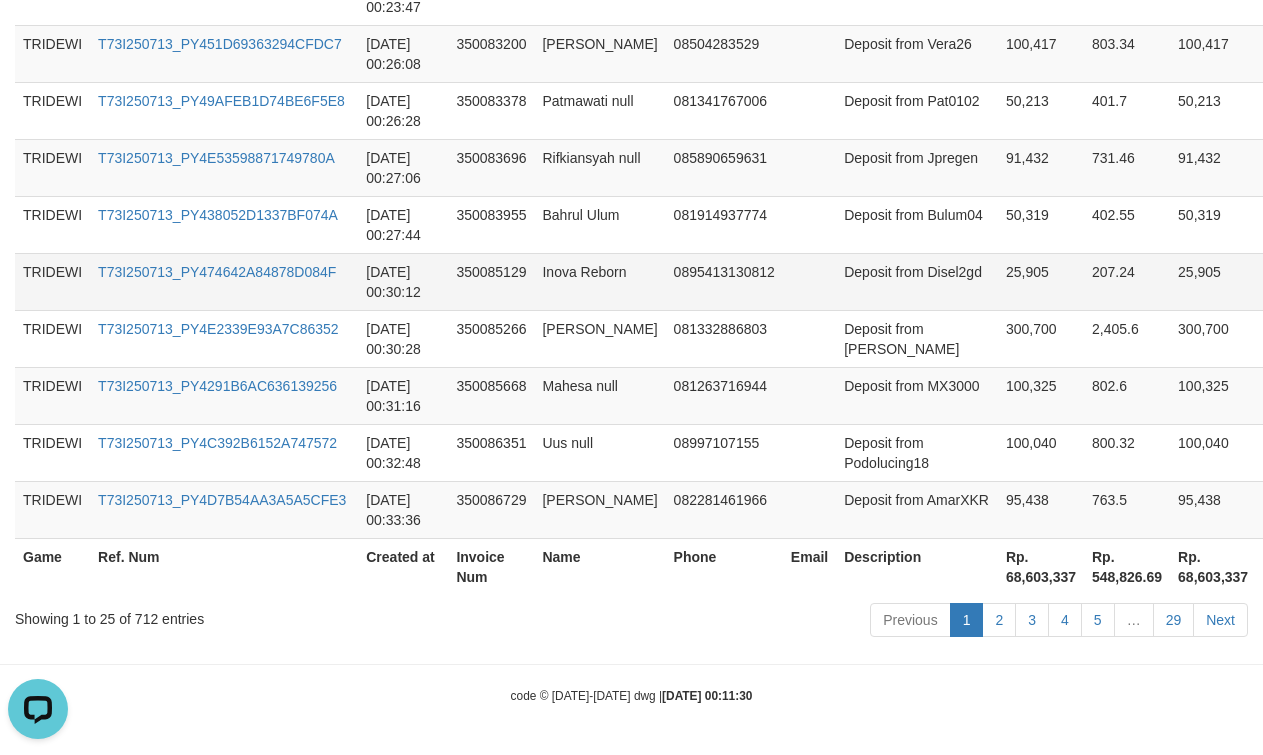 click on "Inova Reborn" at bounding box center [599, 281] 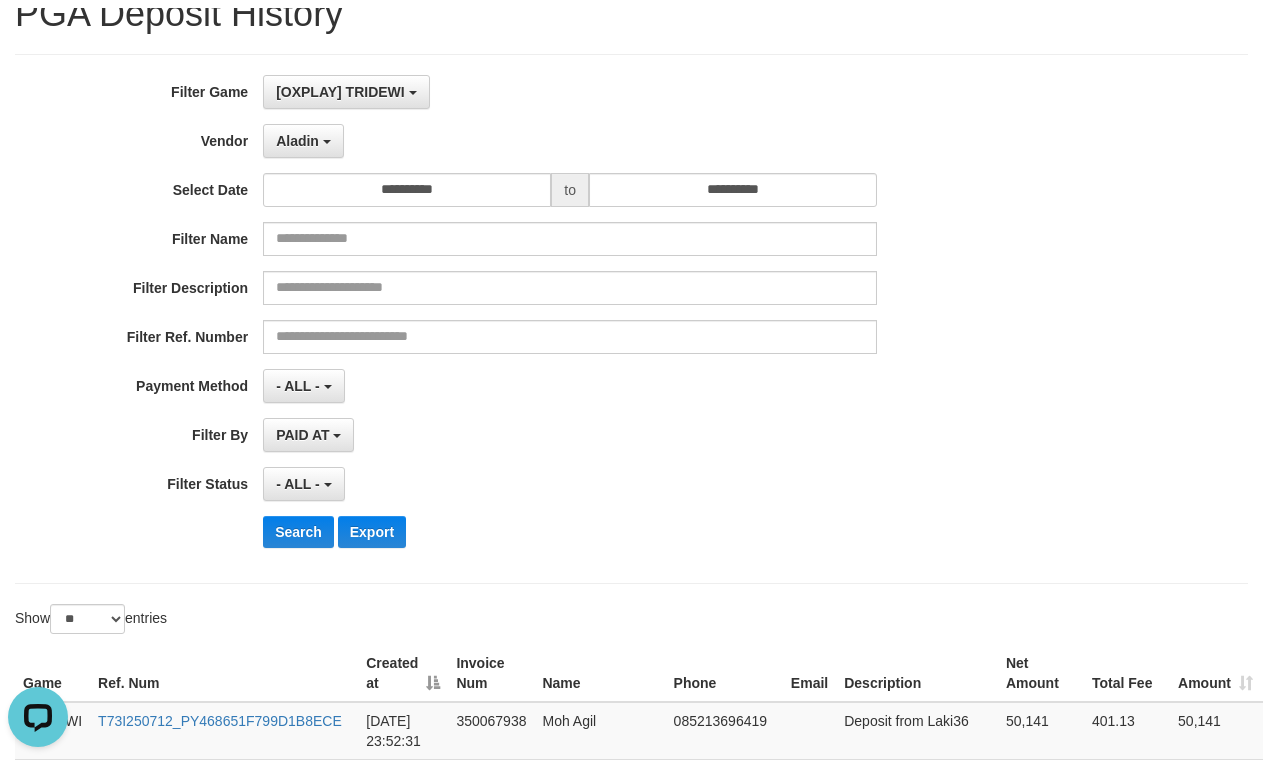 scroll, scrollTop: 0, scrollLeft: 0, axis: both 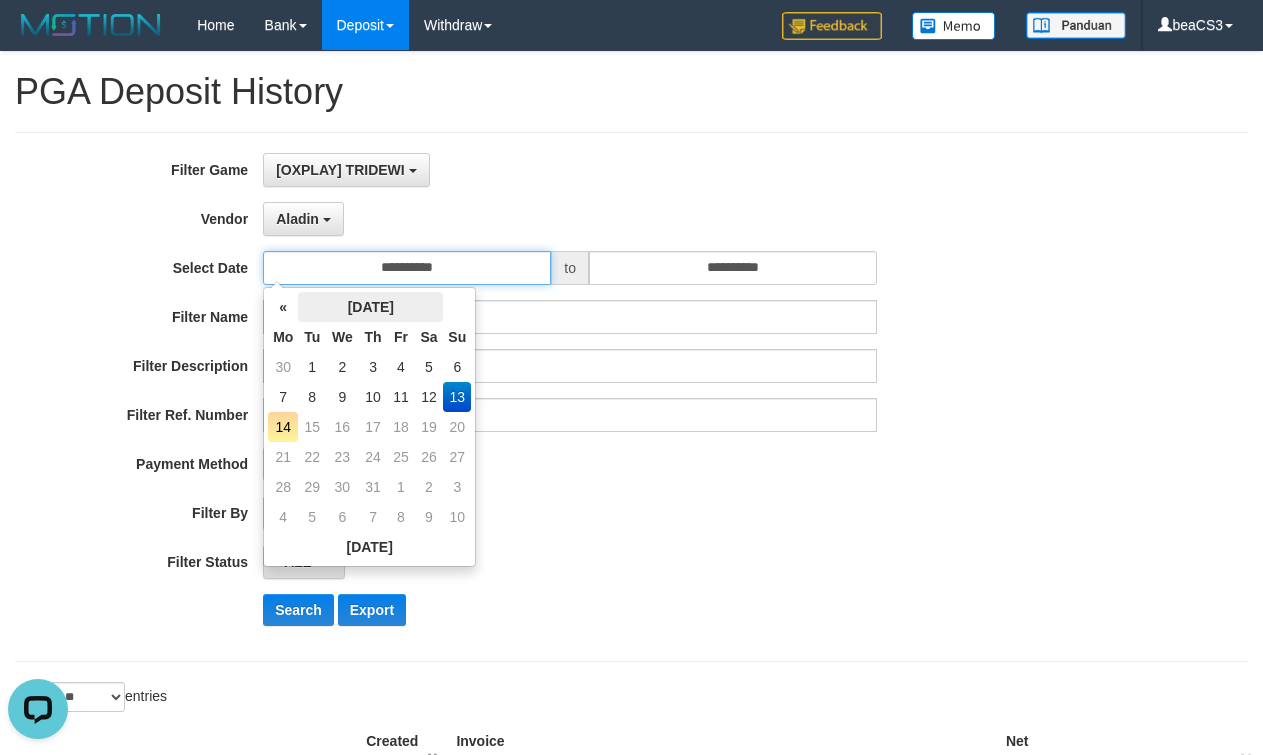 drag, startPoint x: 374, startPoint y: 264, endPoint x: 425, endPoint y: 312, distance: 70.035706 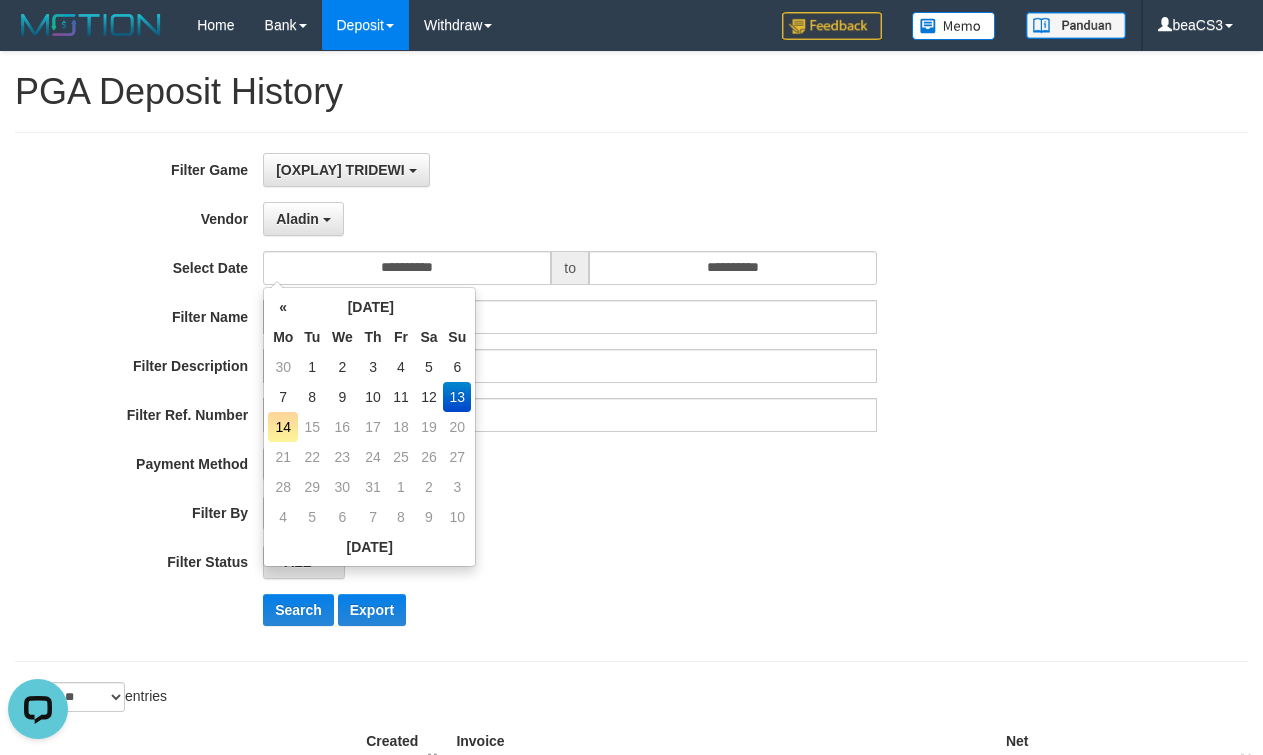click on "14" at bounding box center (283, 427) 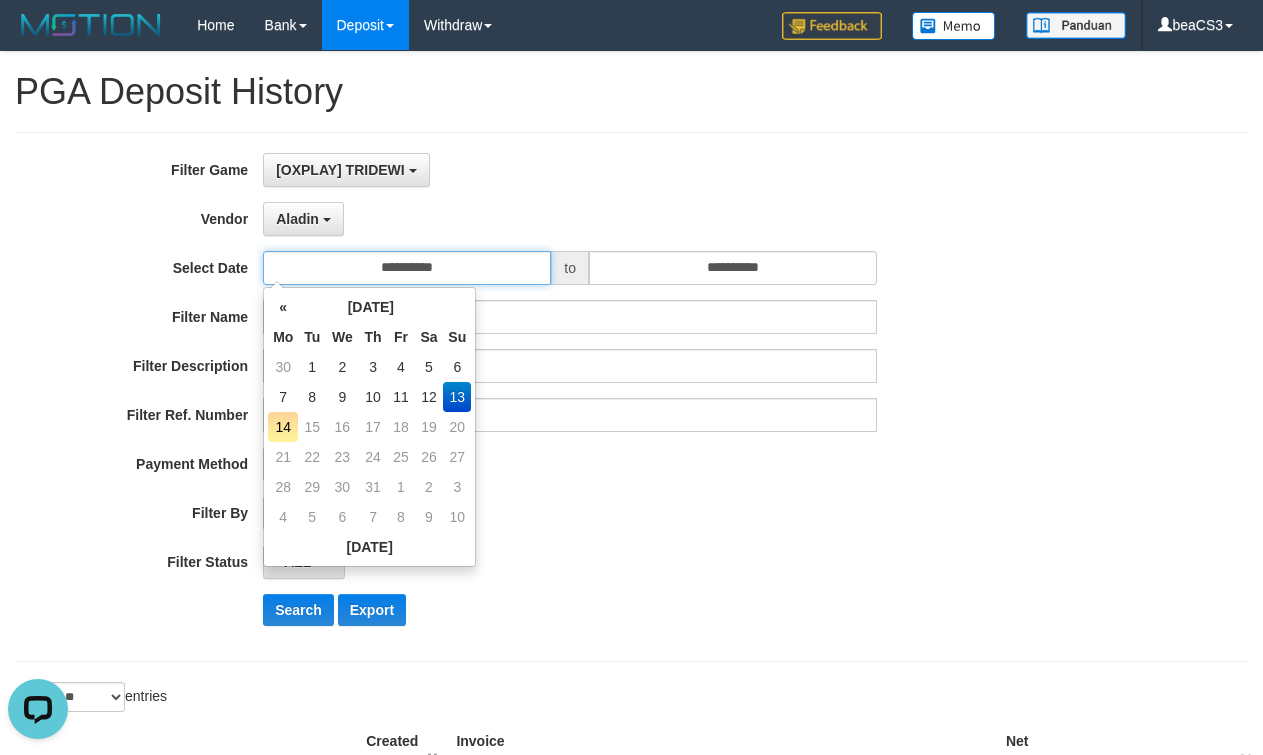 type on "**********" 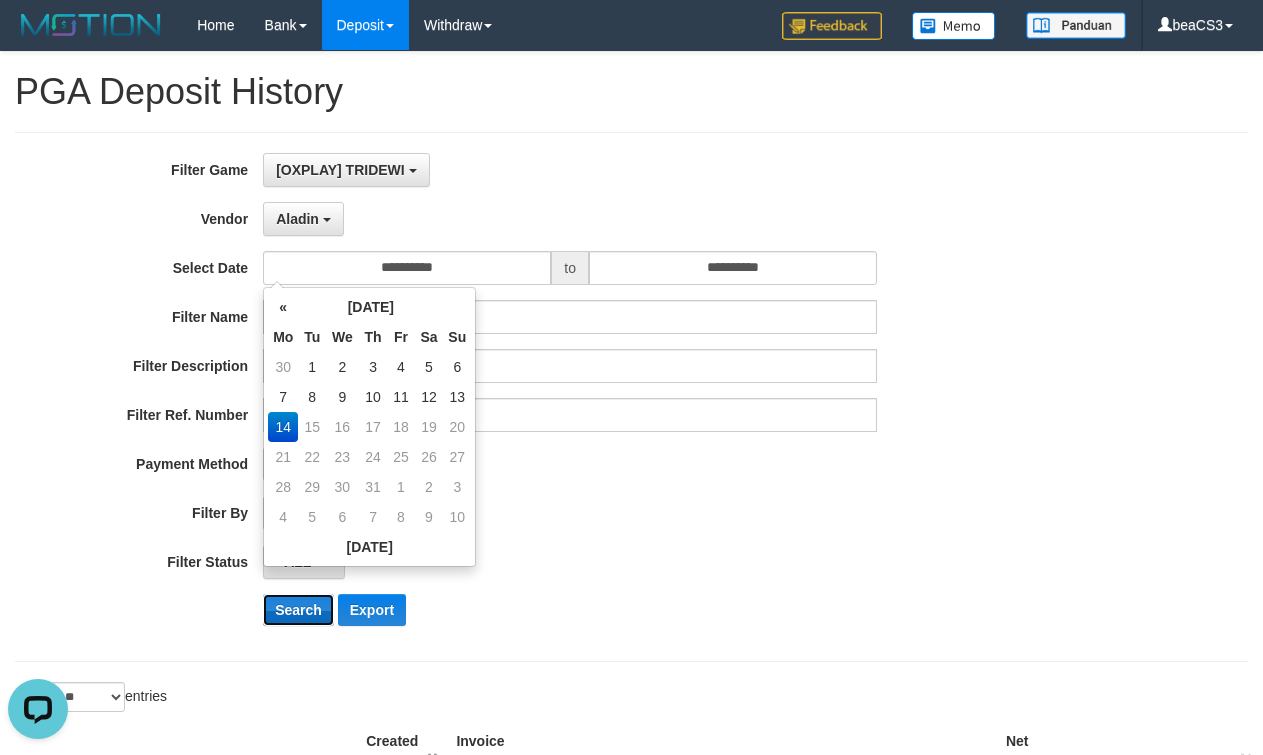 click on "Search" at bounding box center [298, 610] 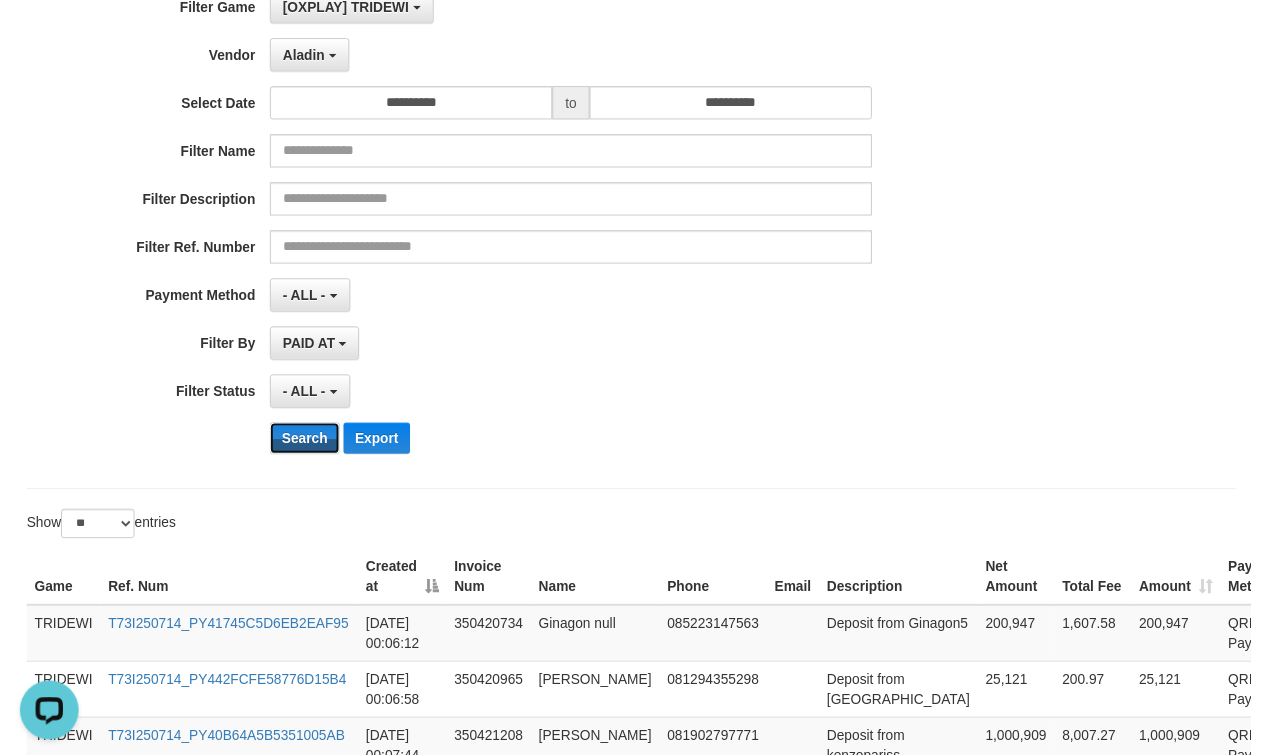 scroll, scrollTop: 0, scrollLeft: 0, axis: both 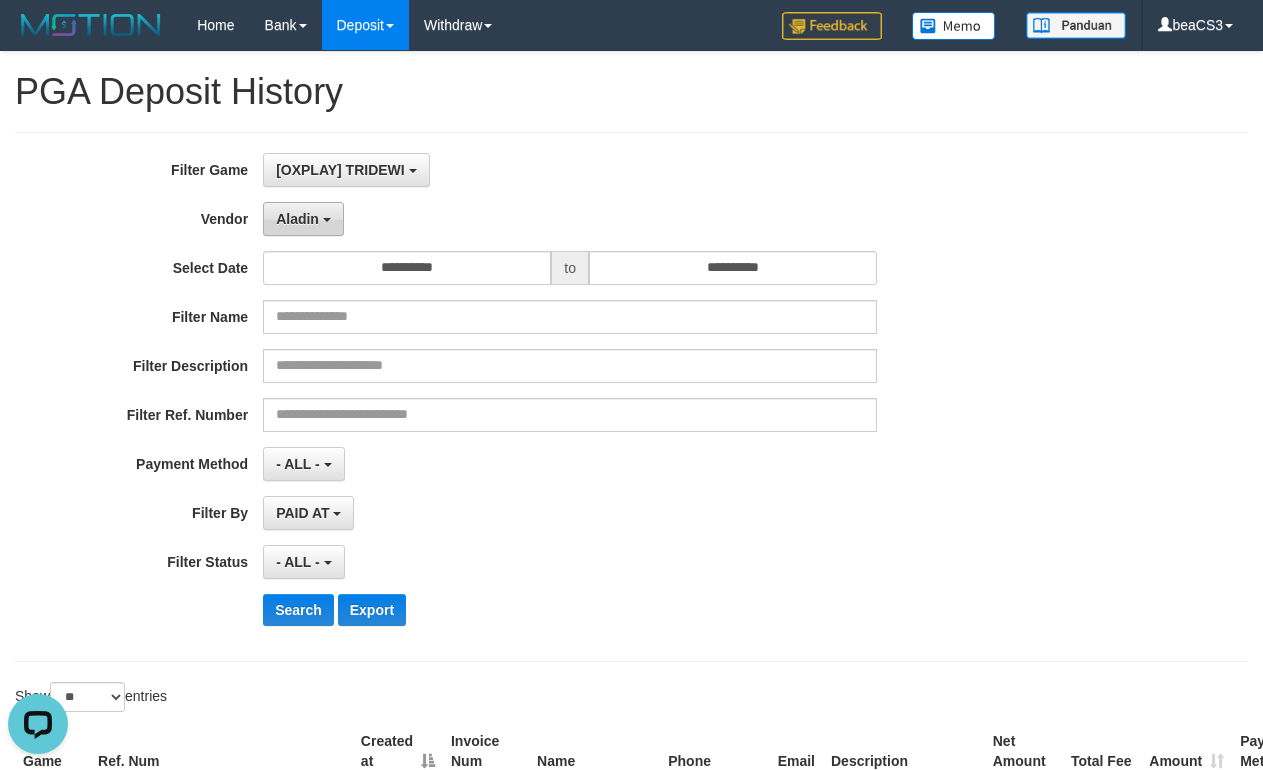 click on "Aladin" at bounding box center [297, 219] 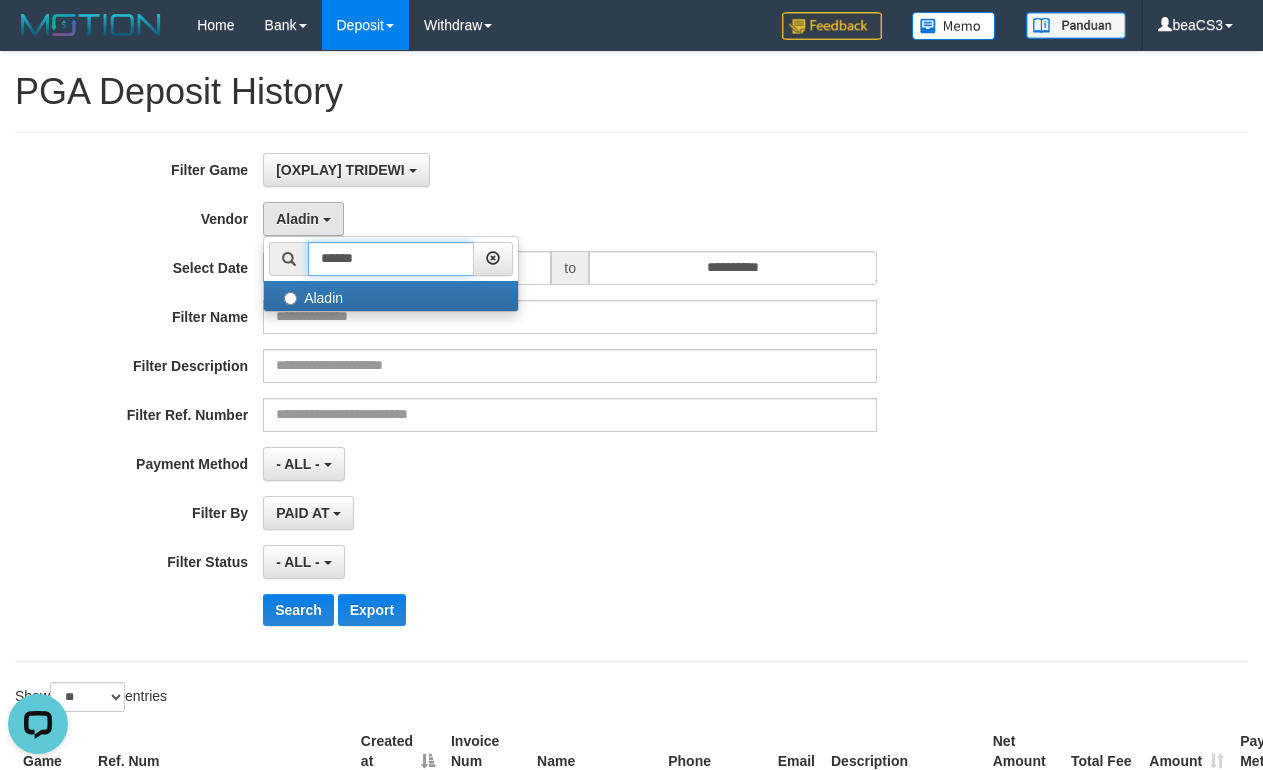 click on "******" at bounding box center [391, 259] 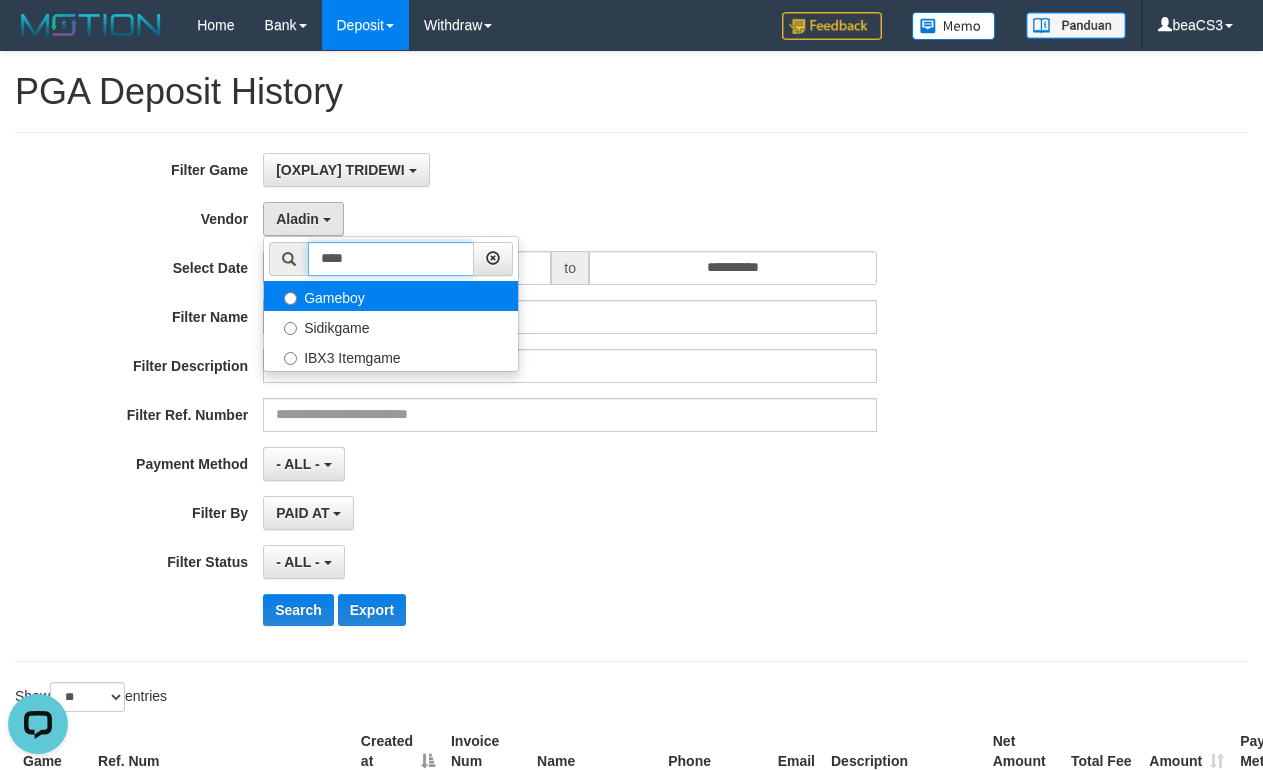 type on "****" 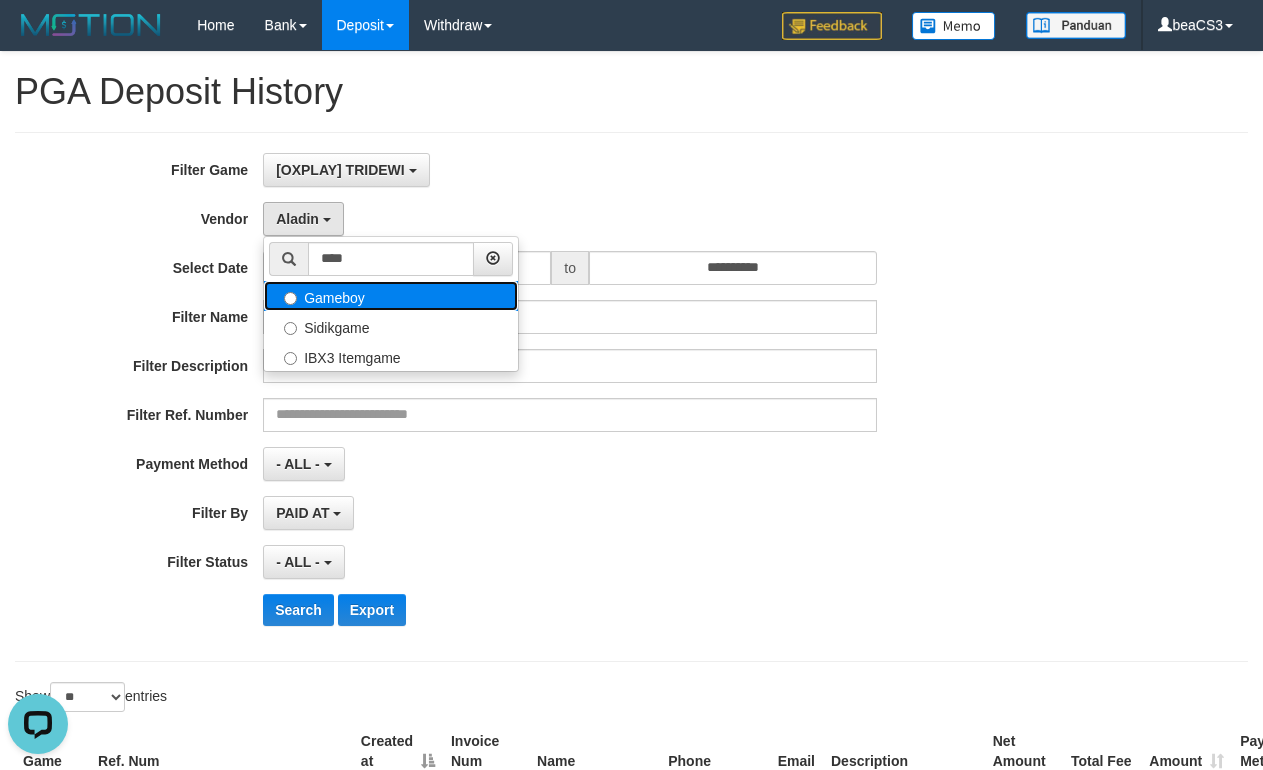 click on "Gameboy" at bounding box center [391, 296] 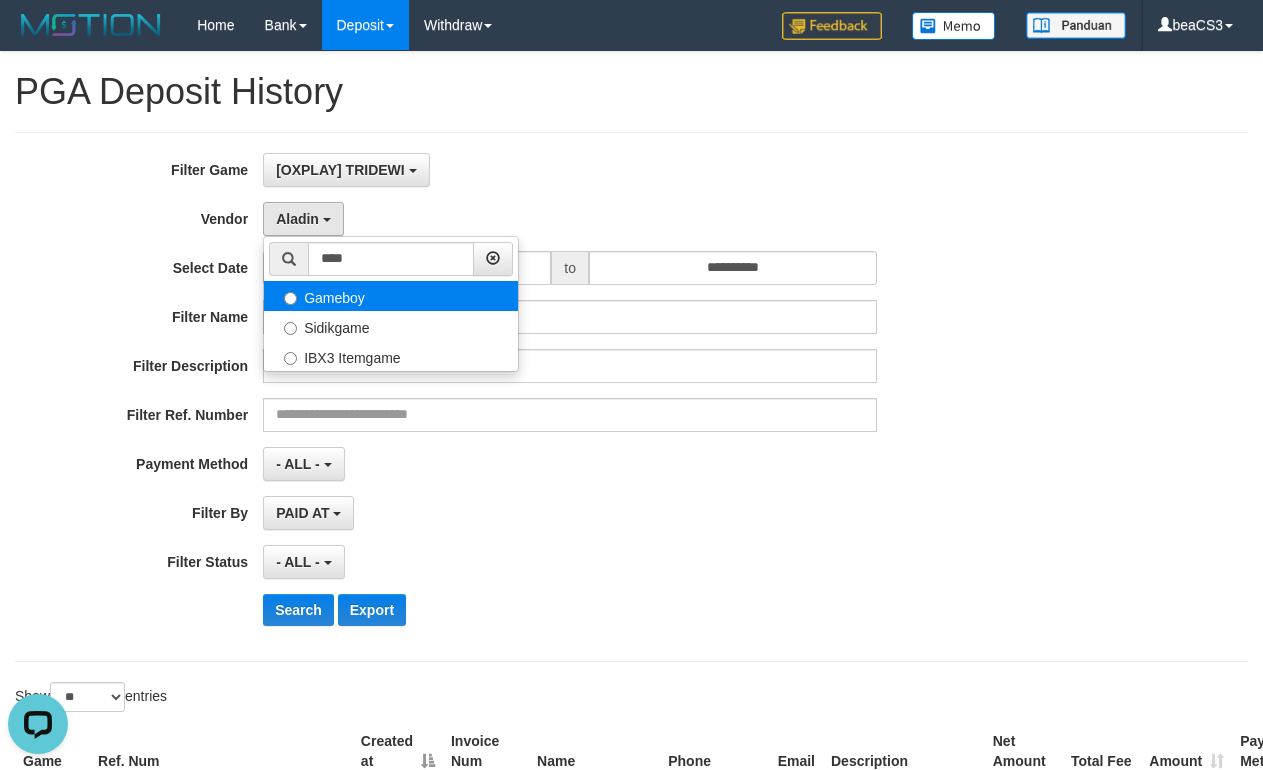 select on "**********" 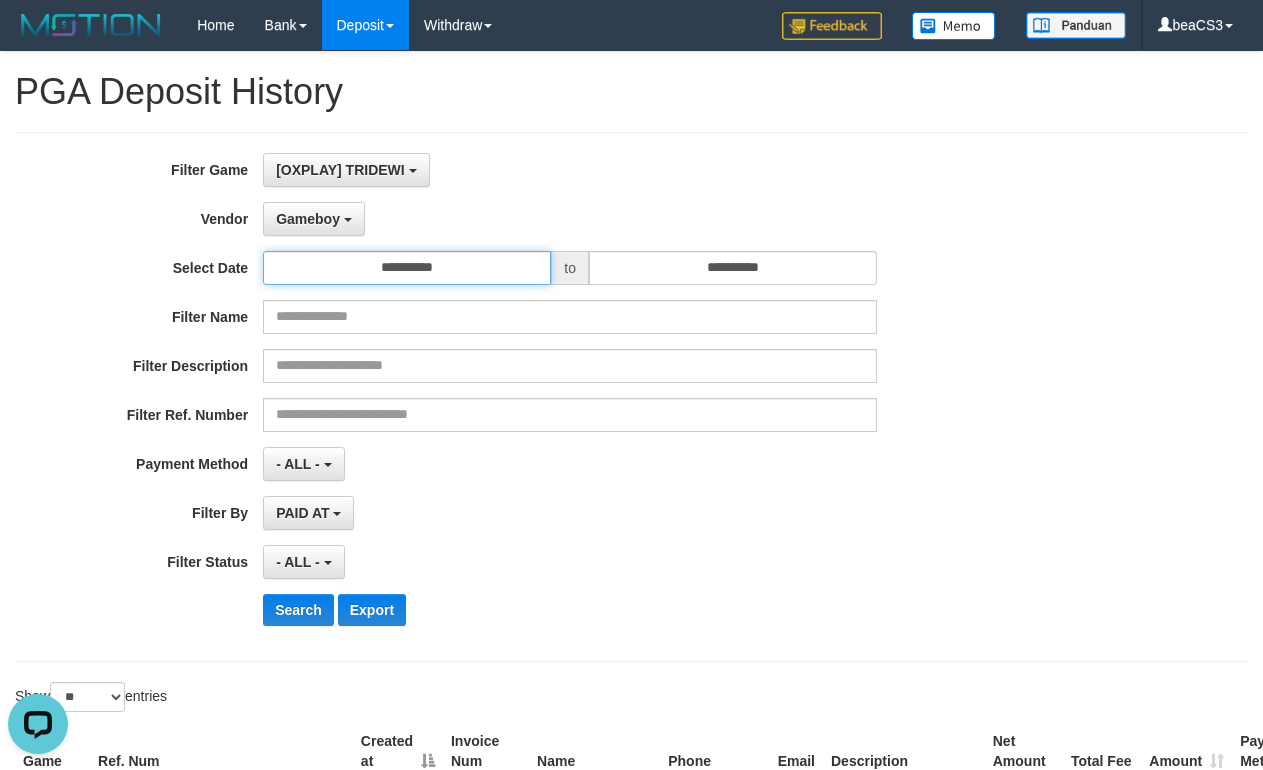 click on "**********" at bounding box center (407, 268) 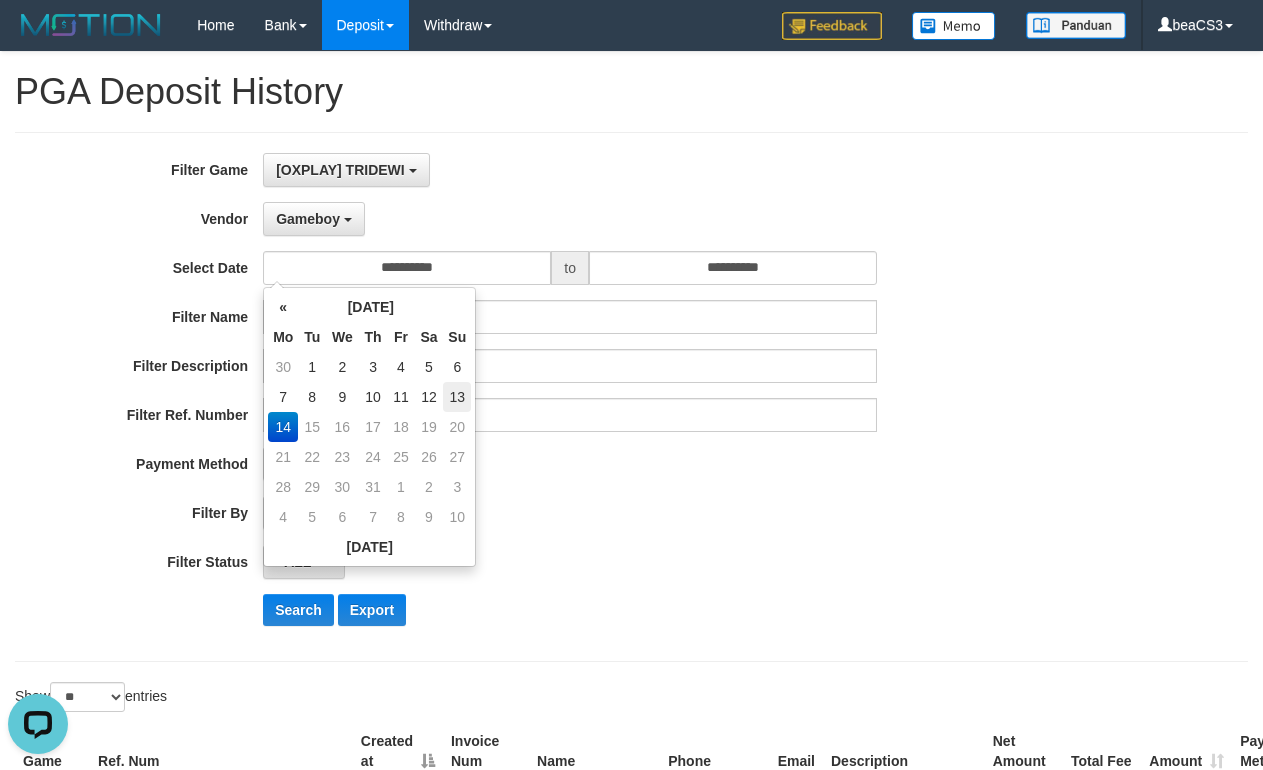click on "13" at bounding box center [457, 397] 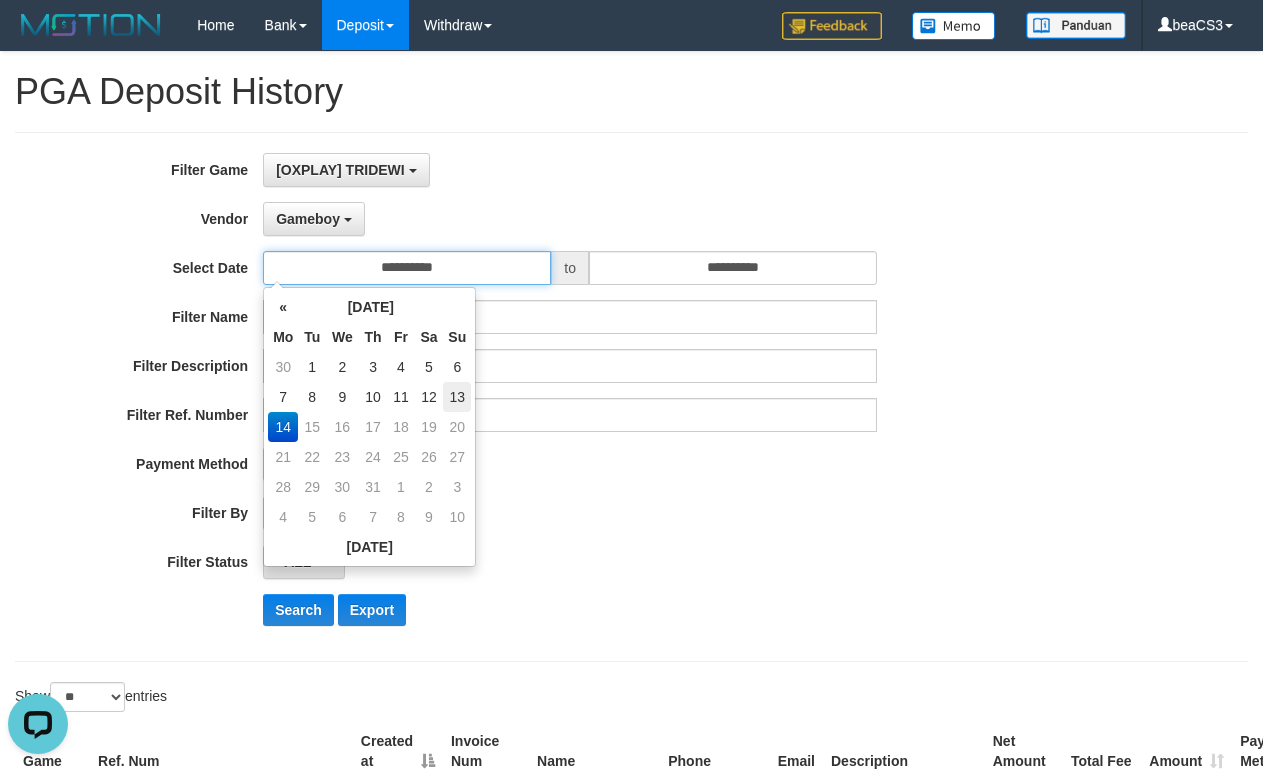 type on "**********" 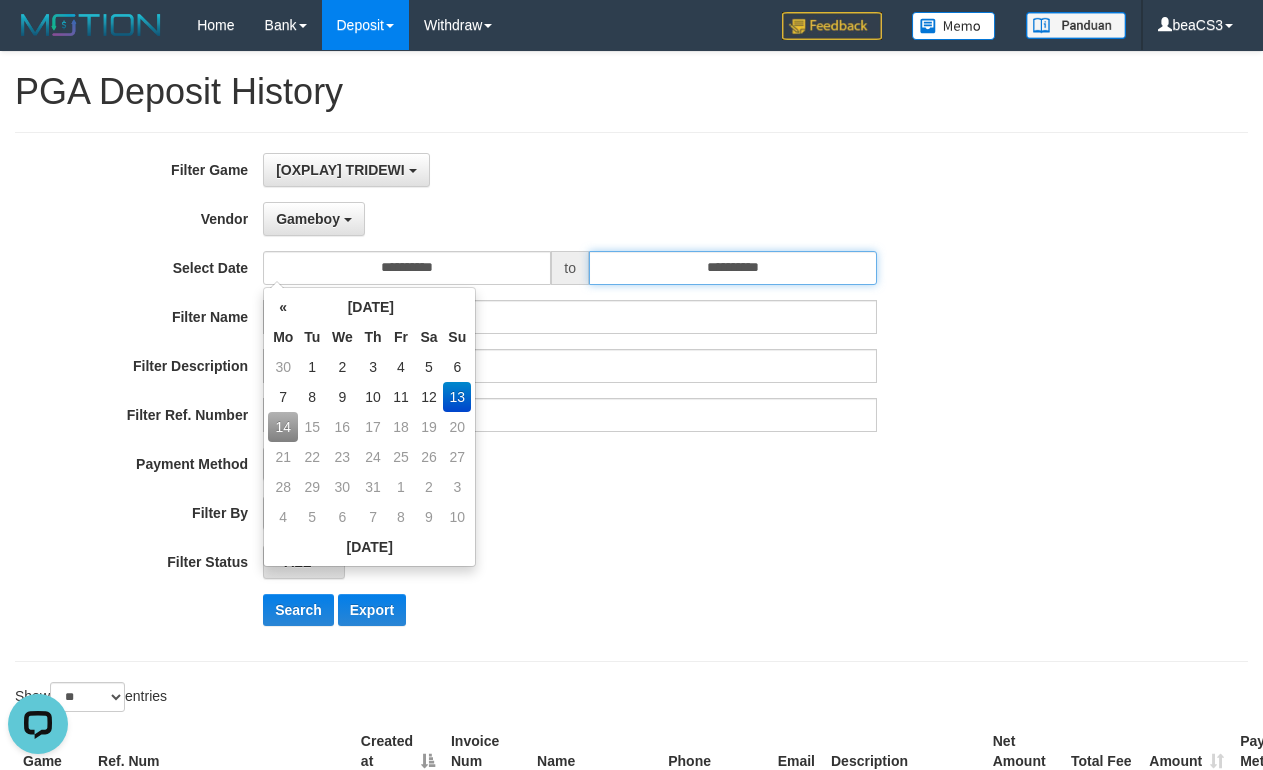 click on "**********" at bounding box center (733, 268) 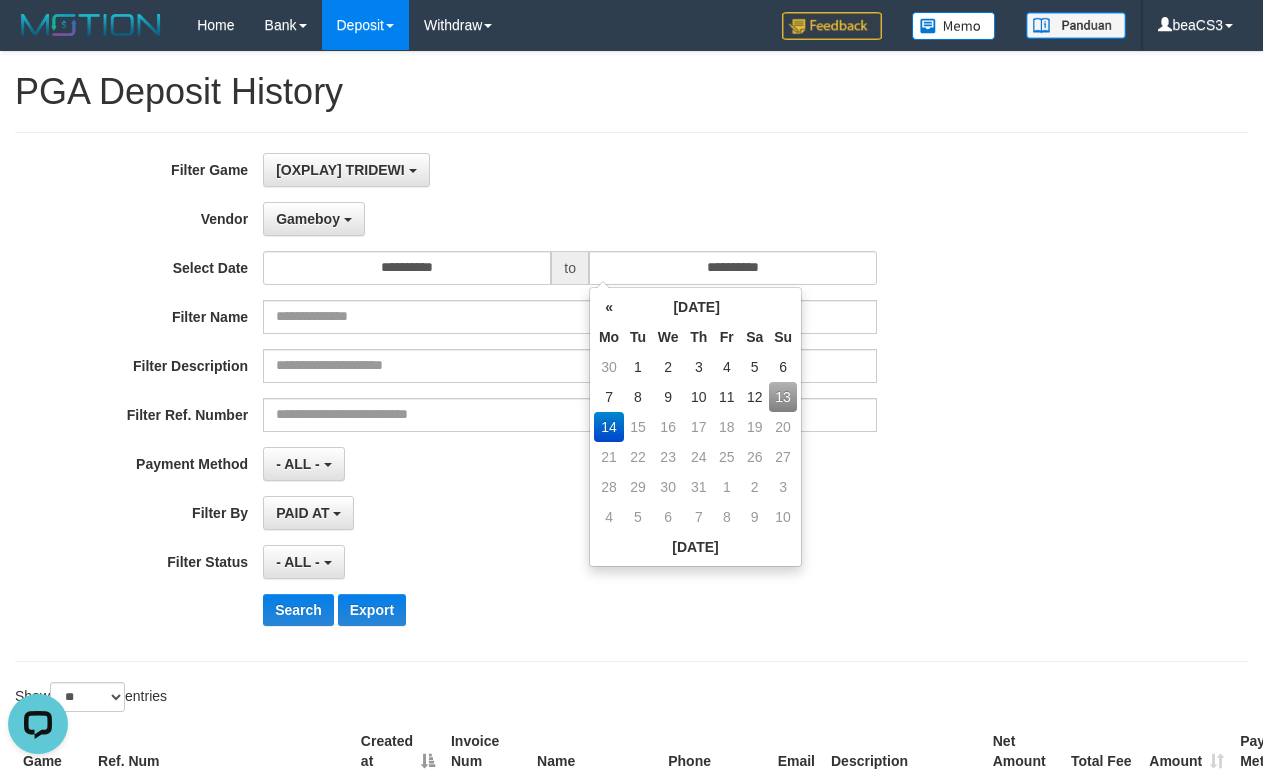 click on "13" at bounding box center [783, 397] 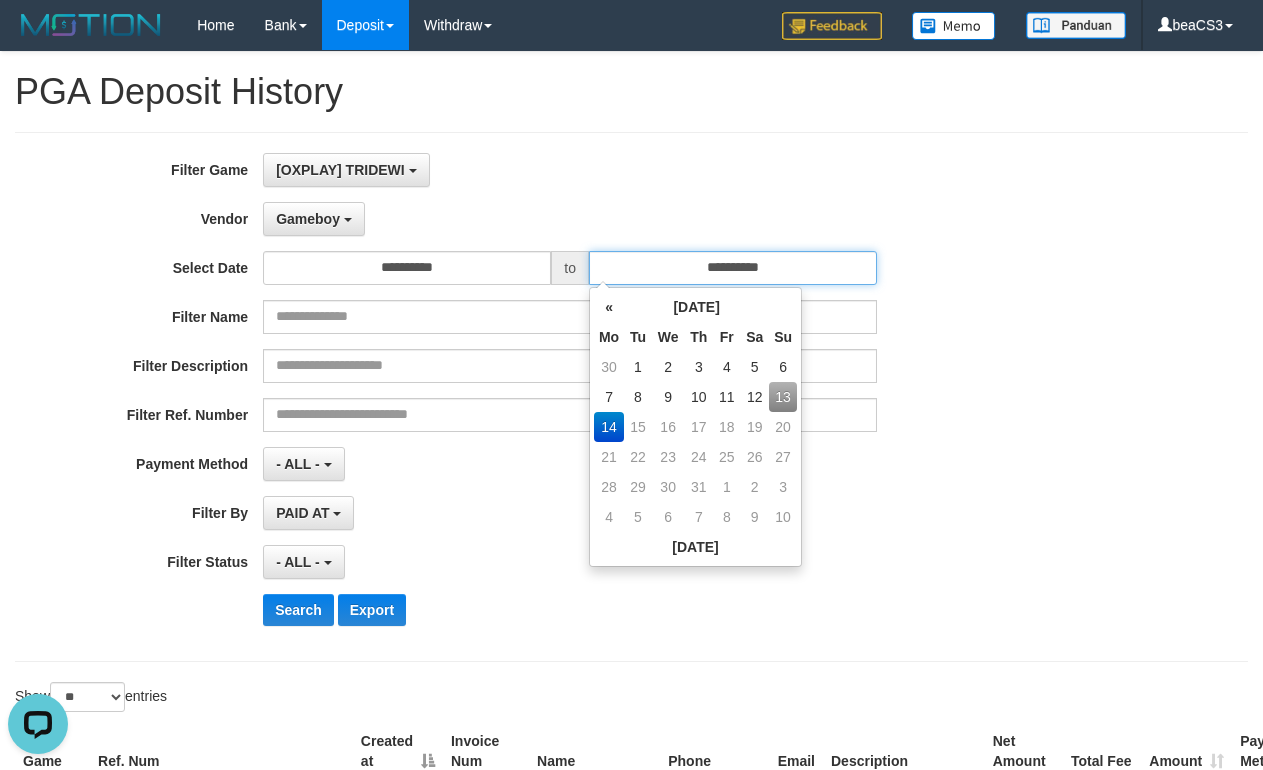 type on "**********" 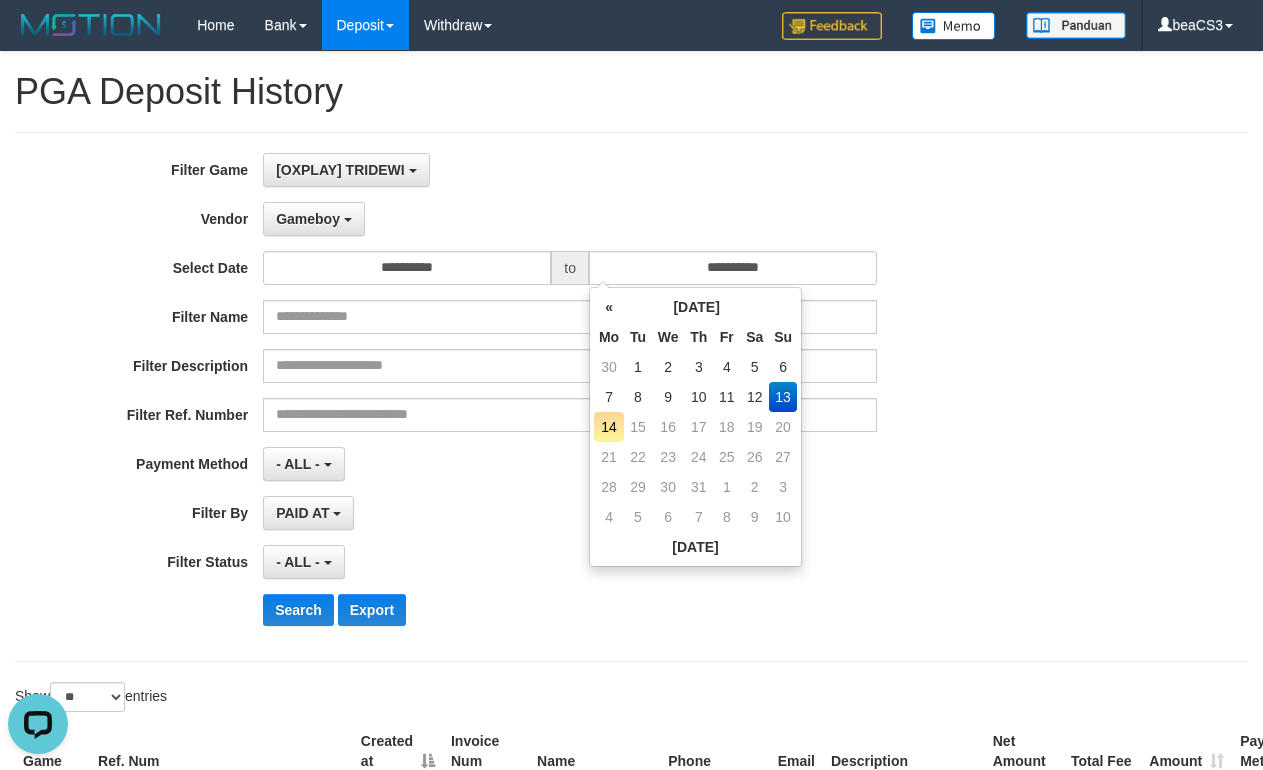 click on "- ALL -    SELECT ALL  - ALL -  SELECT STATUS
PENDING/UNPAID
PAID
CANCELED
EXPIRED" at bounding box center (570, 562) 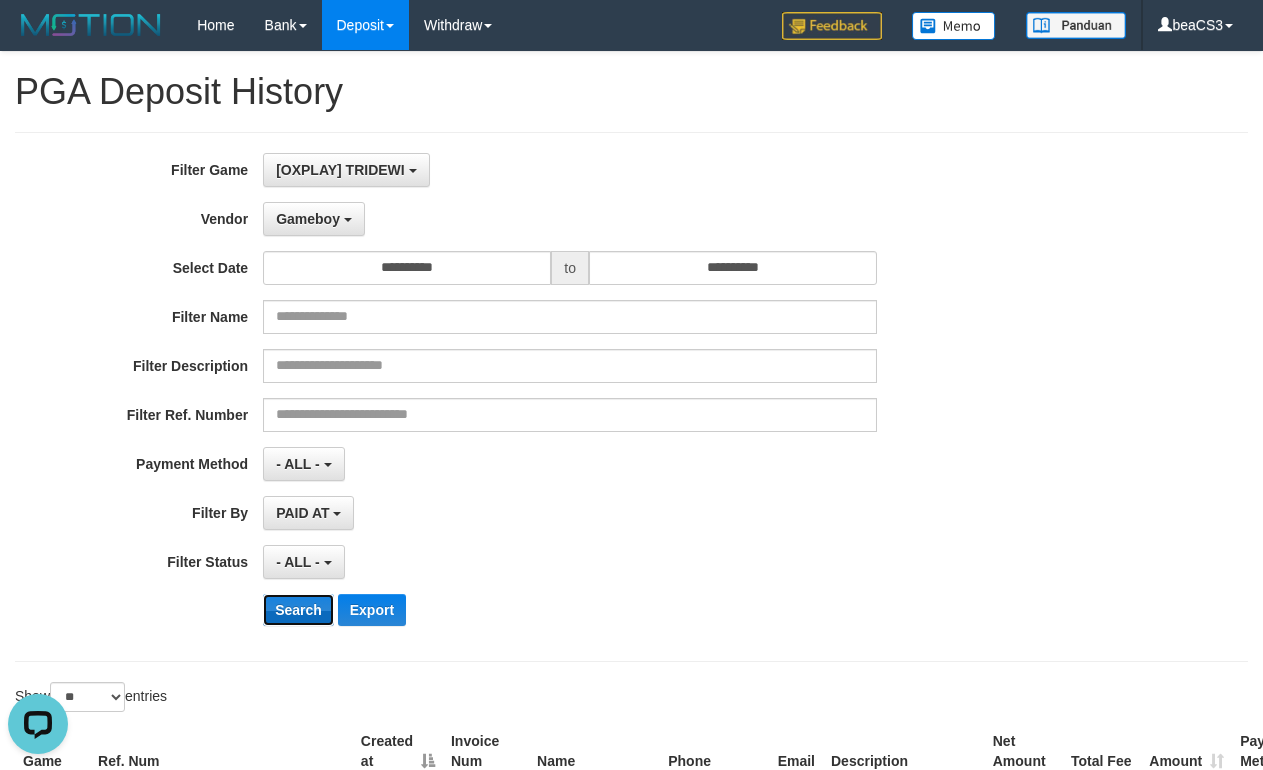 click on "Search" at bounding box center (298, 610) 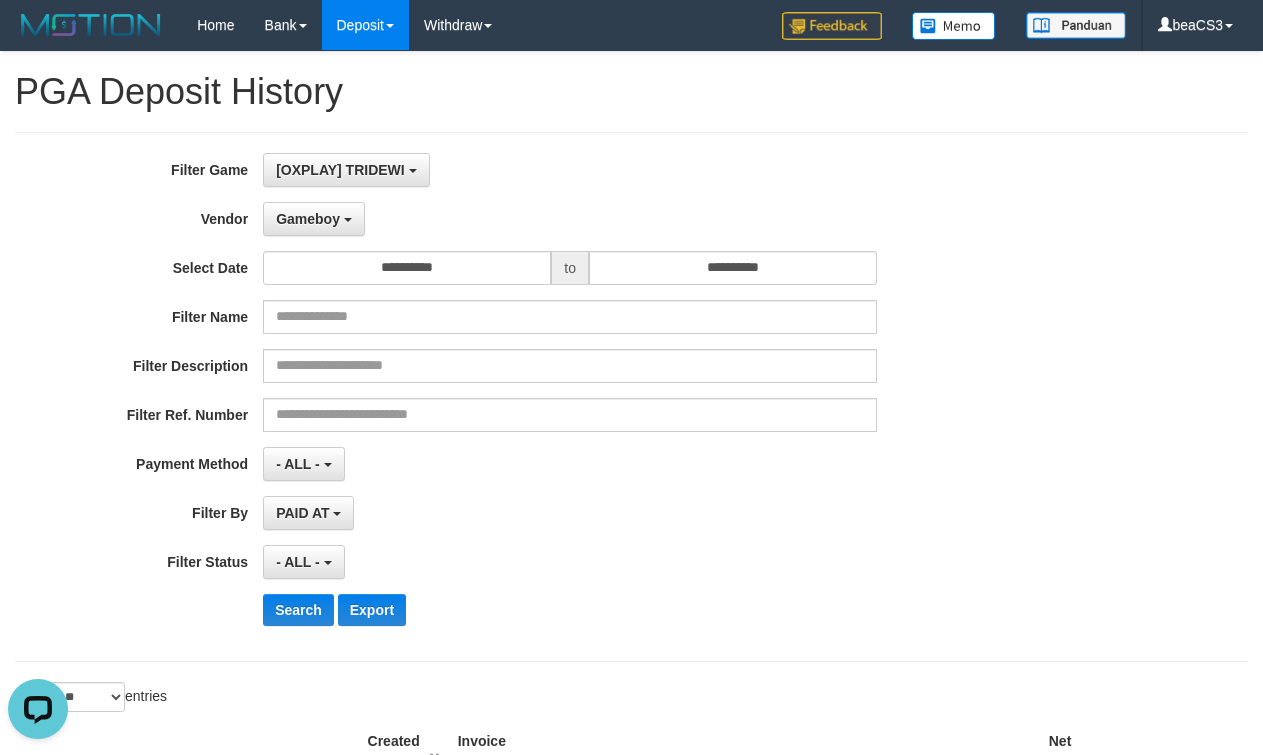 click on "**********" at bounding box center [526, 397] 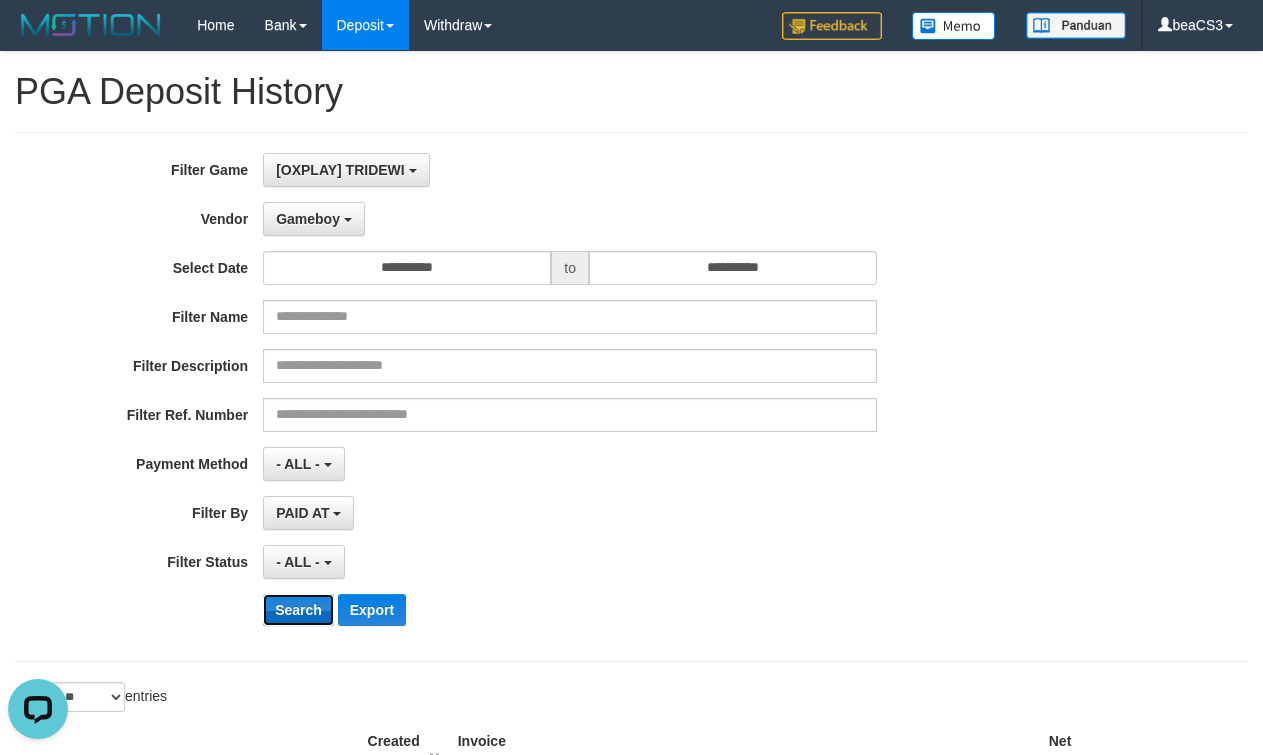 click on "Search" at bounding box center [298, 610] 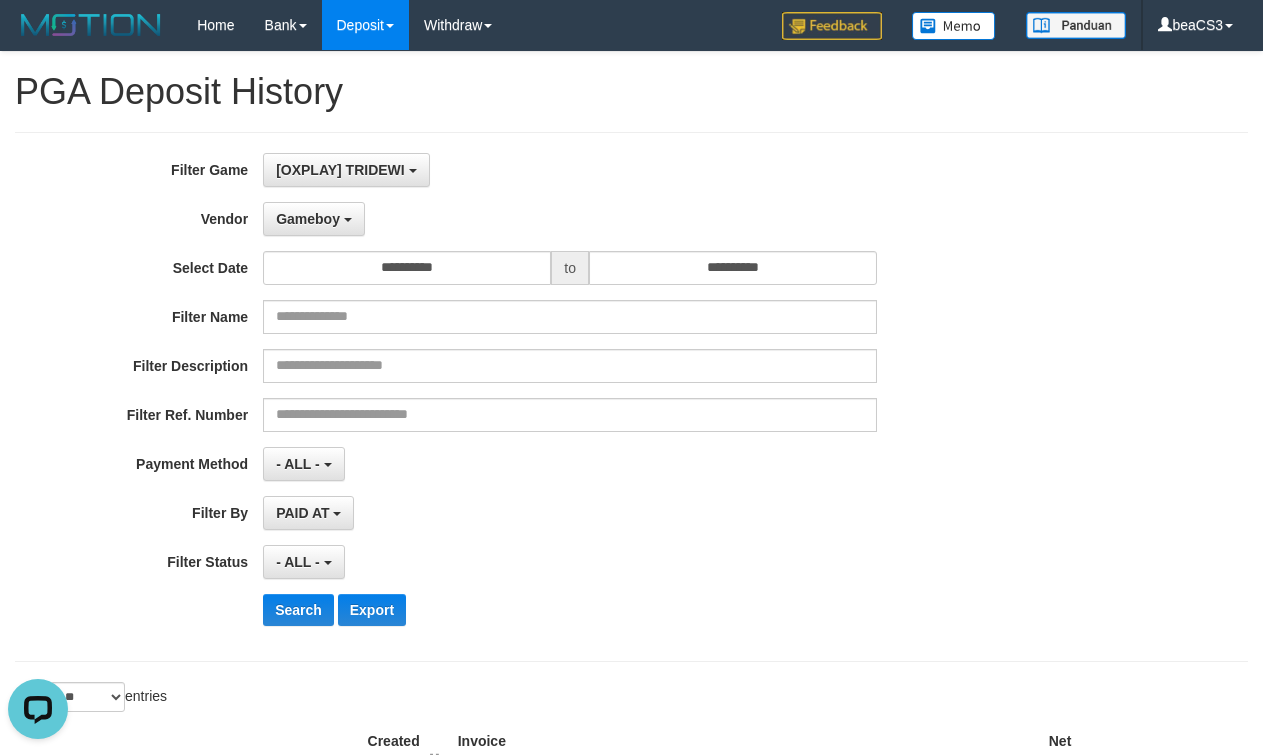click on "**********" at bounding box center (526, 397) 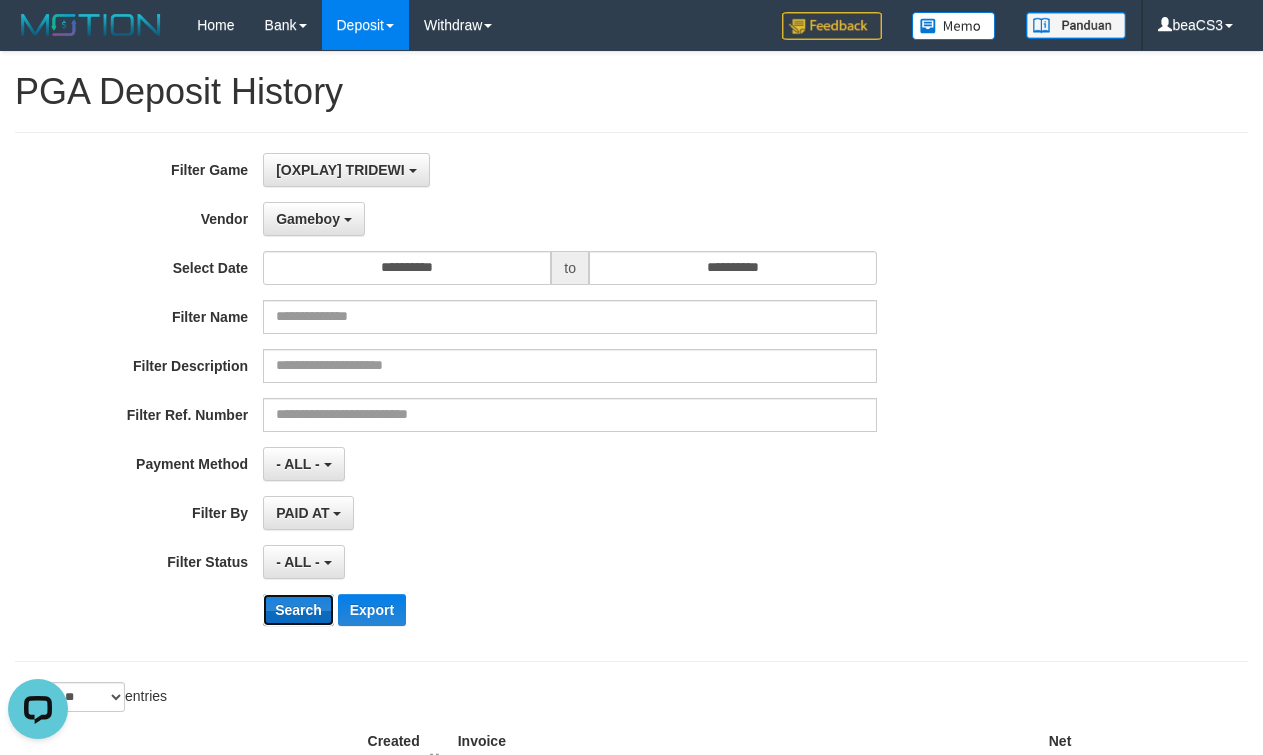 click on "Search" at bounding box center [298, 610] 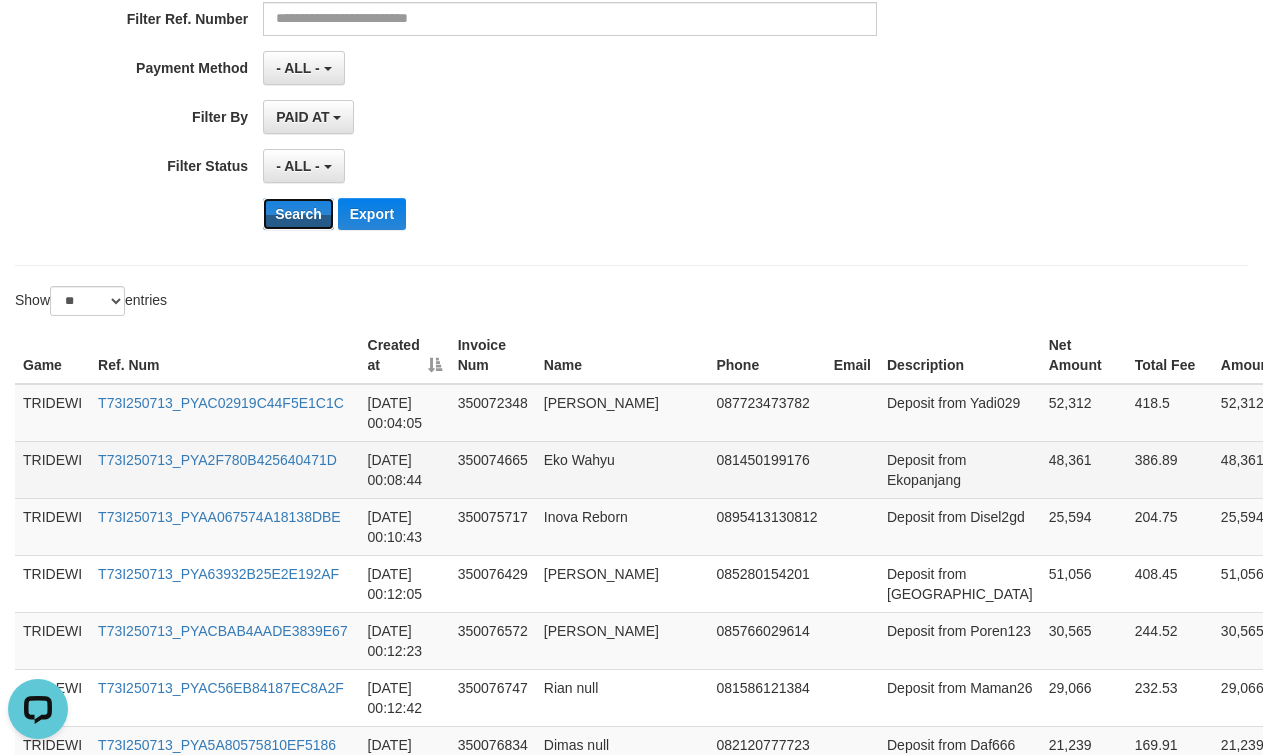 scroll, scrollTop: 400, scrollLeft: 0, axis: vertical 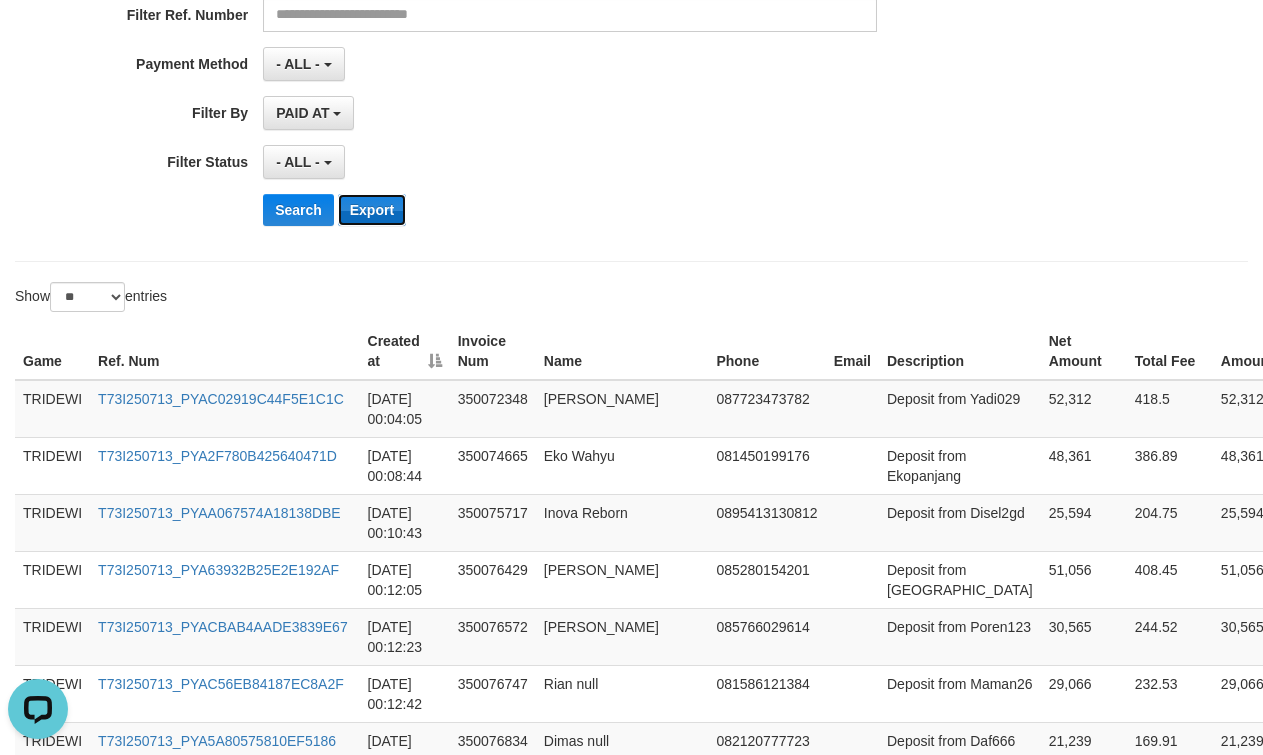 click on "Export" at bounding box center (372, 210) 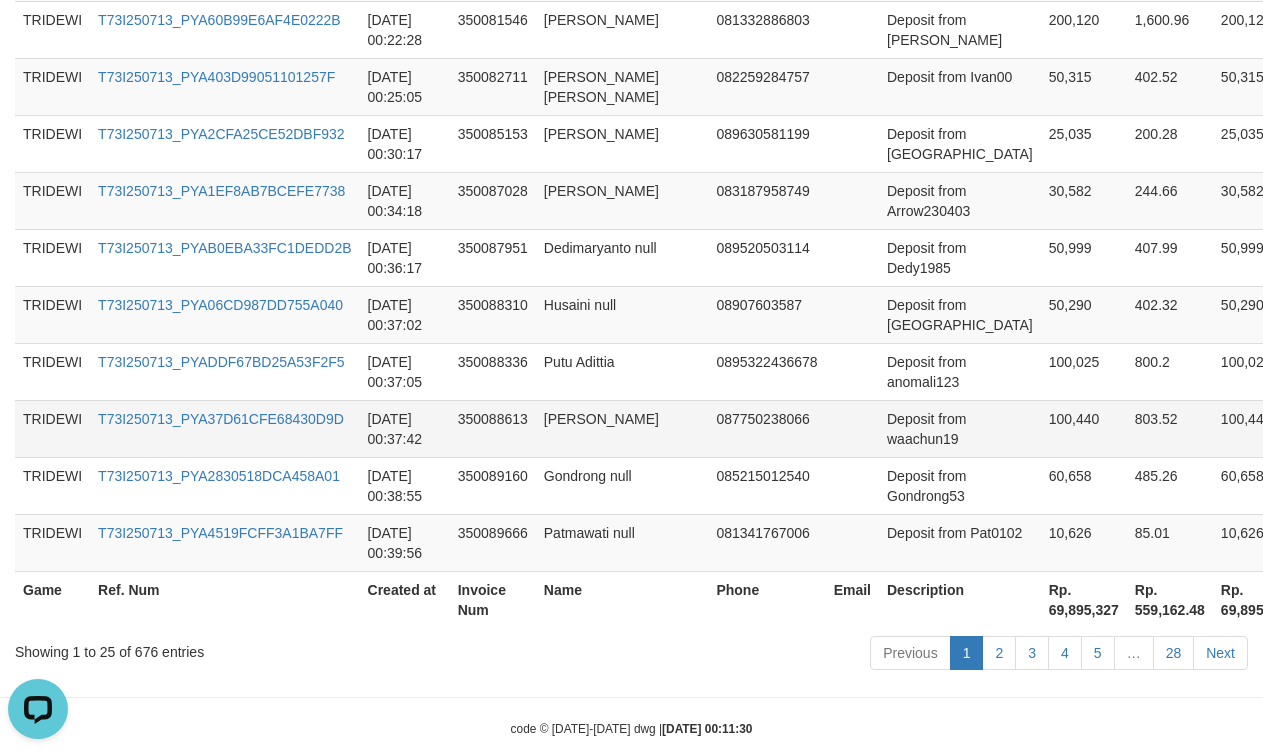 scroll, scrollTop: 1667, scrollLeft: 0, axis: vertical 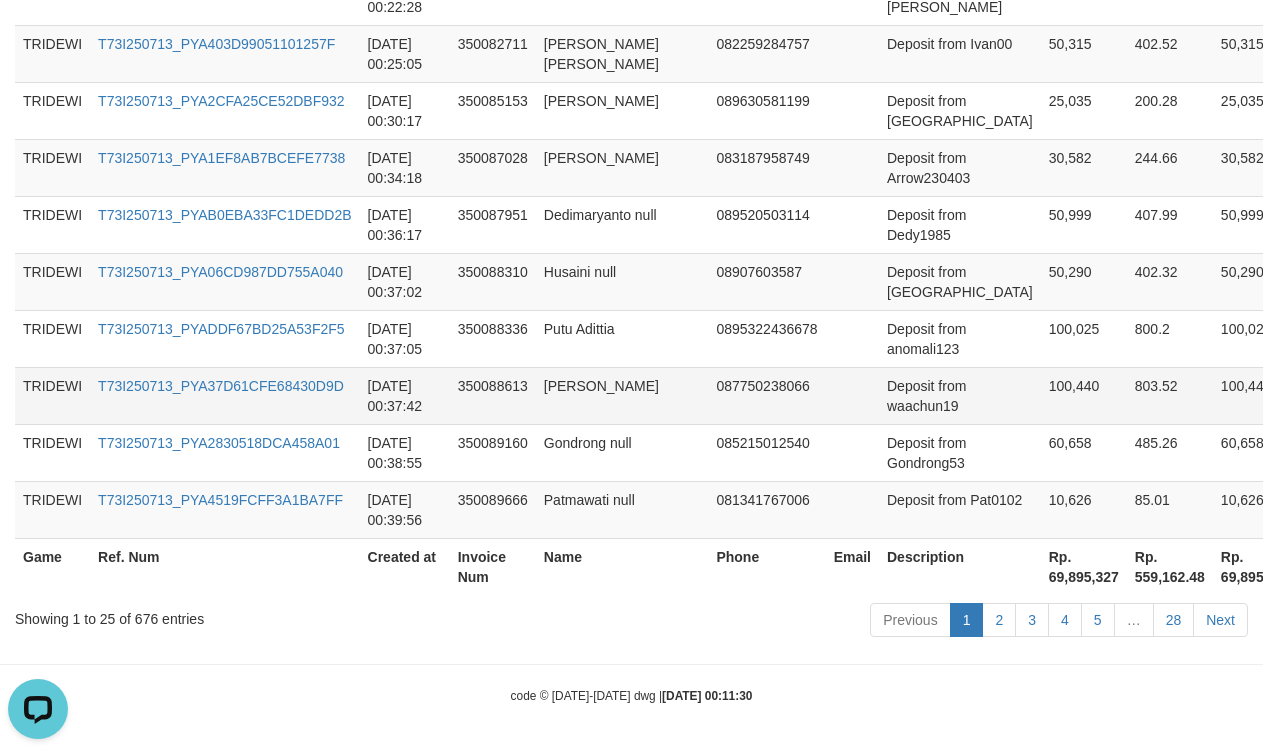 click on "087750238066" at bounding box center (766, 395) 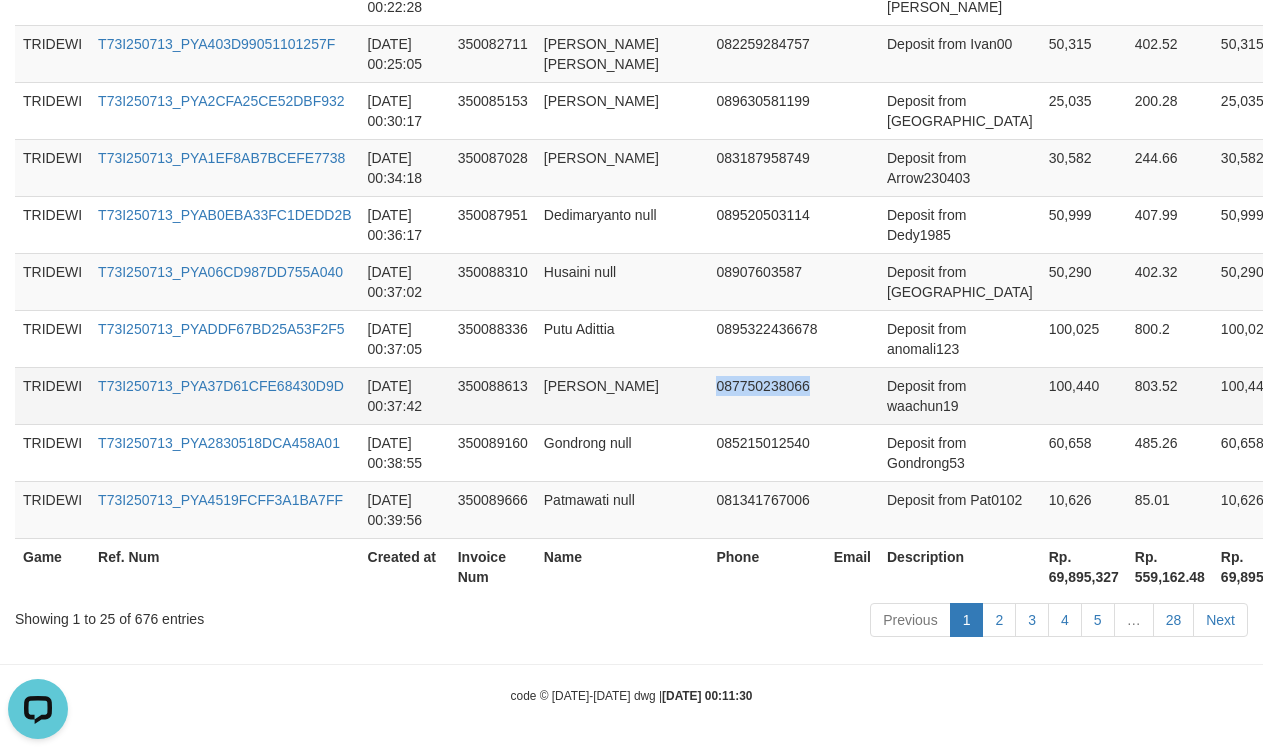 click on "087750238066" at bounding box center (766, 395) 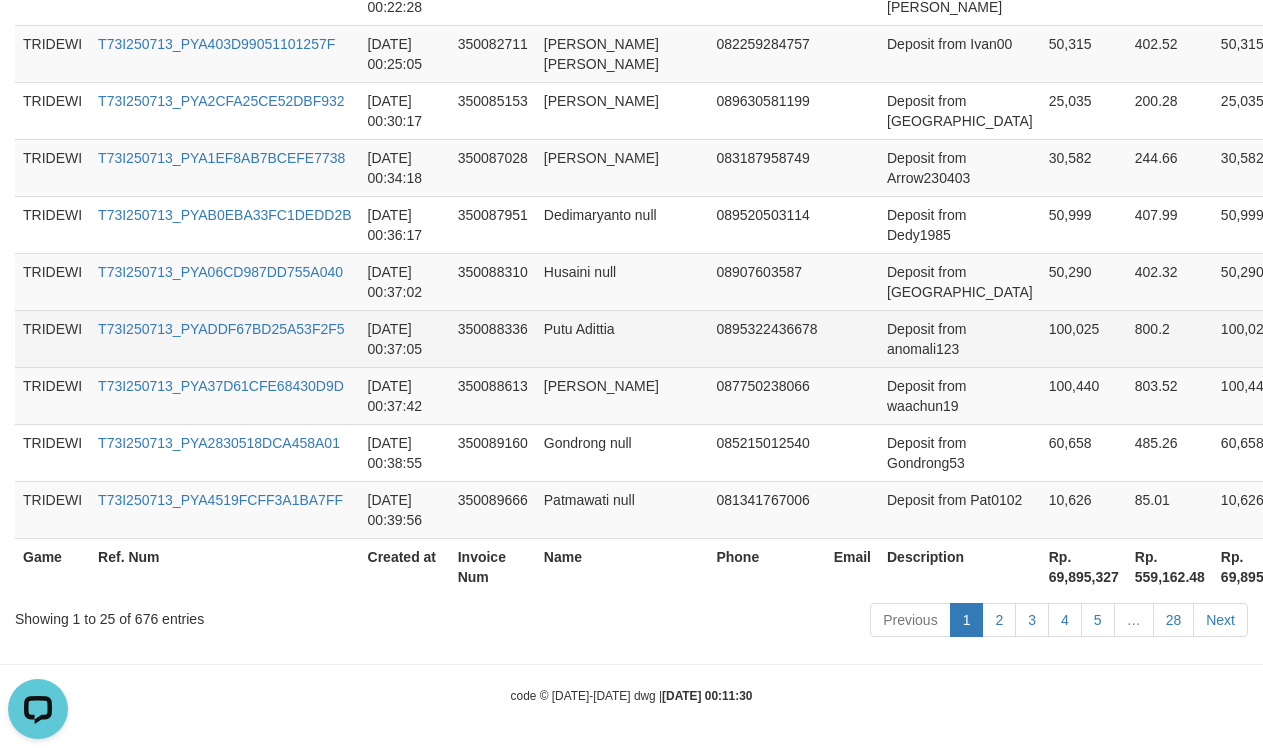 click on "Deposit from anomali123" at bounding box center (960, 338) 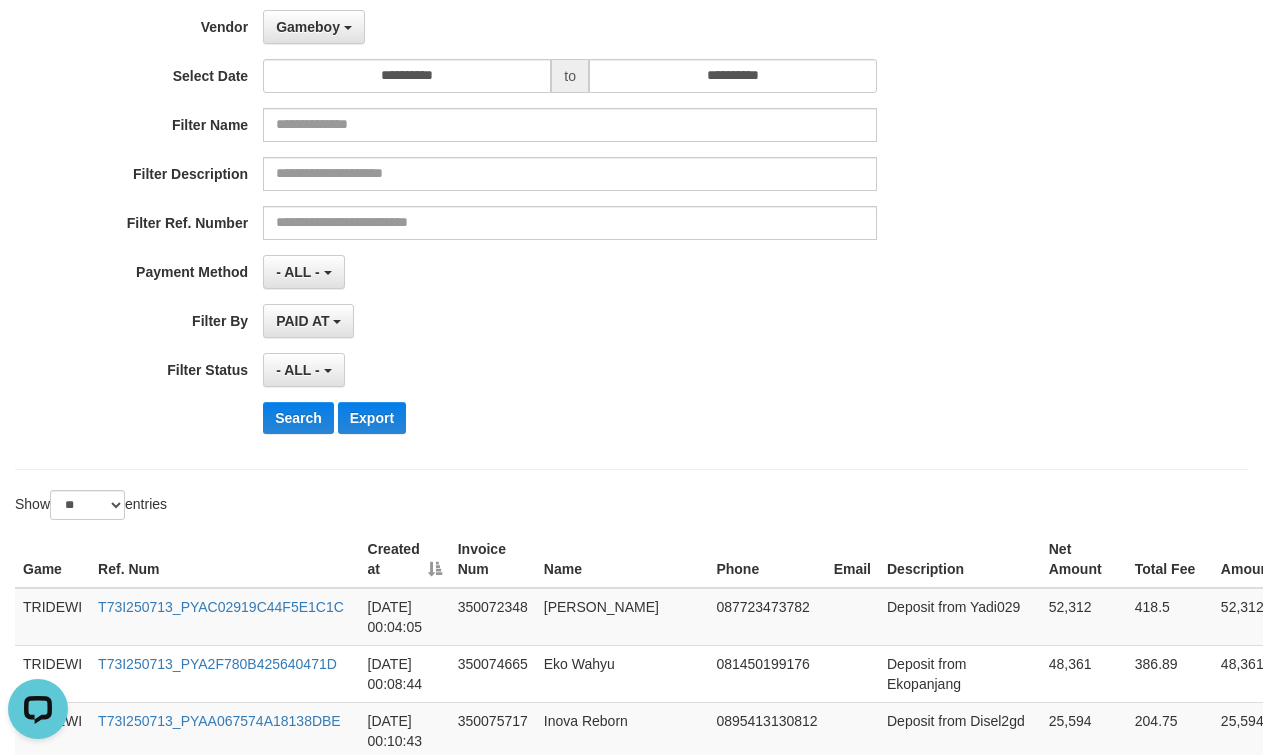 scroll, scrollTop: 0, scrollLeft: 0, axis: both 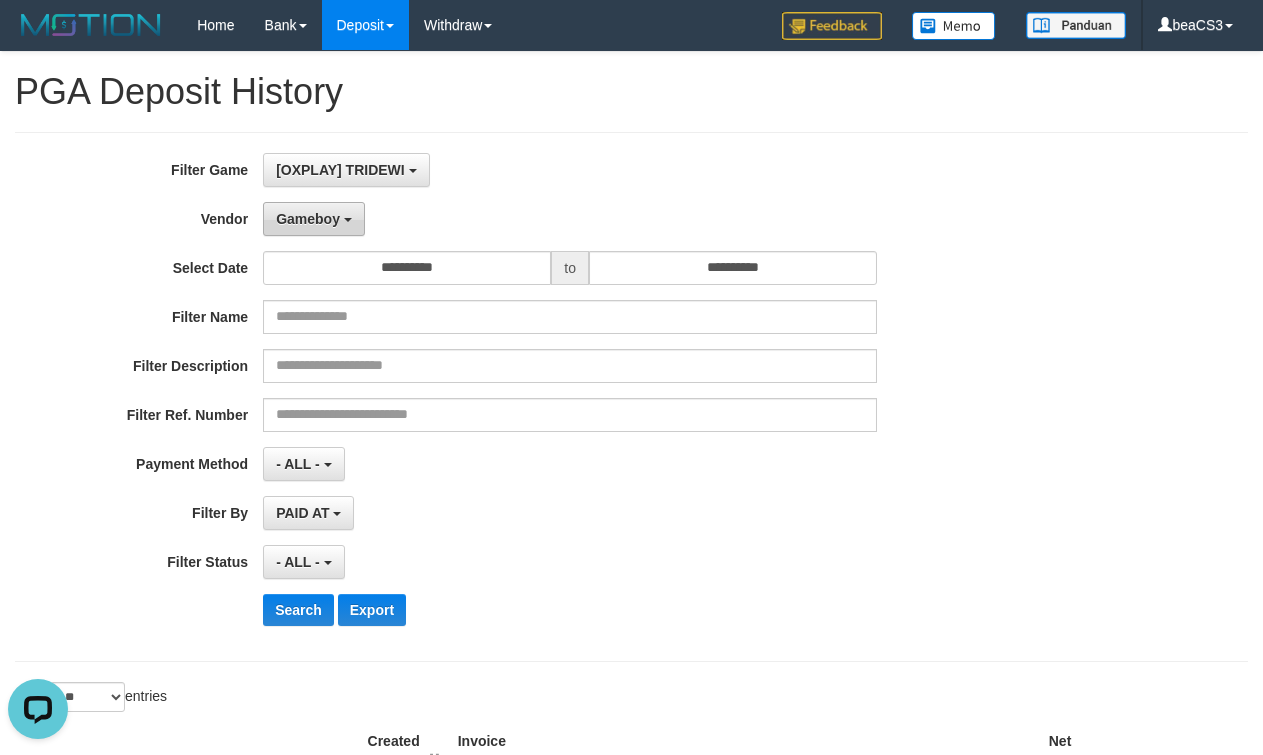click on "Gameboy" at bounding box center (308, 219) 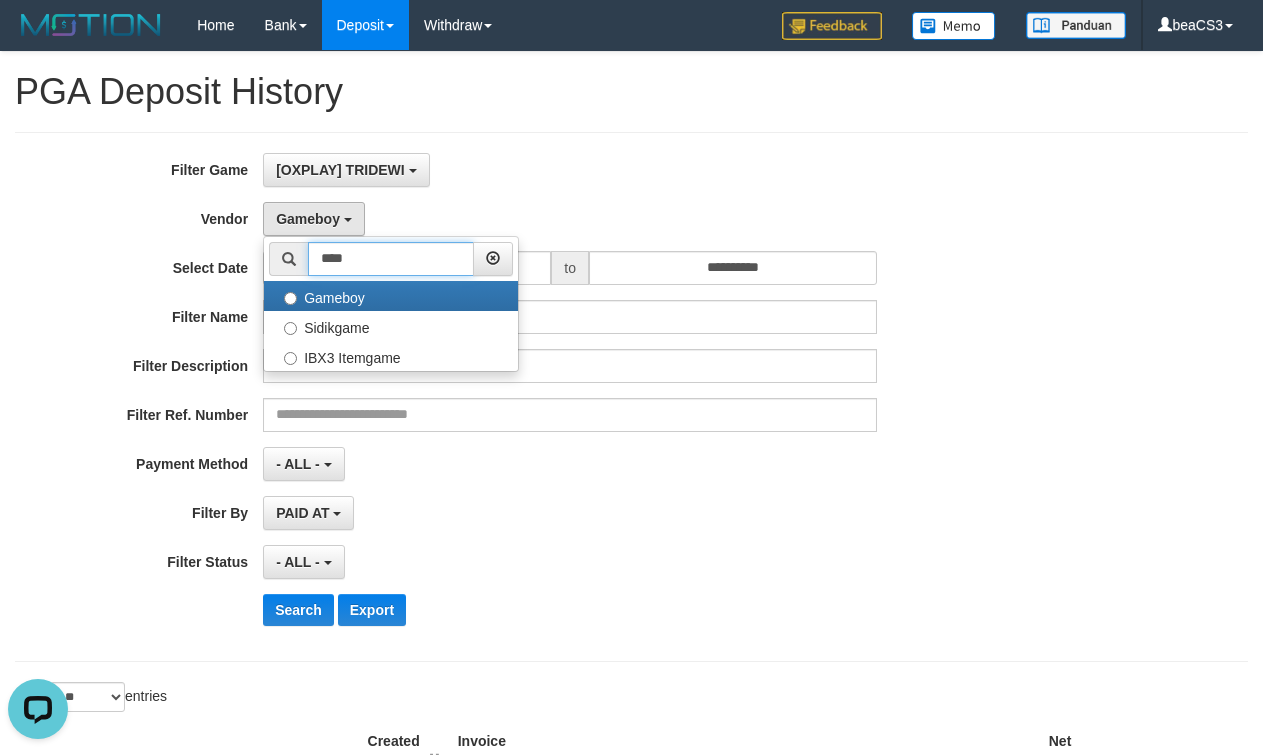 drag, startPoint x: 369, startPoint y: 251, endPoint x: 297, endPoint y: 255, distance: 72.11102 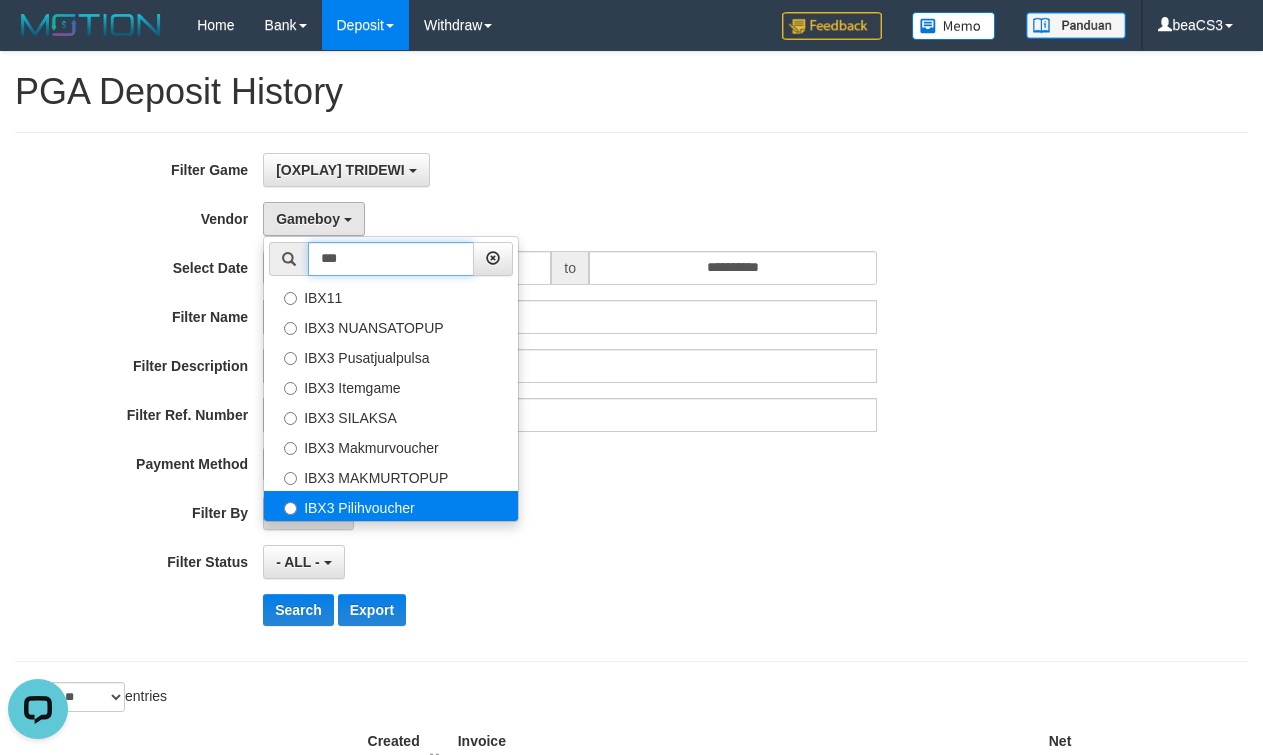 type on "***" 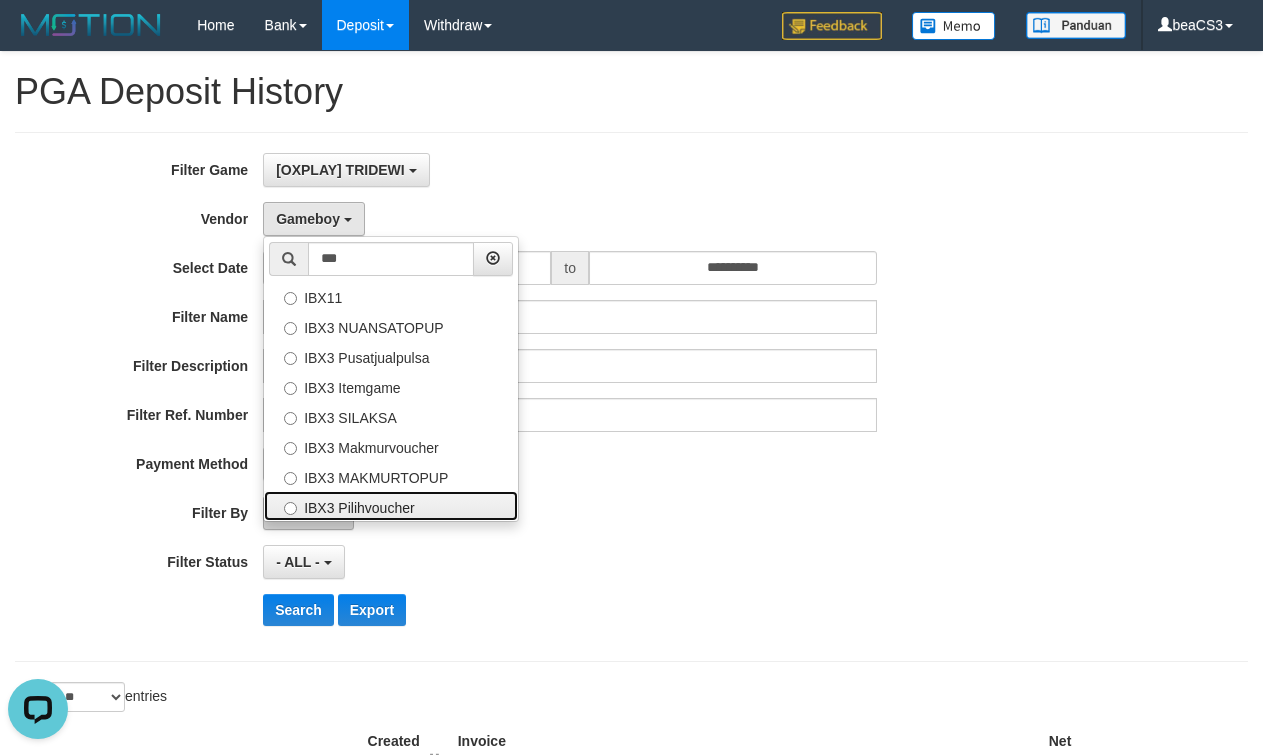 click on "IBX3 Pilihvoucher" at bounding box center [391, 506] 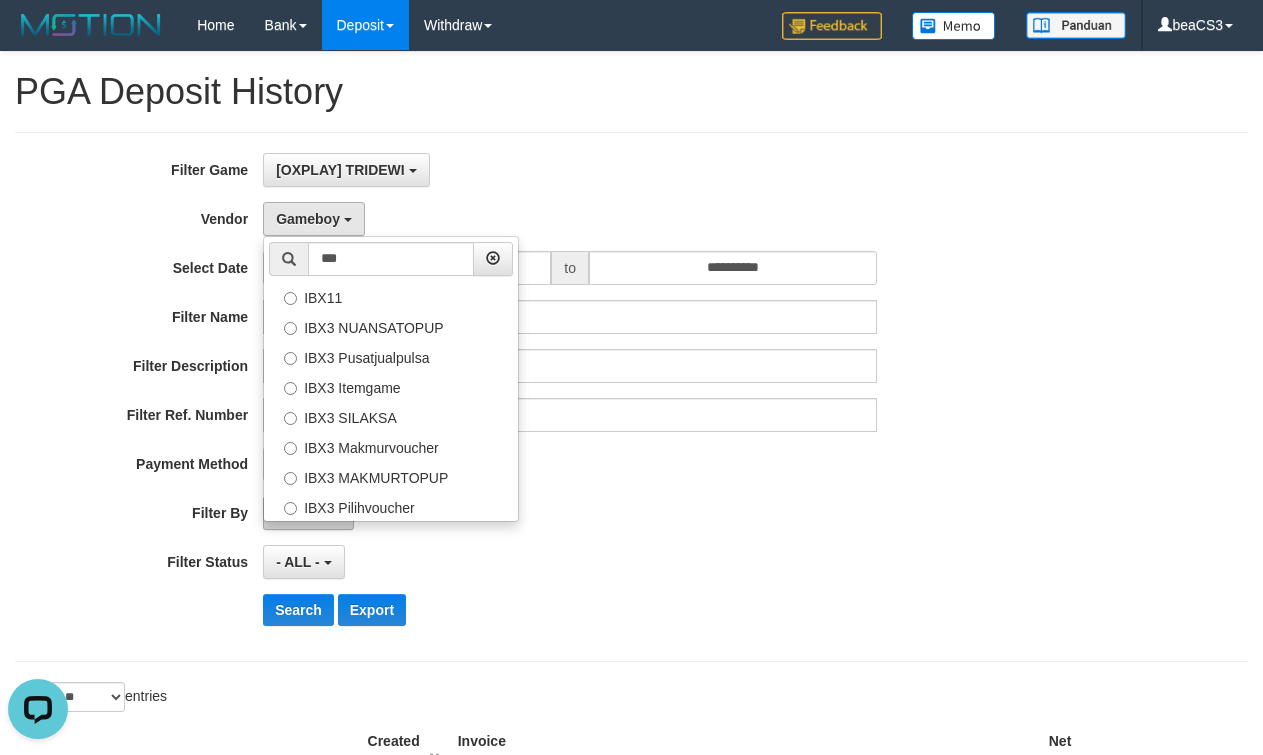 select on "**********" 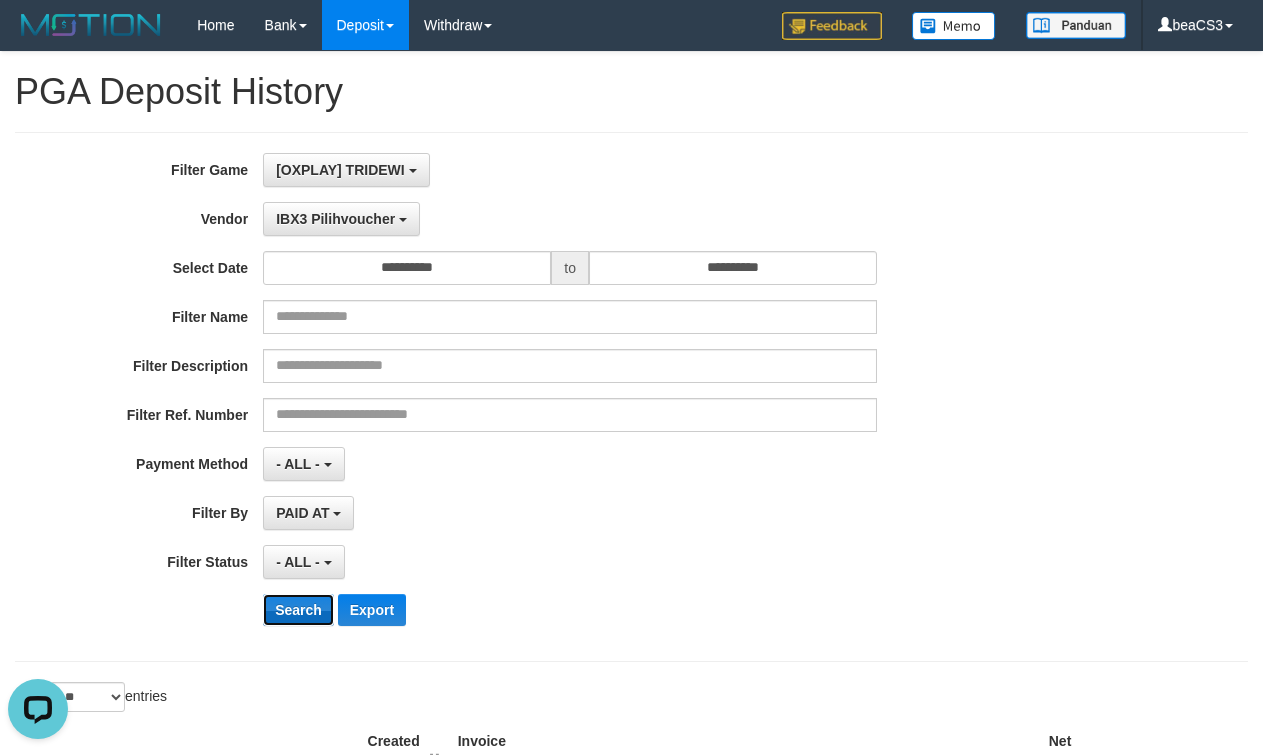 click on "Search" at bounding box center [298, 610] 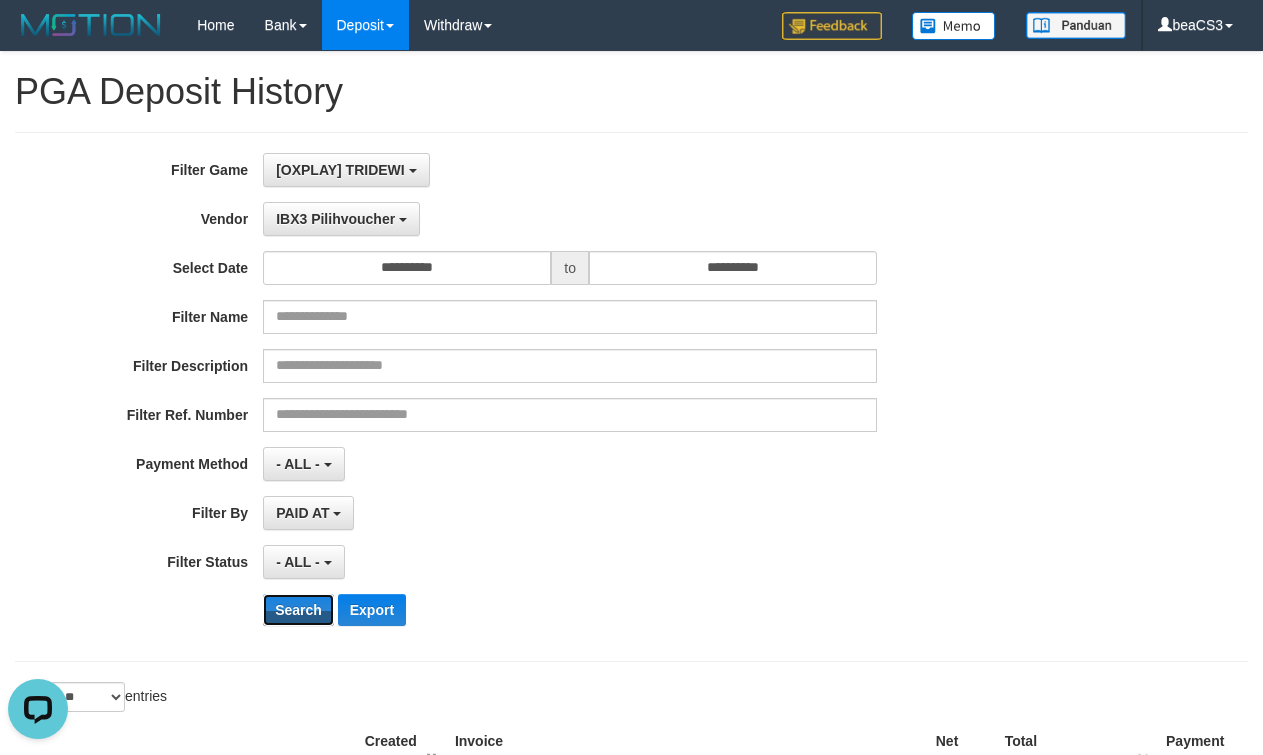 scroll, scrollTop: 400, scrollLeft: 0, axis: vertical 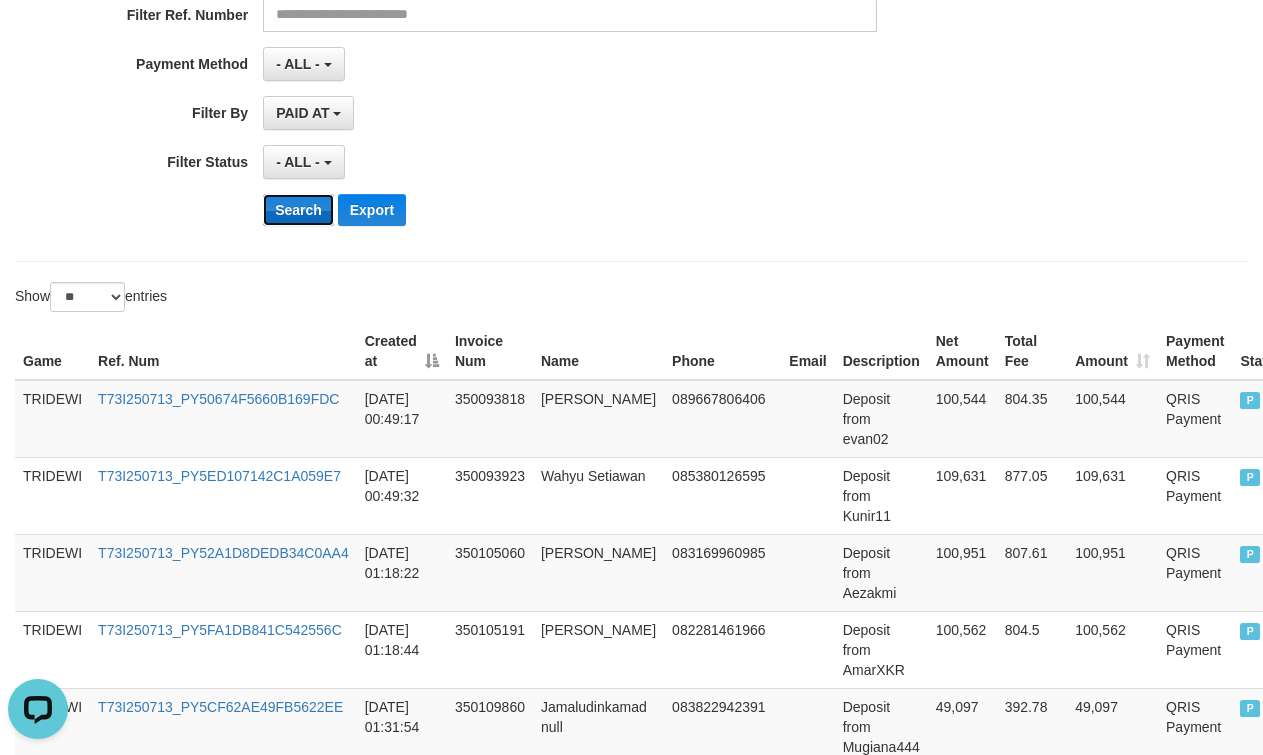click on "Search" at bounding box center (298, 210) 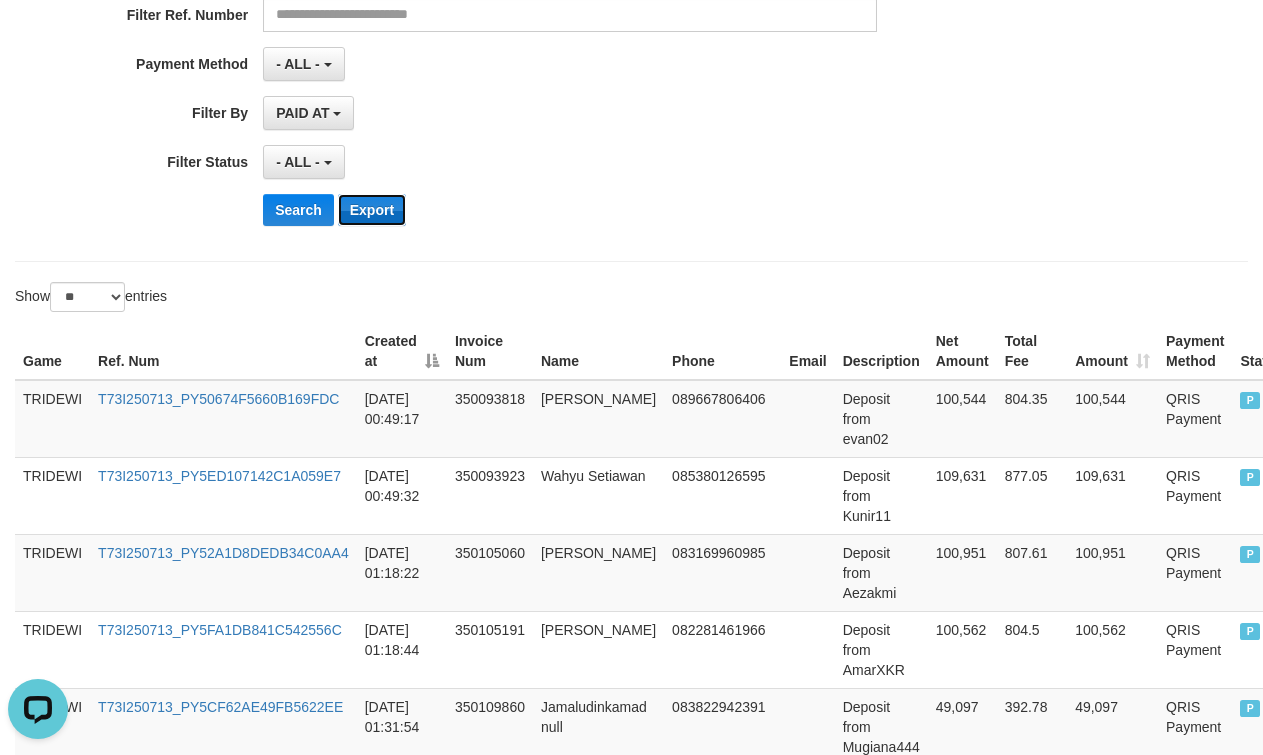 click on "Export" at bounding box center (372, 210) 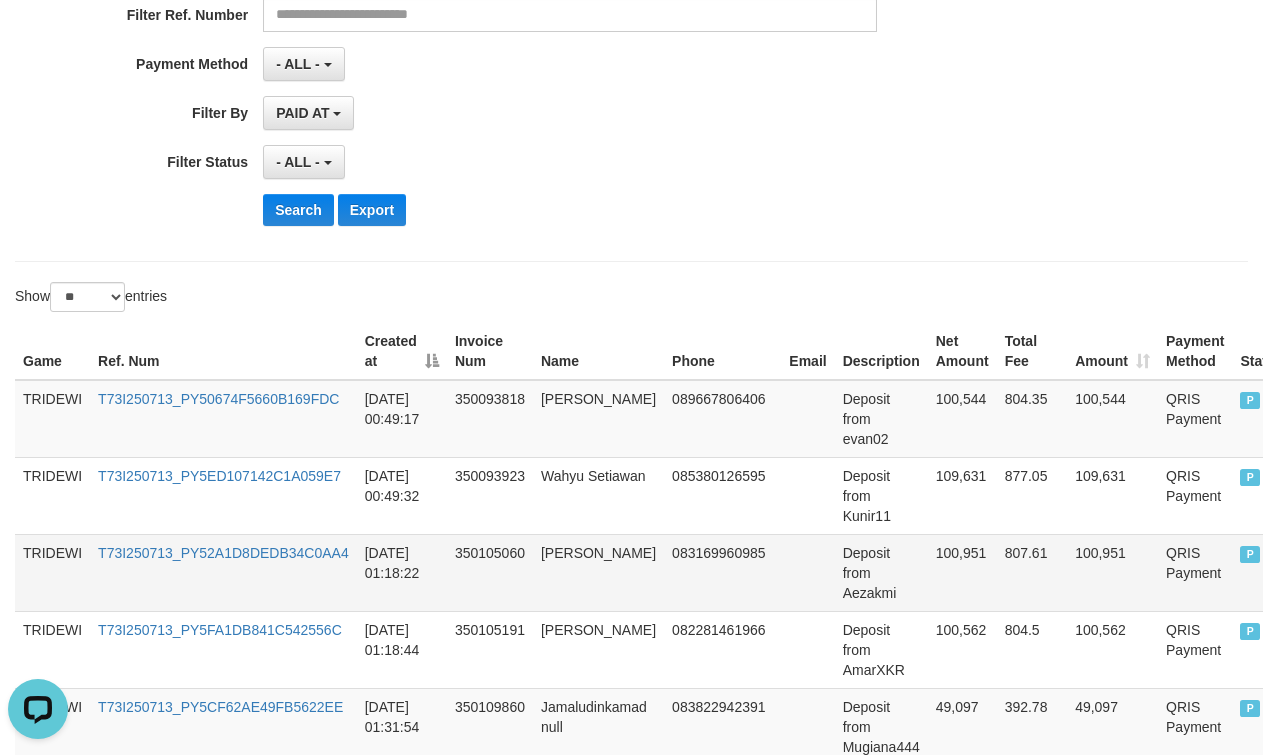 click on "083169960985" at bounding box center (722, 572) 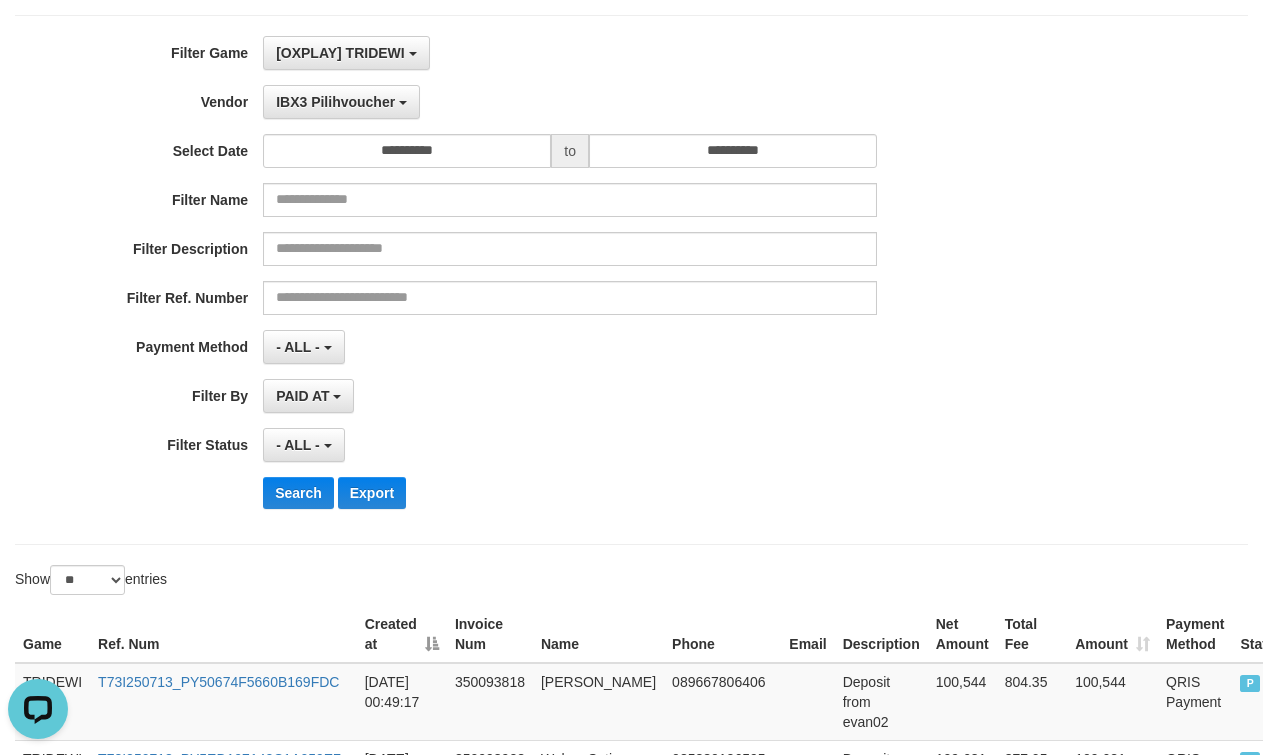 scroll, scrollTop: 114, scrollLeft: 0, axis: vertical 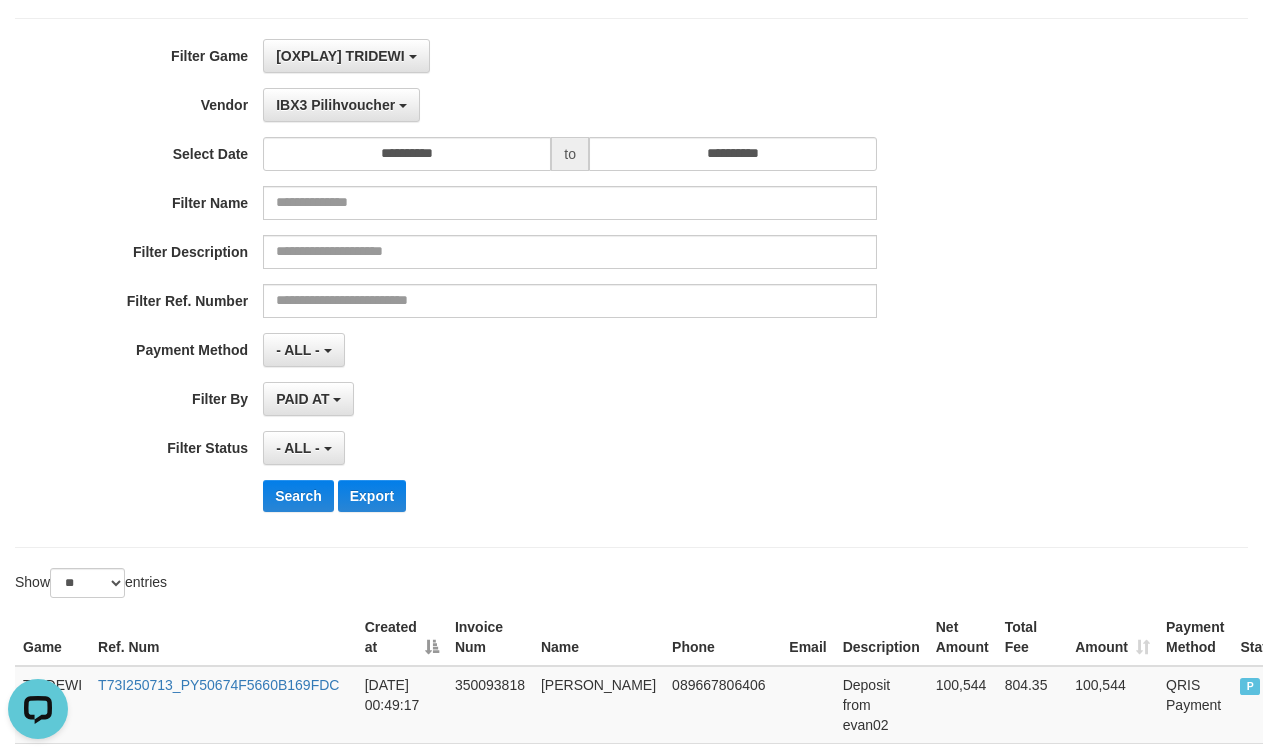 click on "PAID AT
PAID AT
CREATED AT" at bounding box center [570, 399] 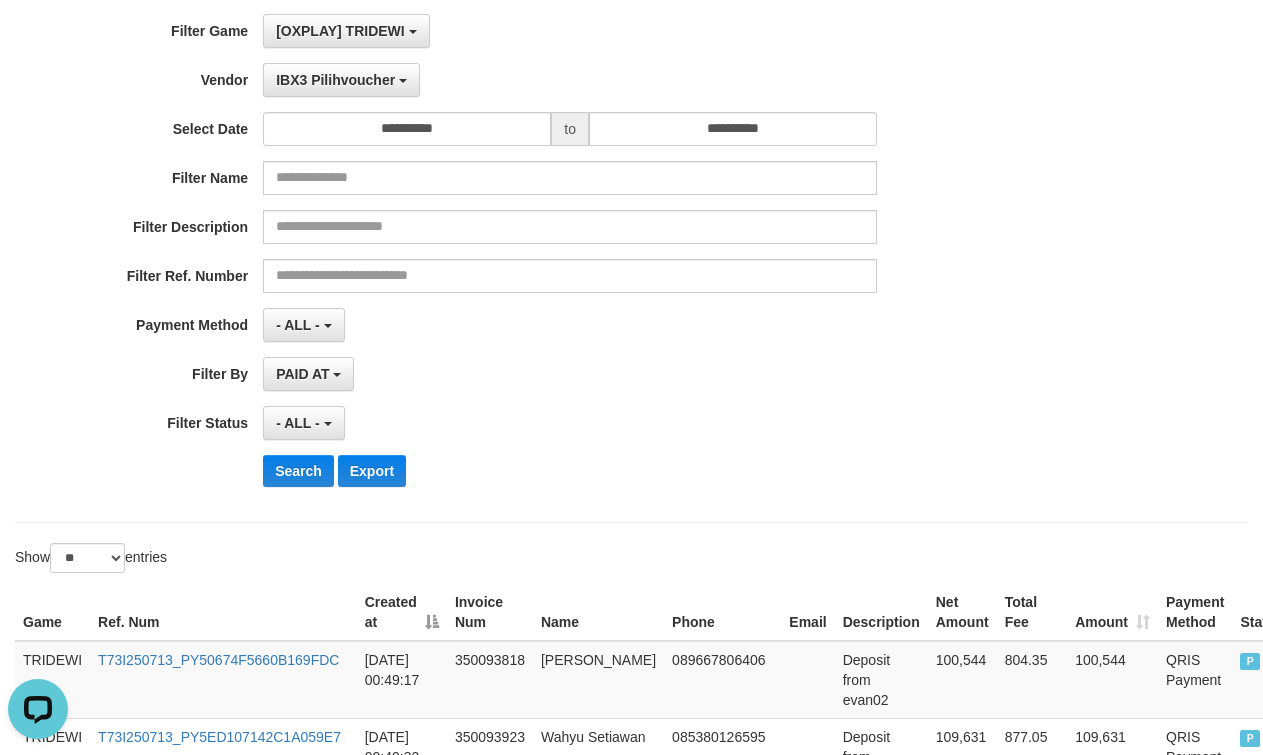 scroll, scrollTop: 0, scrollLeft: 0, axis: both 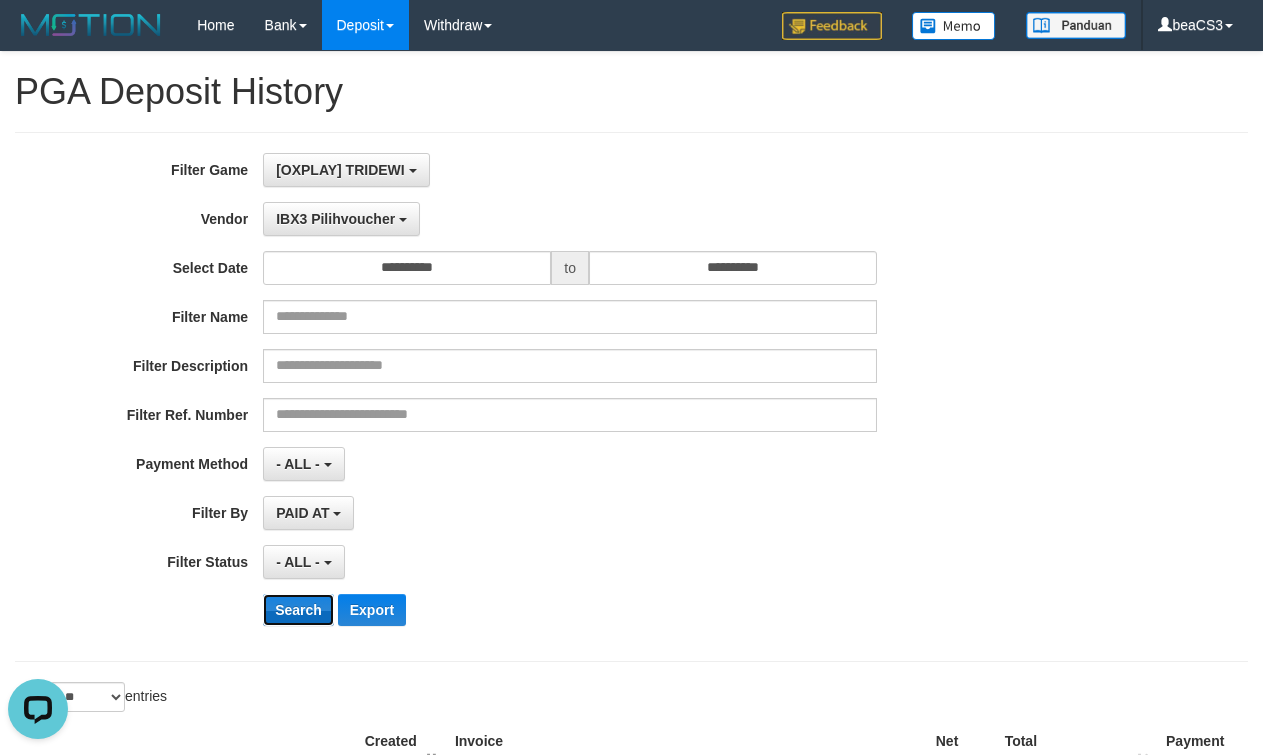 click on "Search" at bounding box center (298, 610) 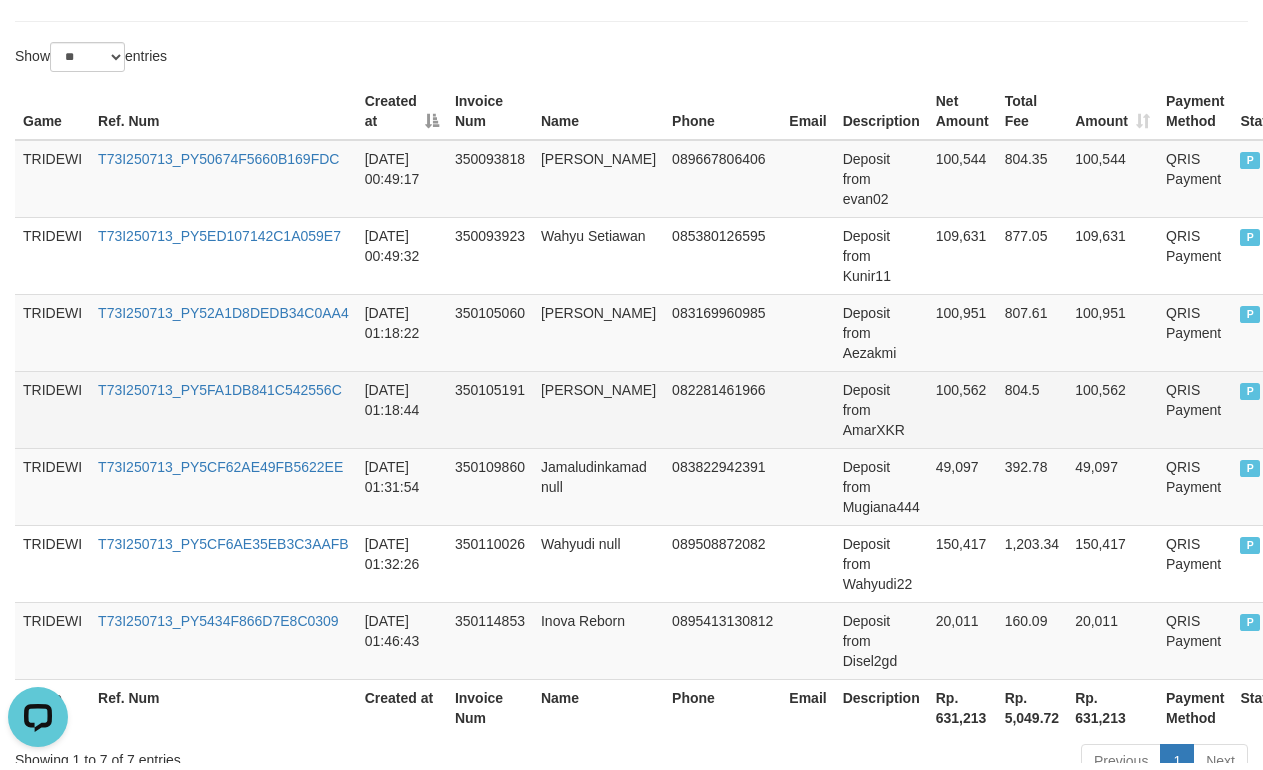 scroll, scrollTop: 0, scrollLeft: 0, axis: both 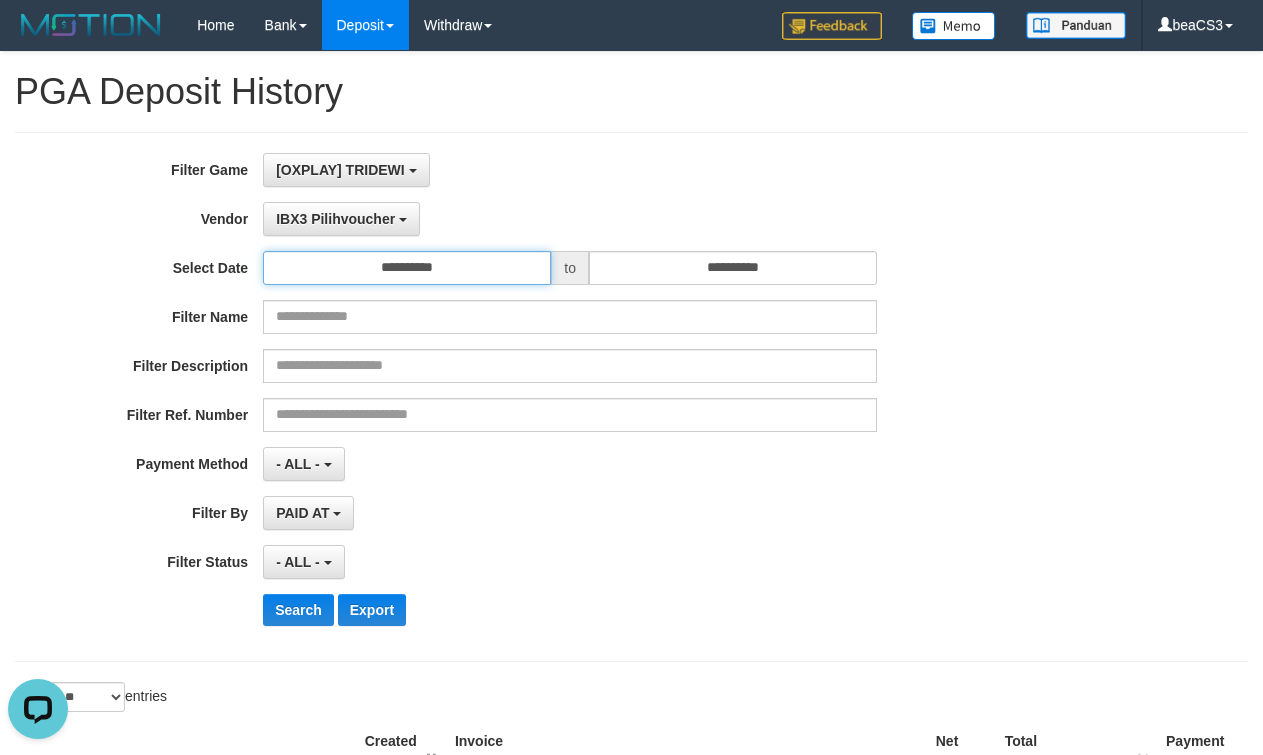 click on "**********" at bounding box center [407, 268] 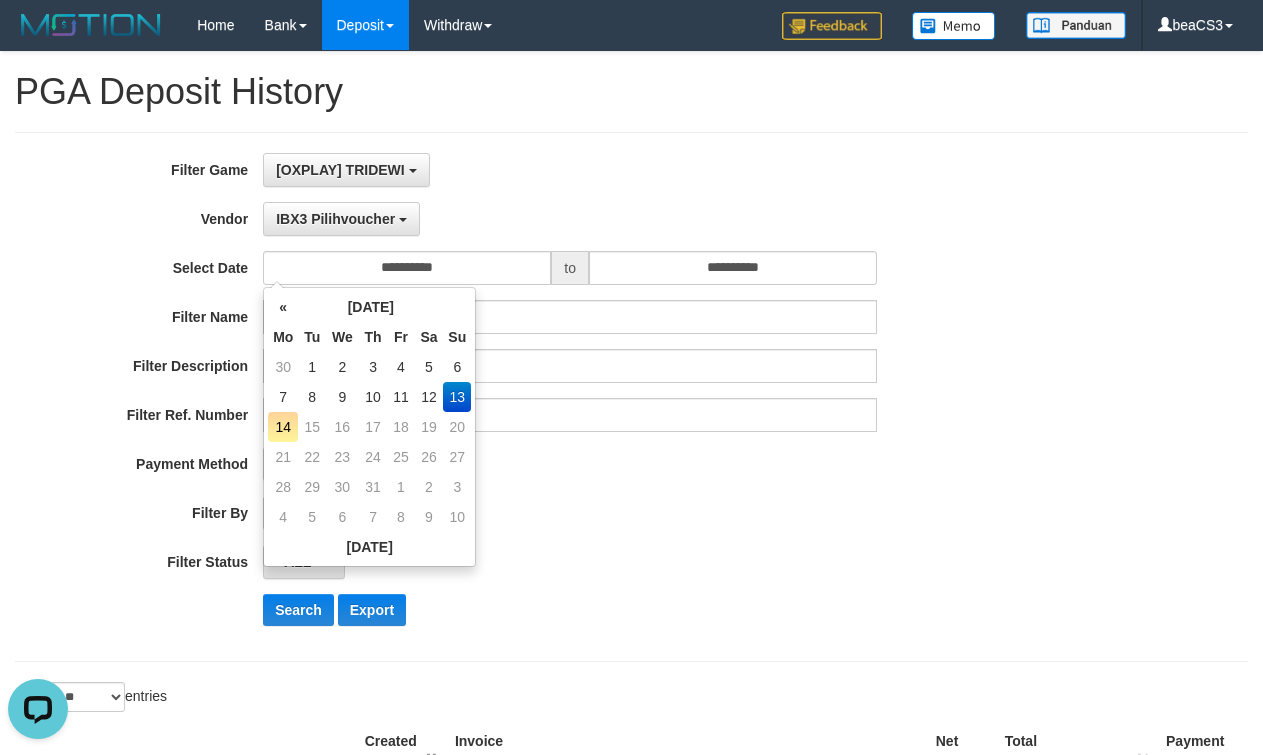 click on "14" at bounding box center (283, 427) 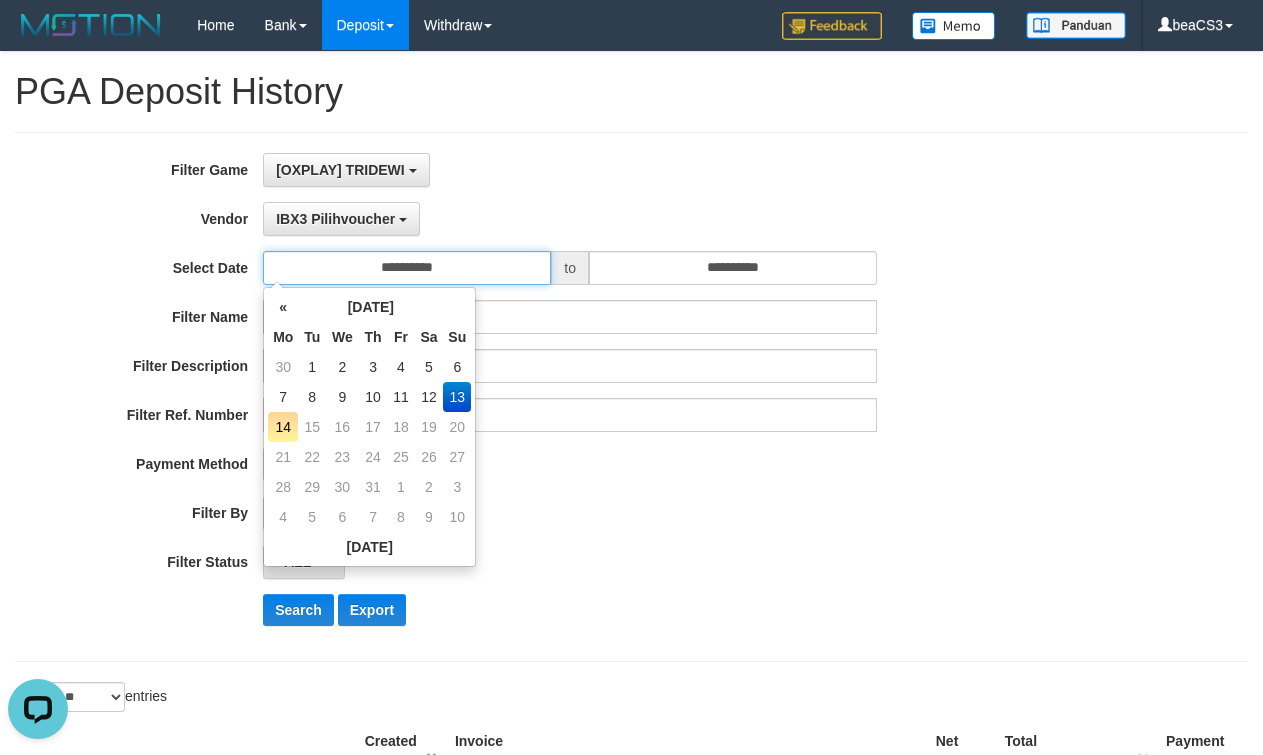 type on "**********" 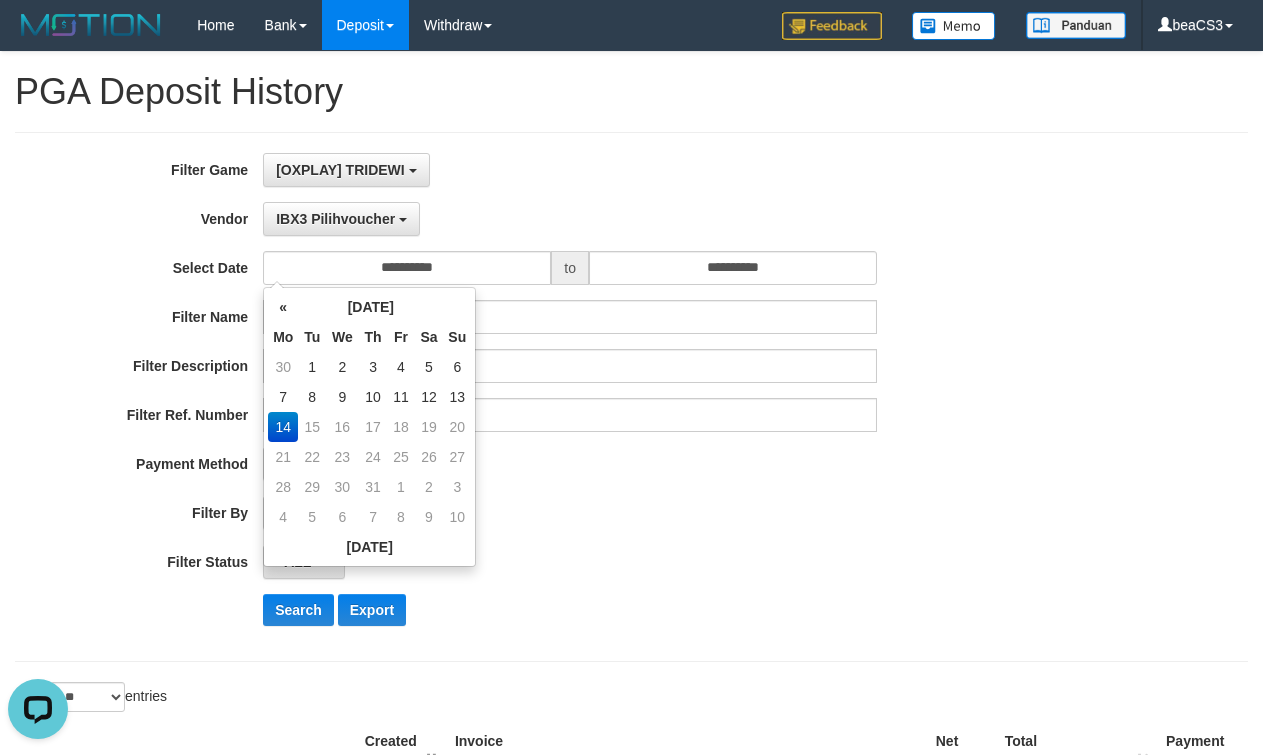 drag, startPoint x: 637, startPoint y: 559, endPoint x: 493, endPoint y: 609, distance: 152.4336 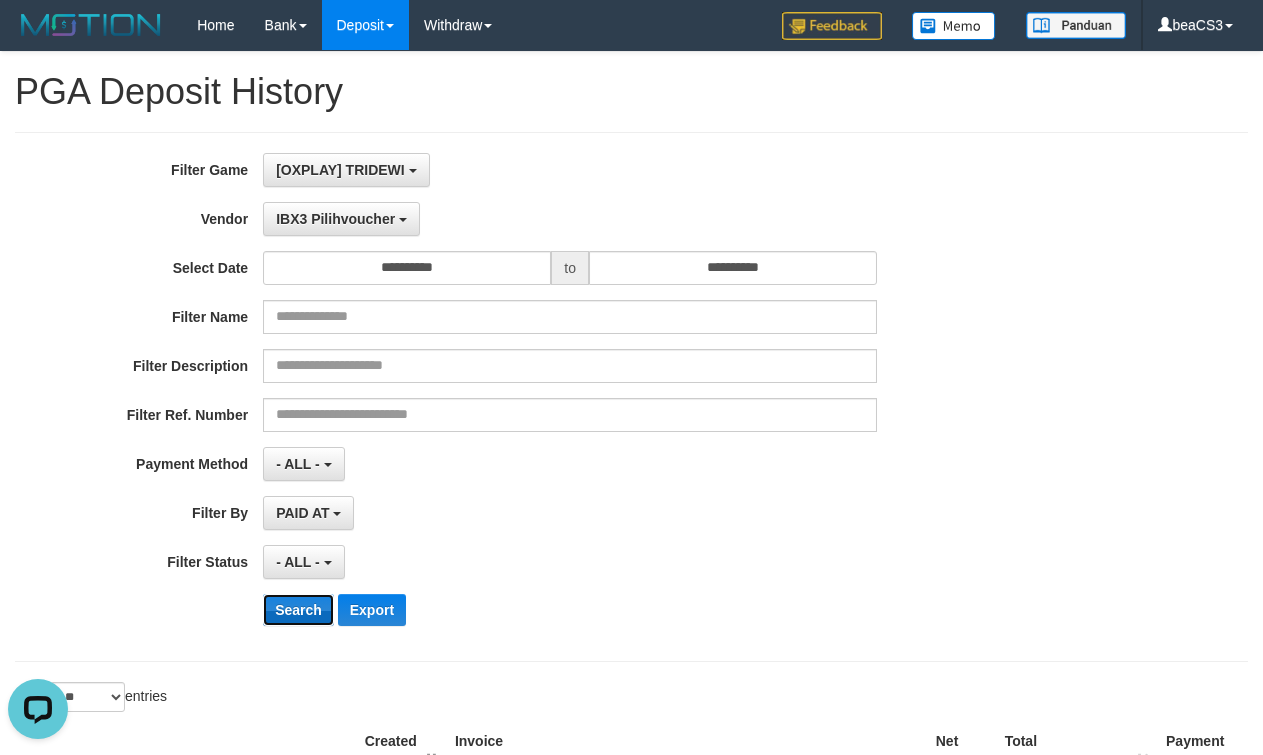 click on "Search" at bounding box center [298, 610] 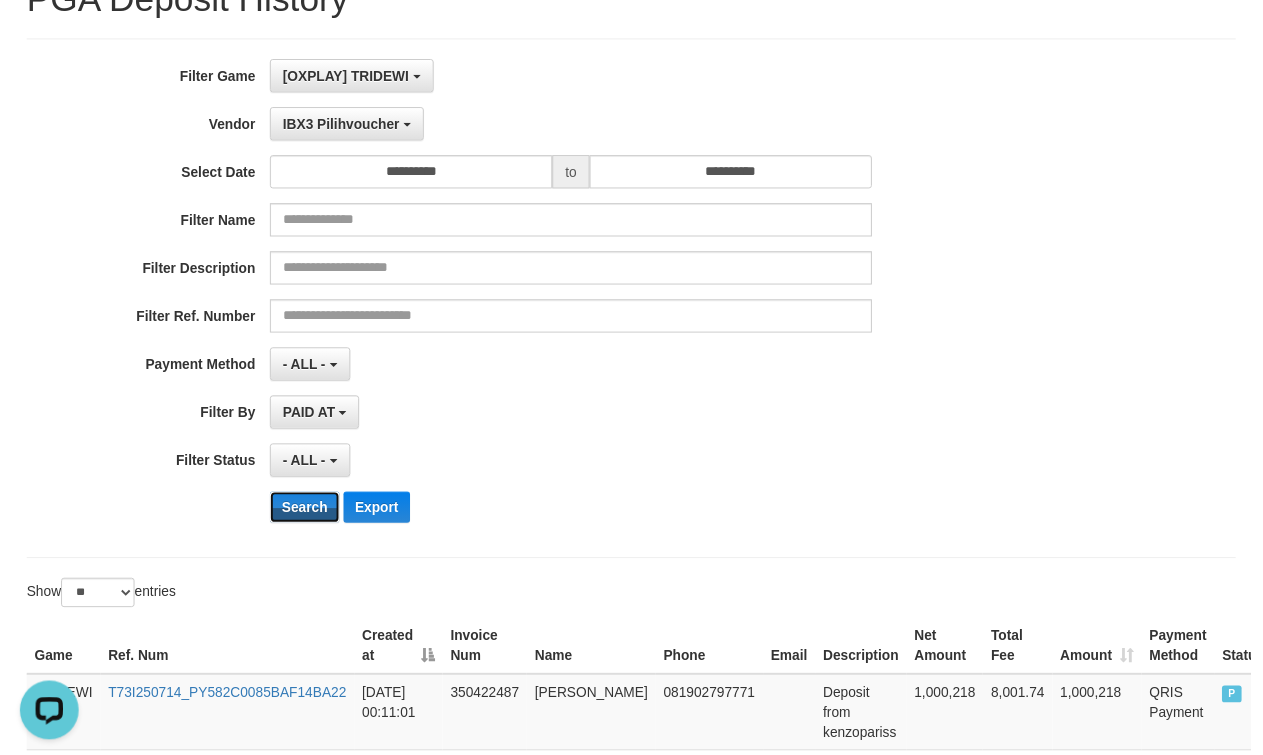 scroll, scrollTop: 0, scrollLeft: 0, axis: both 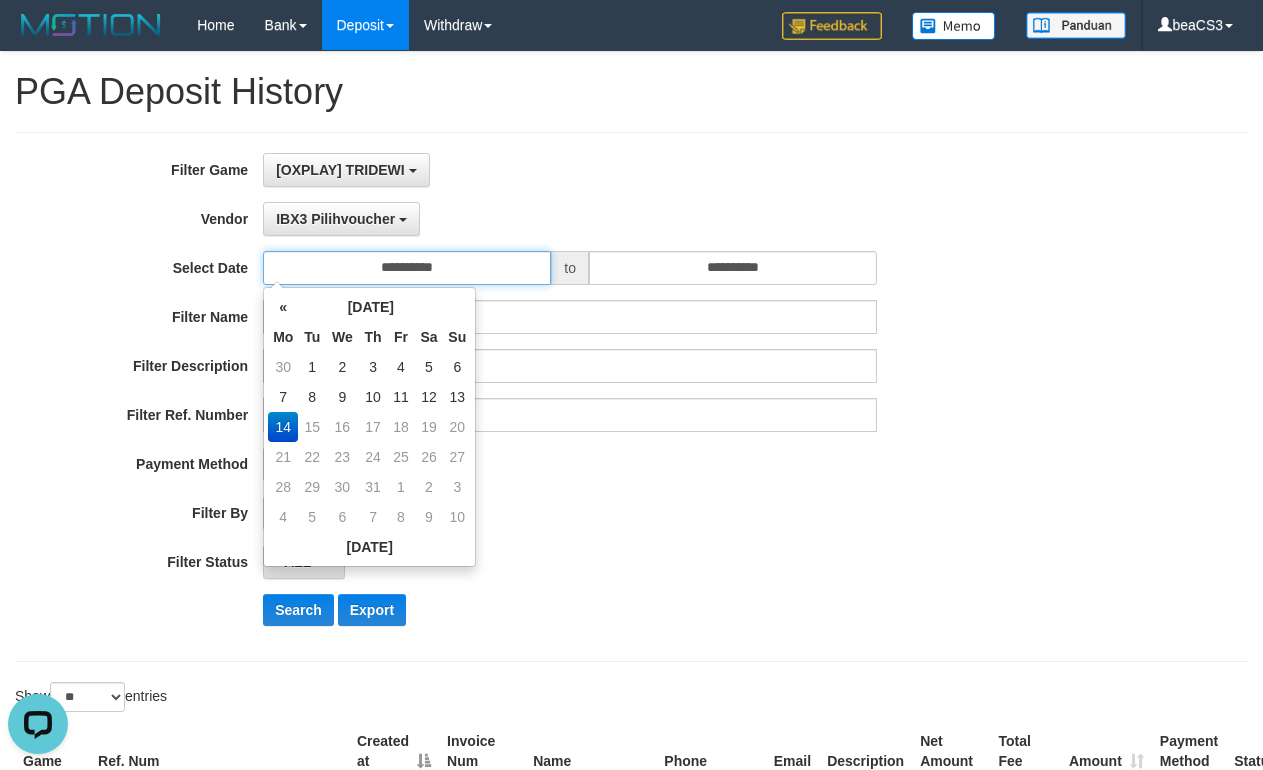 click on "**********" at bounding box center (407, 268) 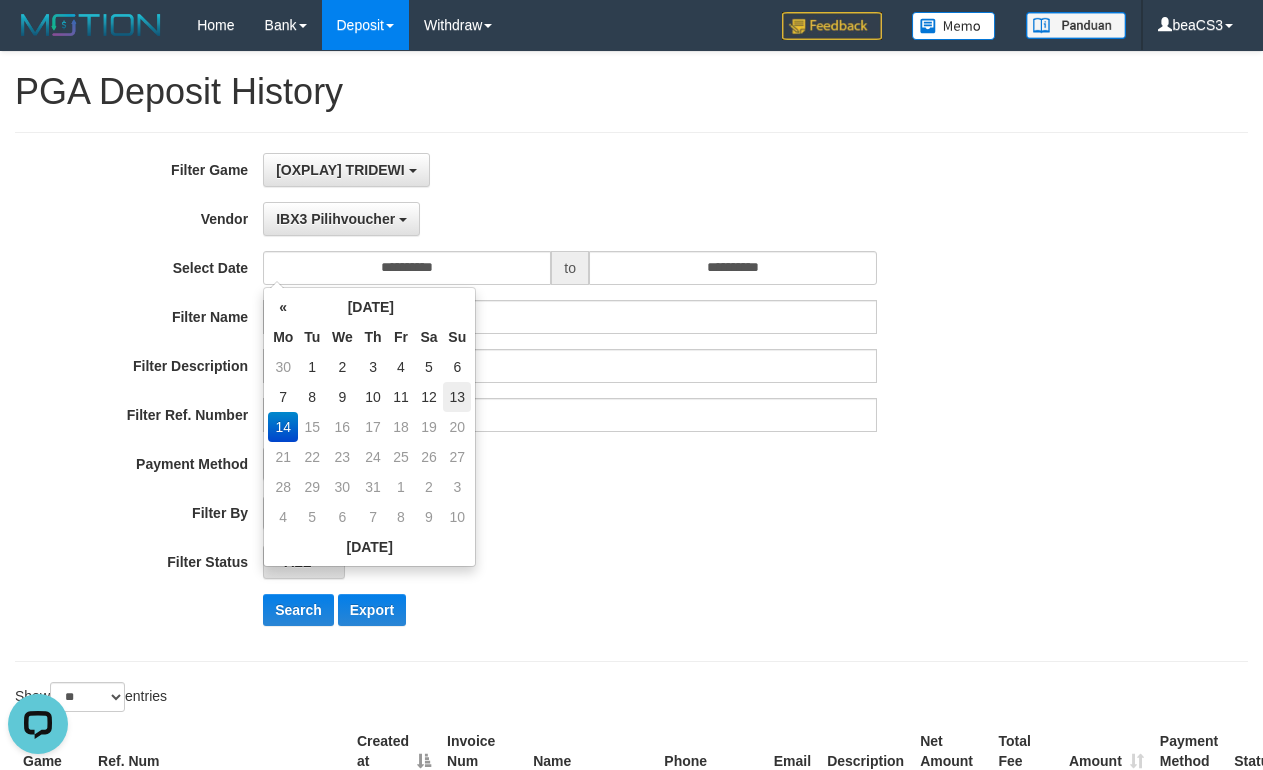 click on "13" at bounding box center (457, 397) 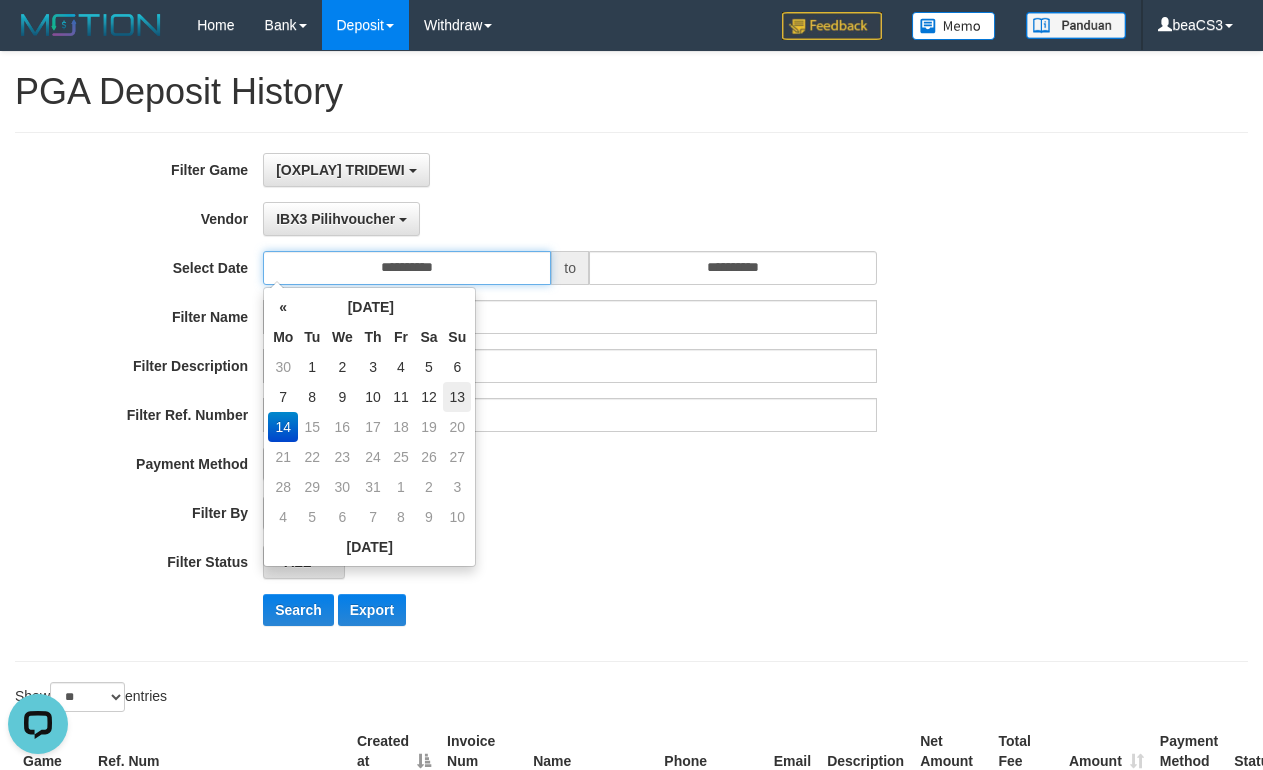 type on "**********" 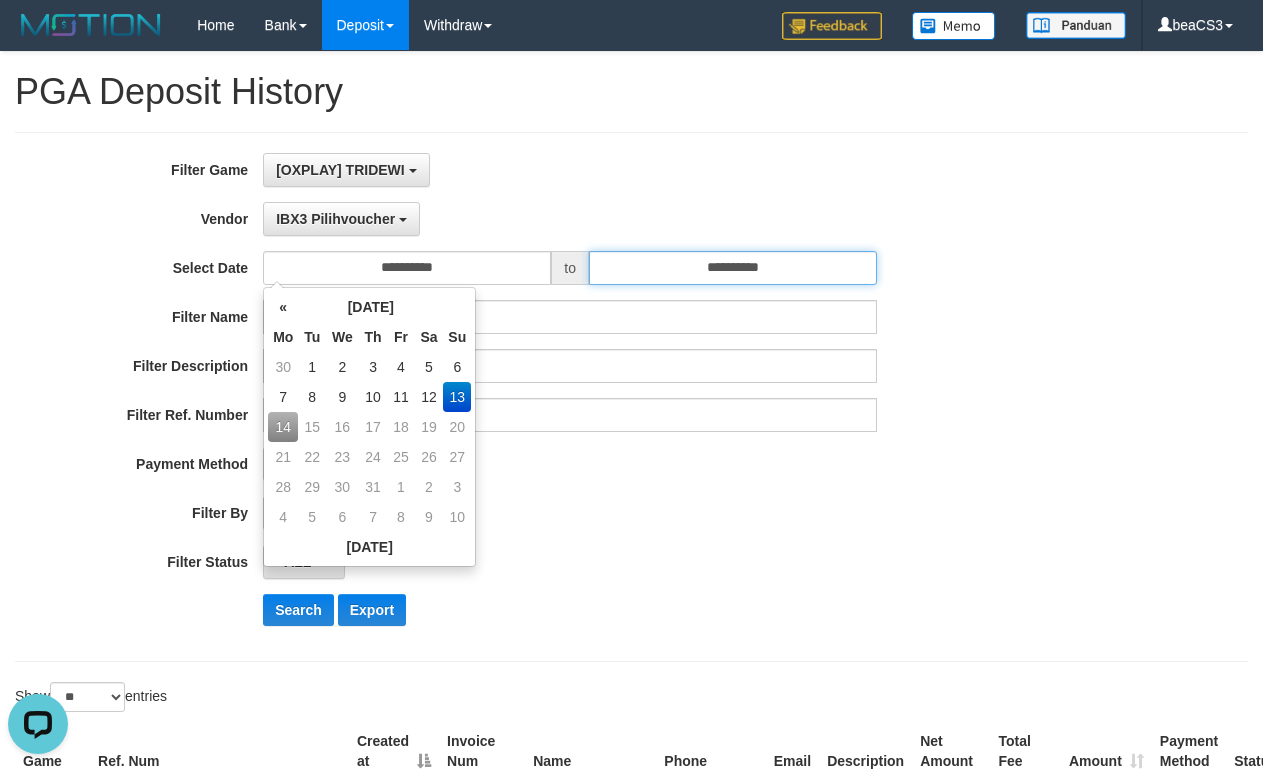 click on "**********" at bounding box center (733, 268) 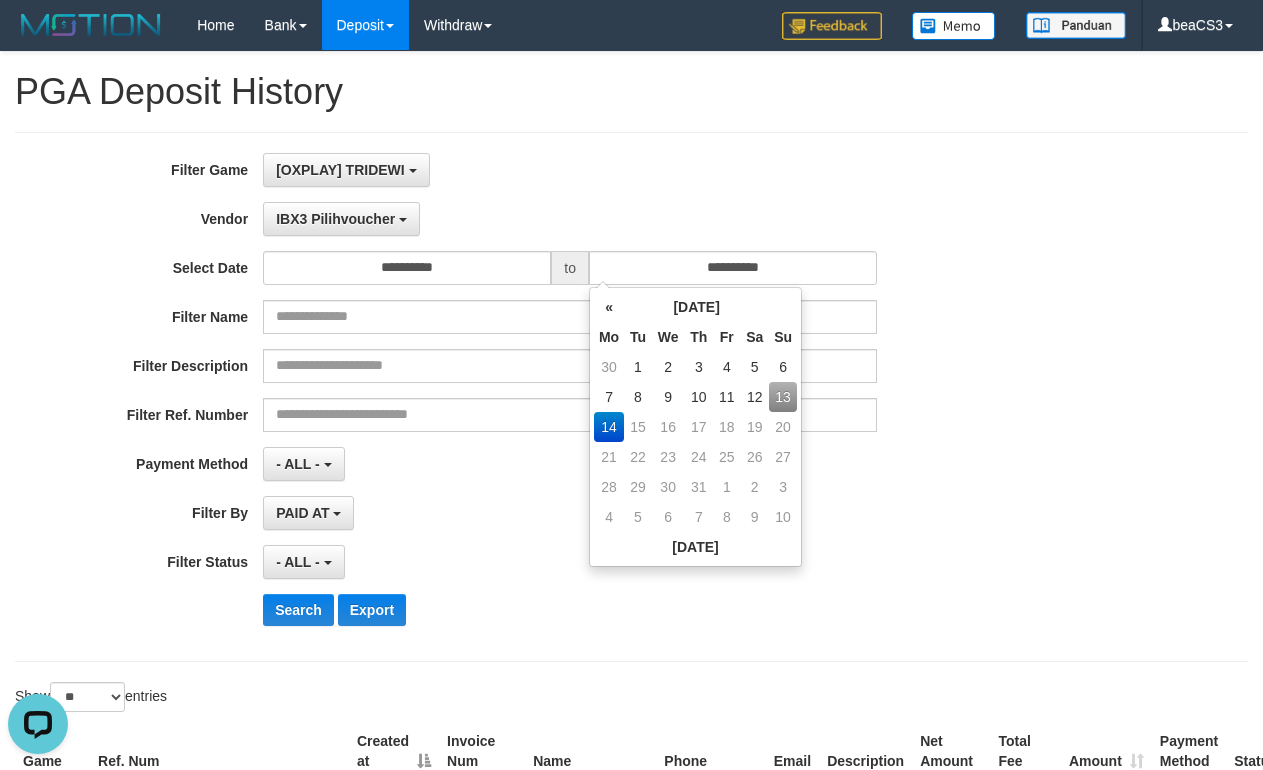 click on "13" at bounding box center [783, 397] 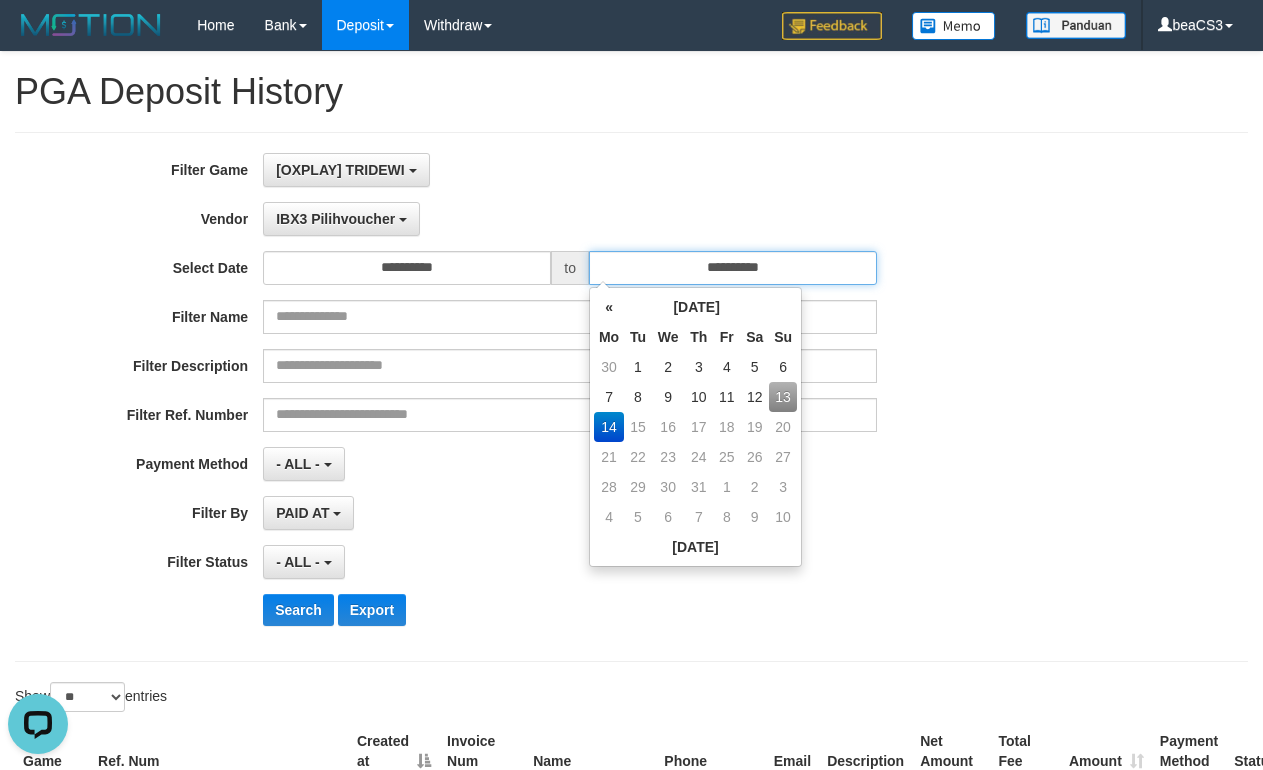 type on "**********" 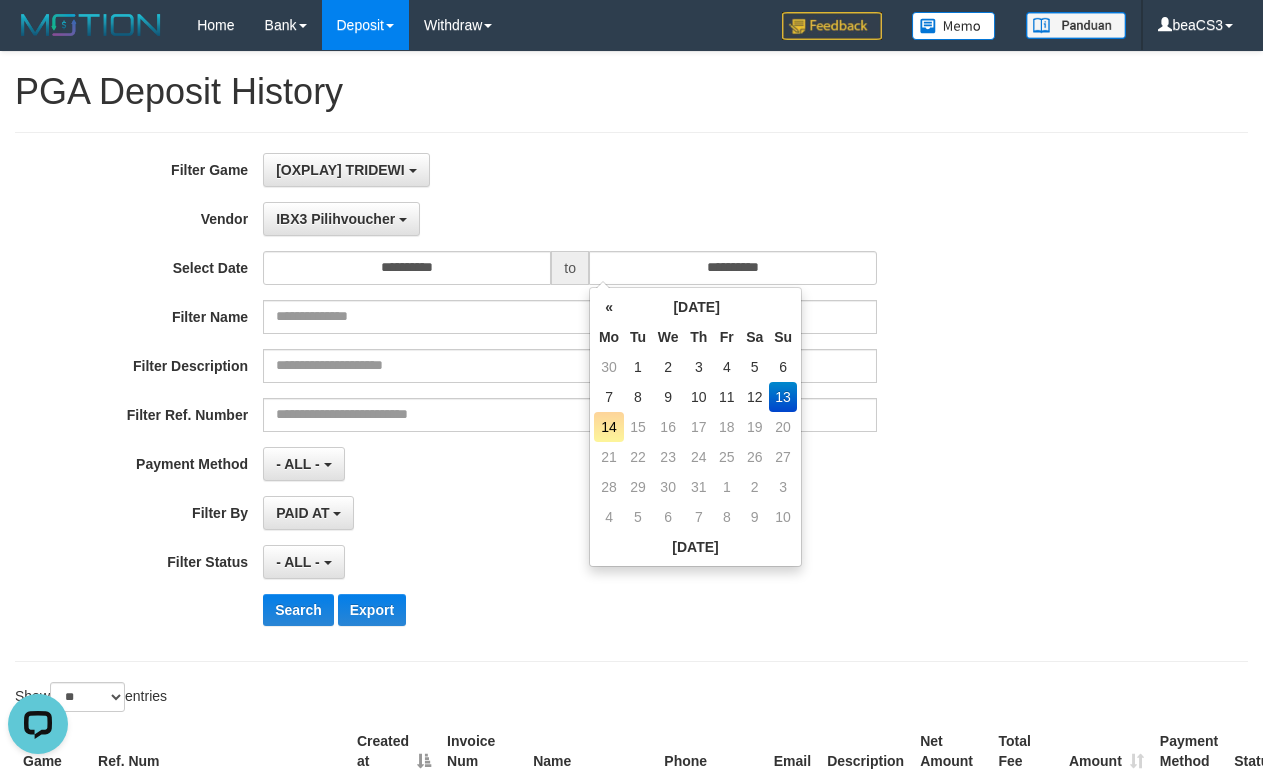drag, startPoint x: 517, startPoint y: 566, endPoint x: 488, endPoint y: 584, distance: 34.132095 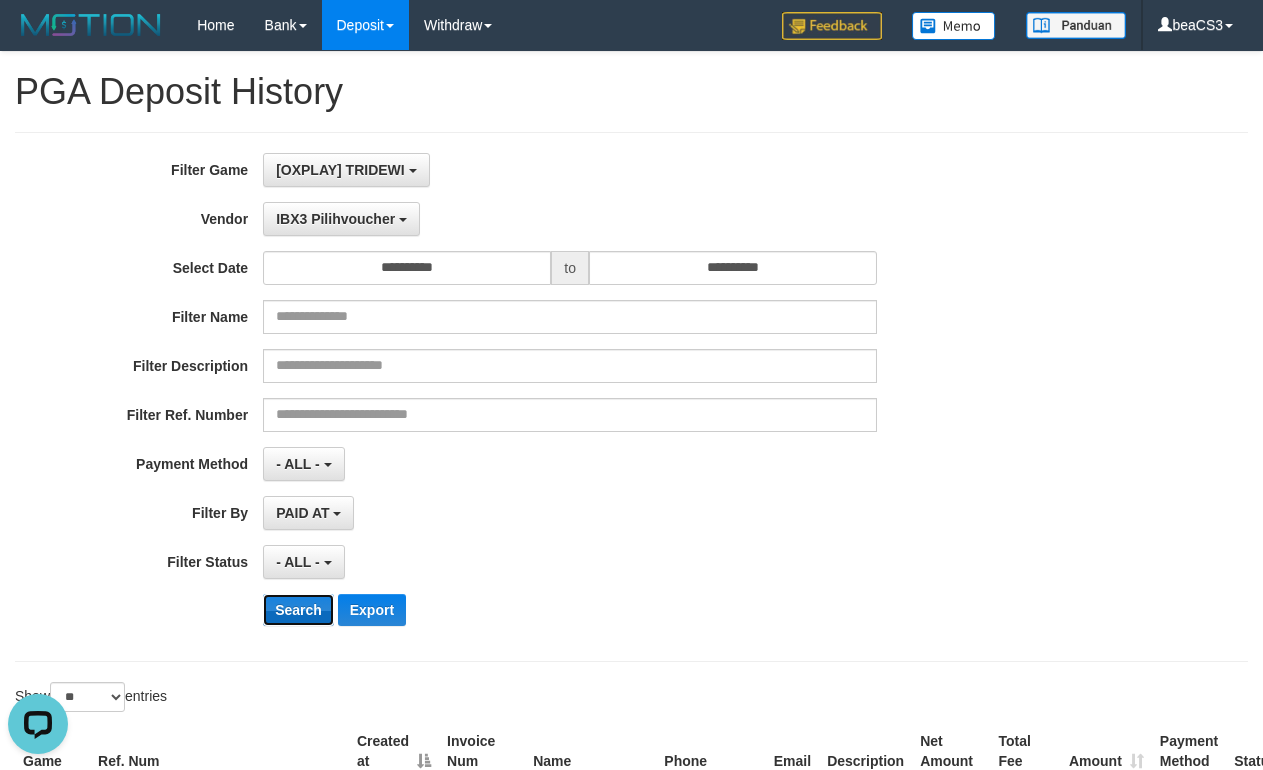 click on "Search" at bounding box center (298, 610) 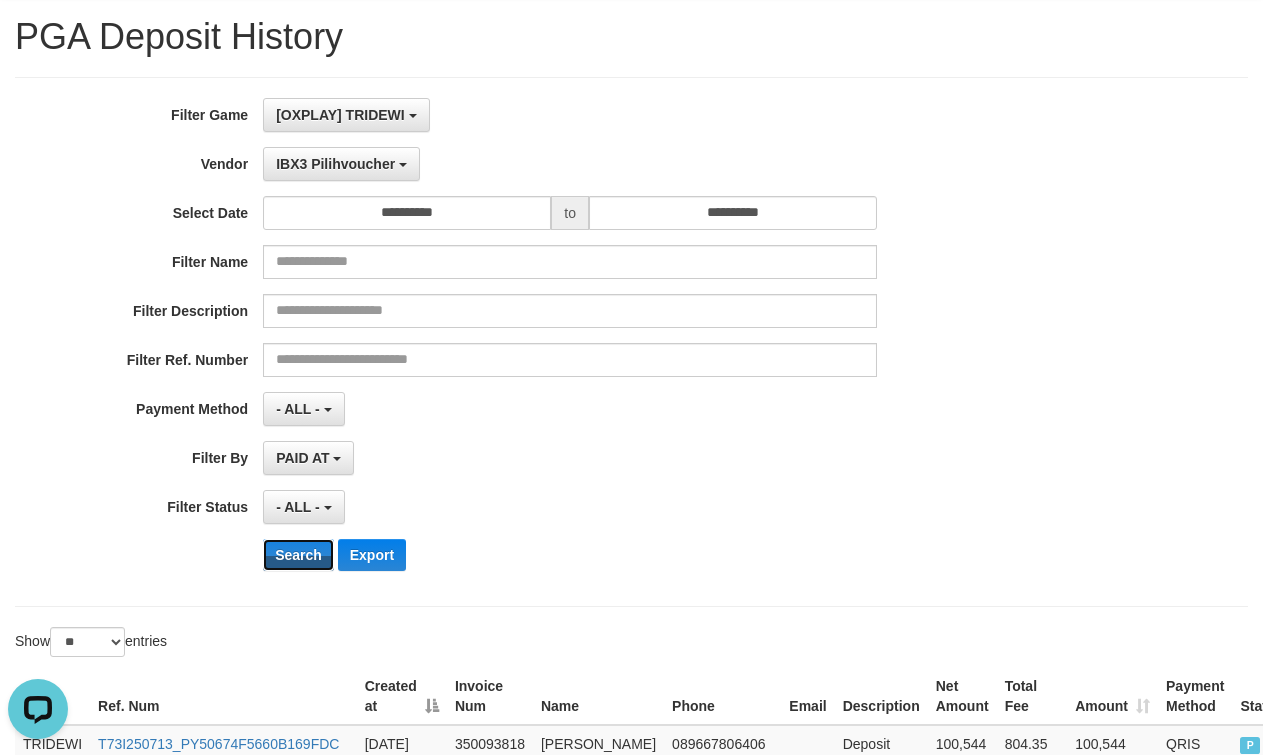 scroll, scrollTop: 0, scrollLeft: 0, axis: both 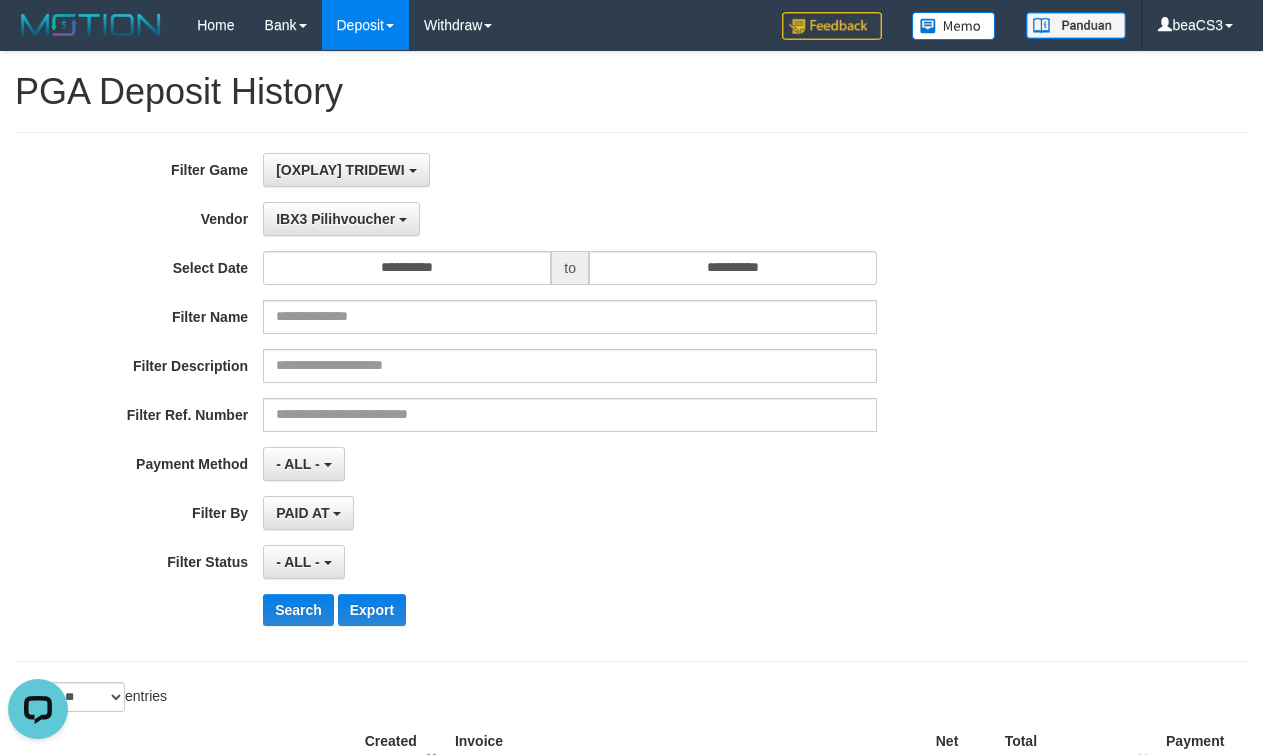 click on "- ALL -    SELECT ALL  - ALL -  SELECT PAYMENT METHOD
Mandiri
BNI
OVO
CIMB
BRI
MAYBANK
PERMATA
DANAMON
INDOMARET
ALFAMART
GOPAY
CC
BCA
QRIS
SINARMAS
LINKAJA
SHOPEEPAY
ATMBERSAMA
DANA
ARTHAGRAHA
SAMPOERNA
OCBCNISP" at bounding box center (570, 464) 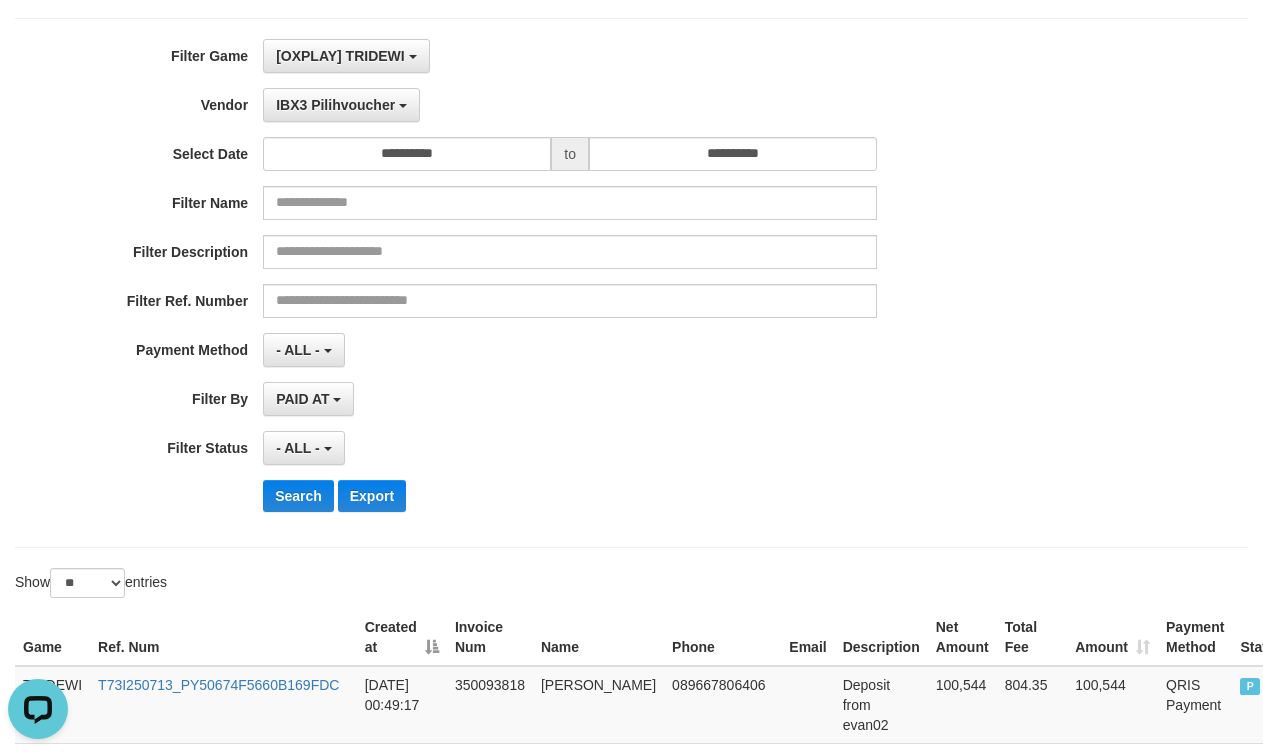 scroll, scrollTop: 0, scrollLeft: 0, axis: both 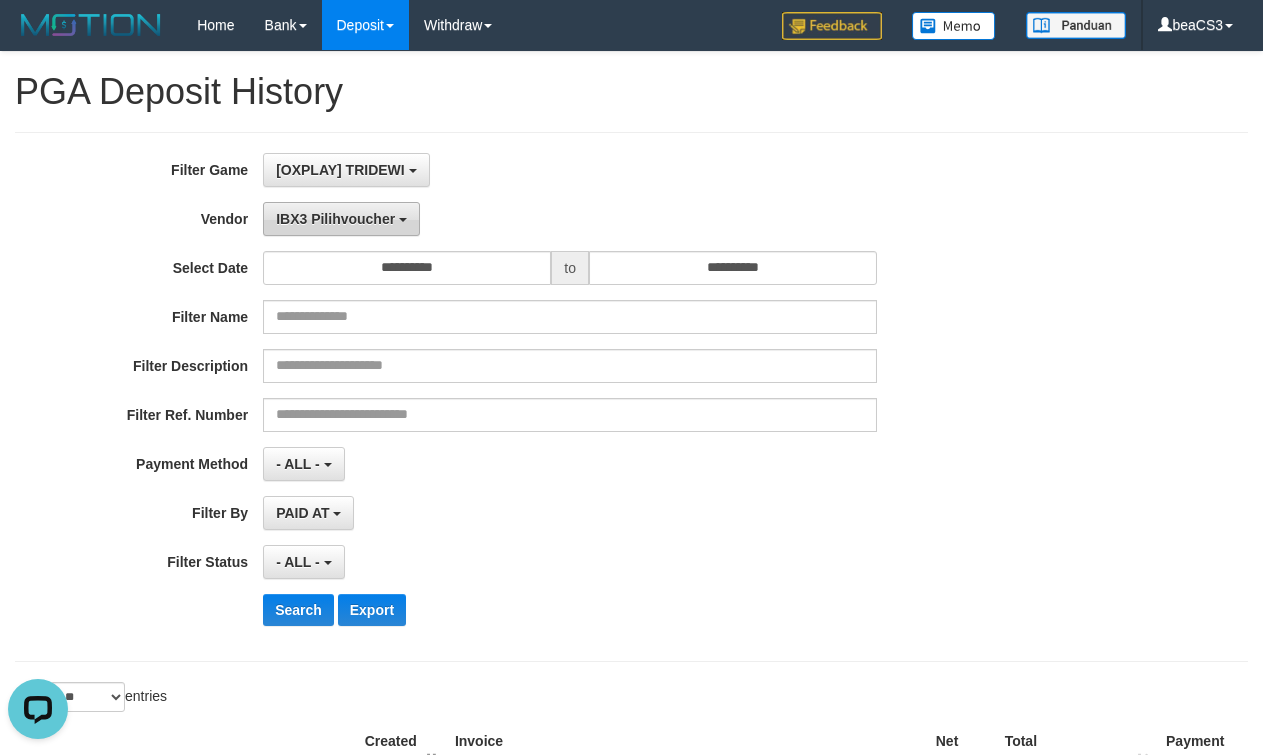 click on "IBX3 Pilihvoucher" at bounding box center (335, 219) 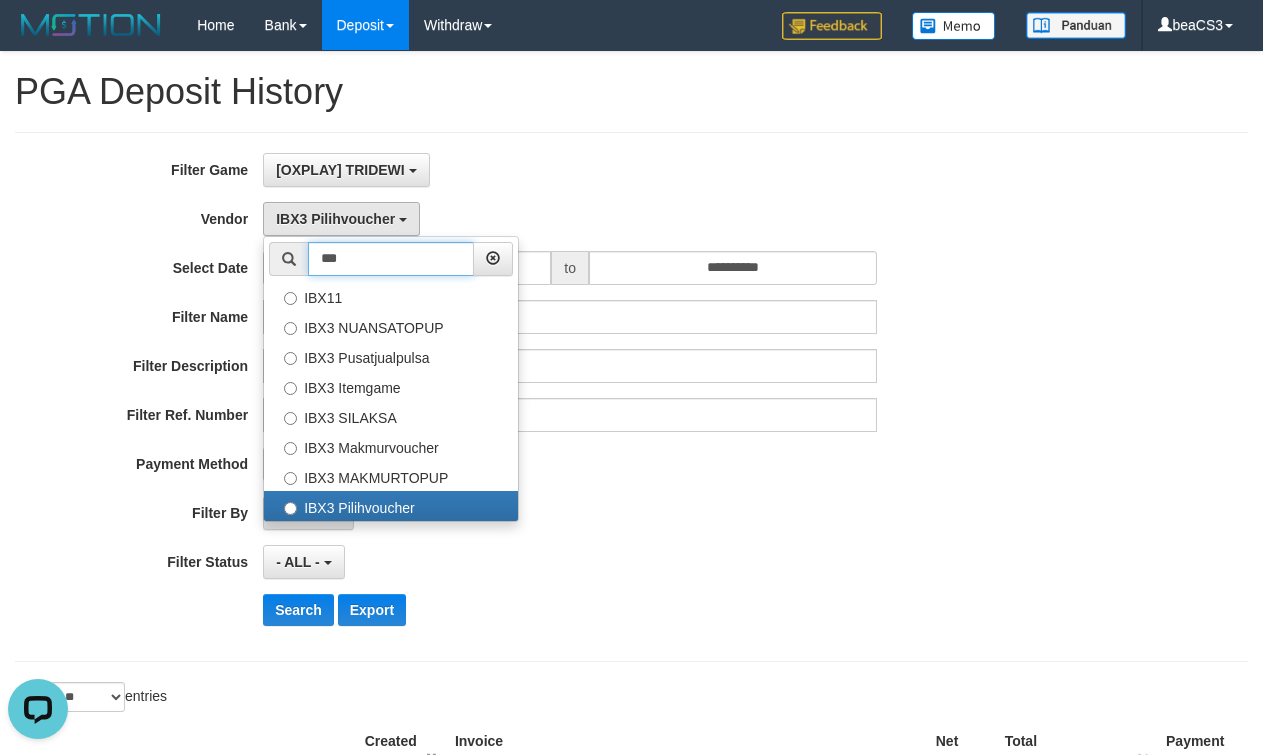 drag, startPoint x: 378, startPoint y: 252, endPoint x: 267, endPoint y: 251, distance: 111.0045 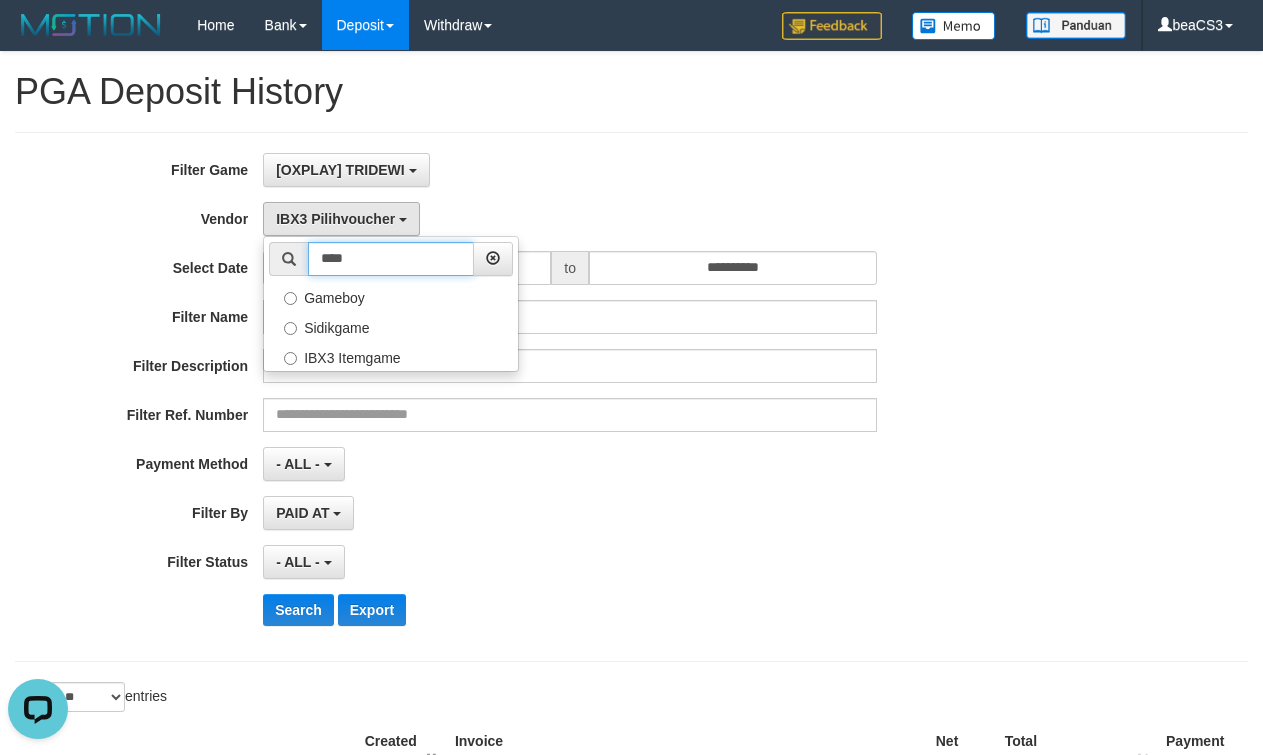 type on "****" 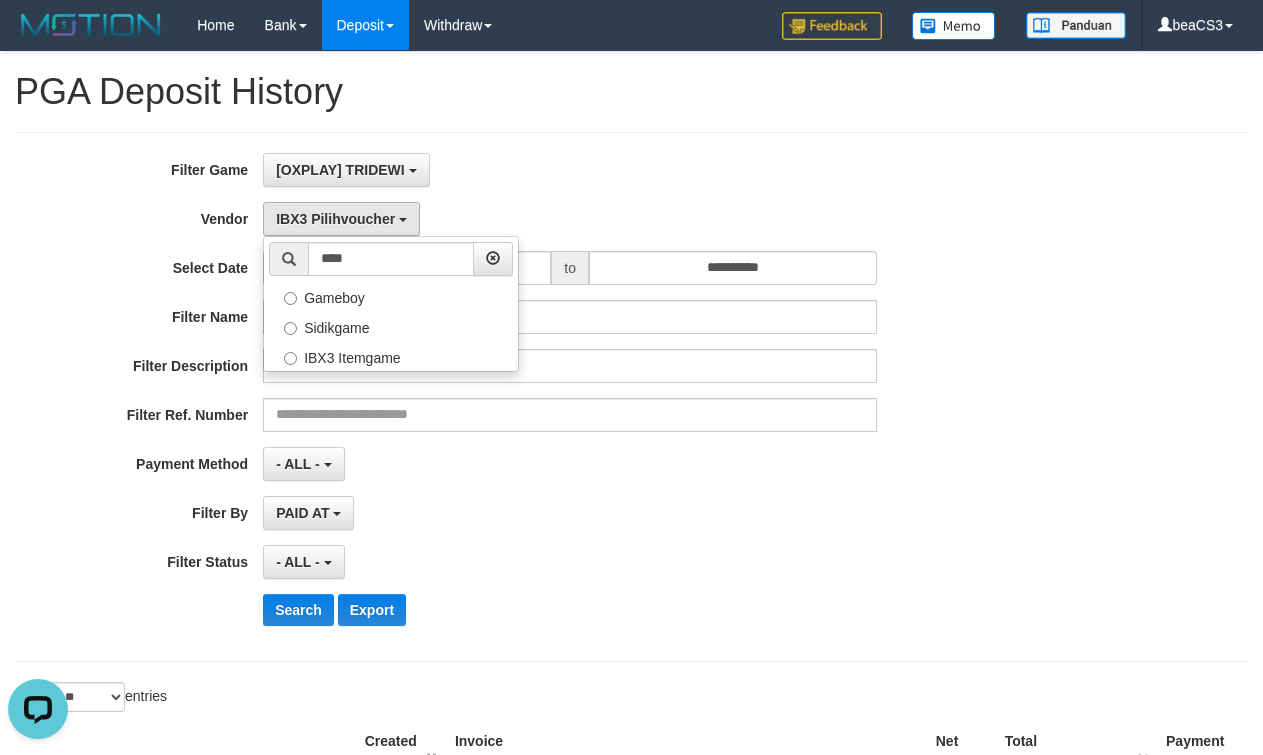 click on "**********" at bounding box center [526, 397] 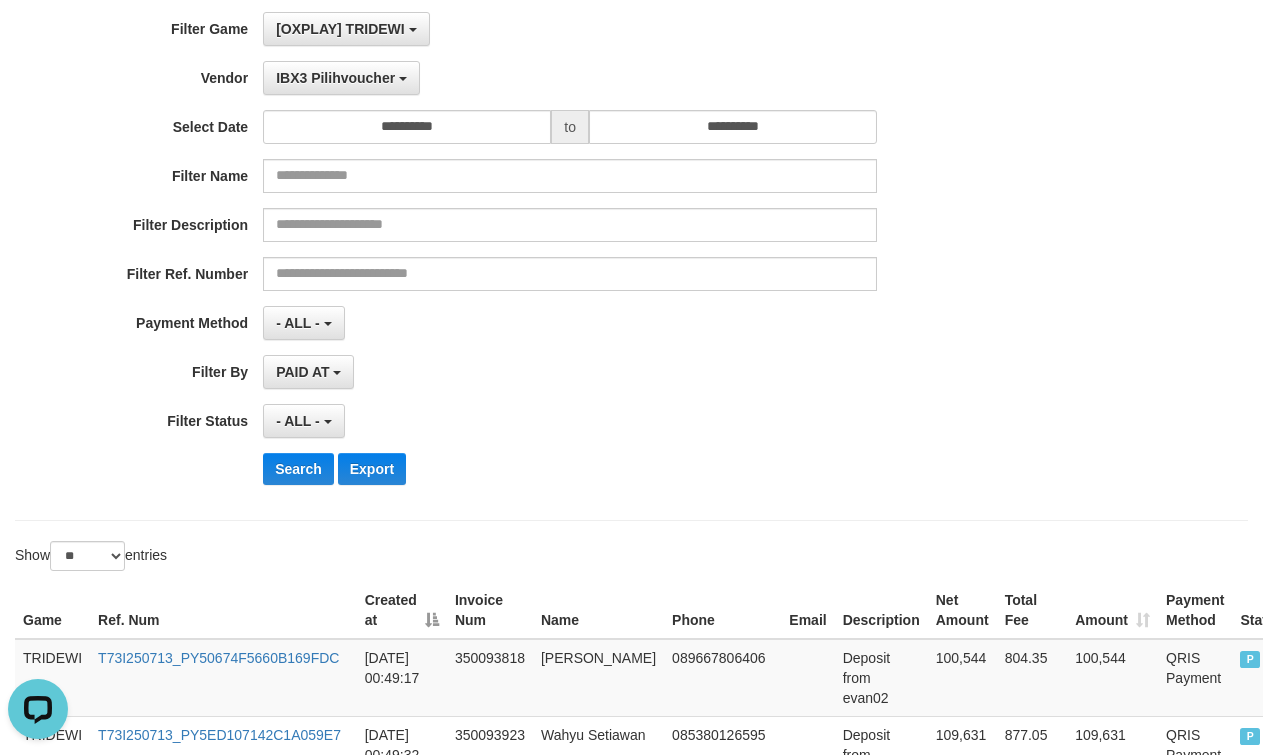 scroll, scrollTop: 133, scrollLeft: 0, axis: vertical 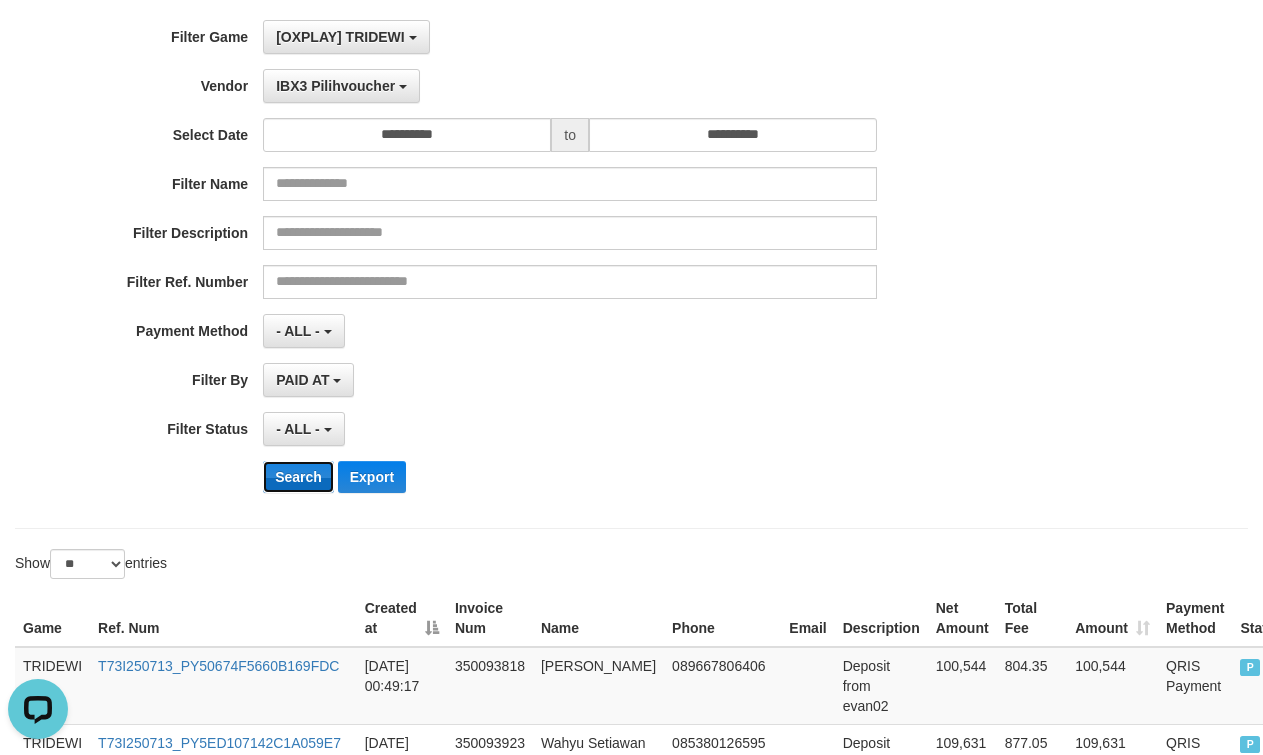 drag, startPoint x: 294, startPoint y: 477, endPoint x: 310, endPoint y: 470, distance: 17.464249 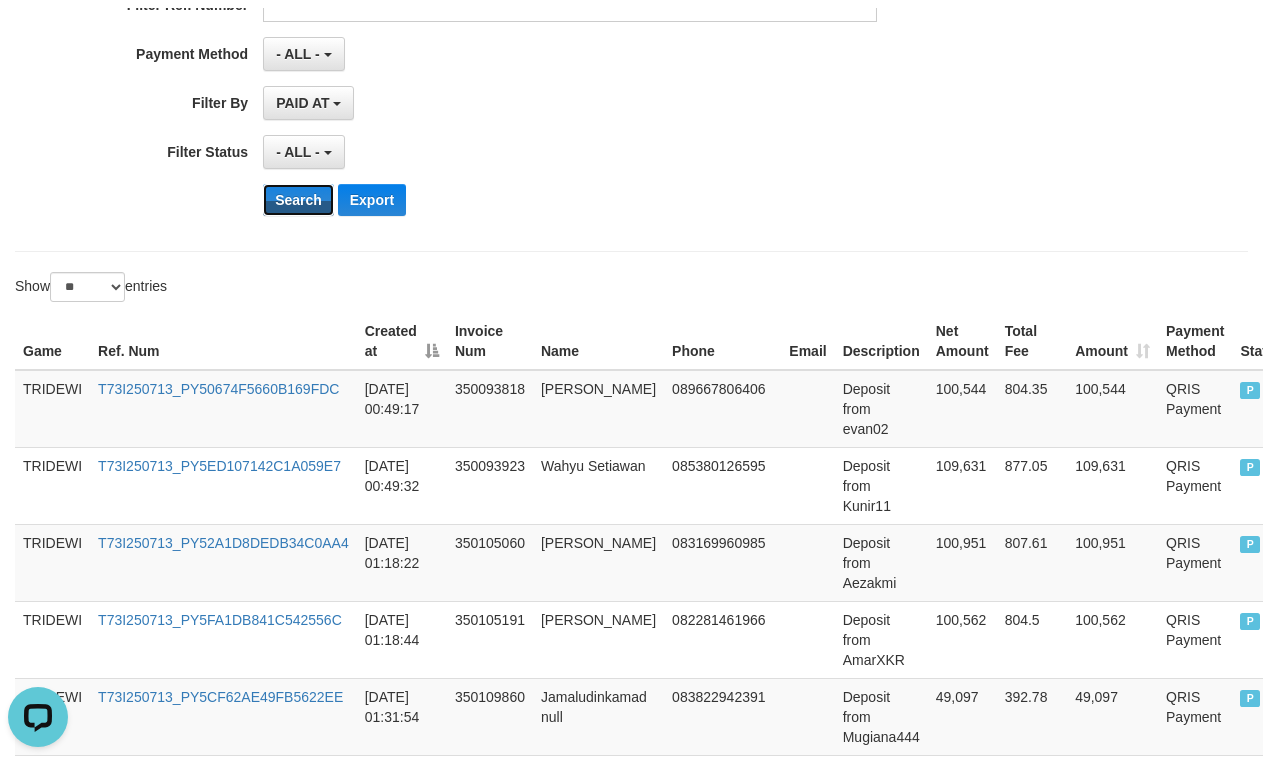 scroll, scrollTop: 133, scrollLeft: 0, axis: vertical 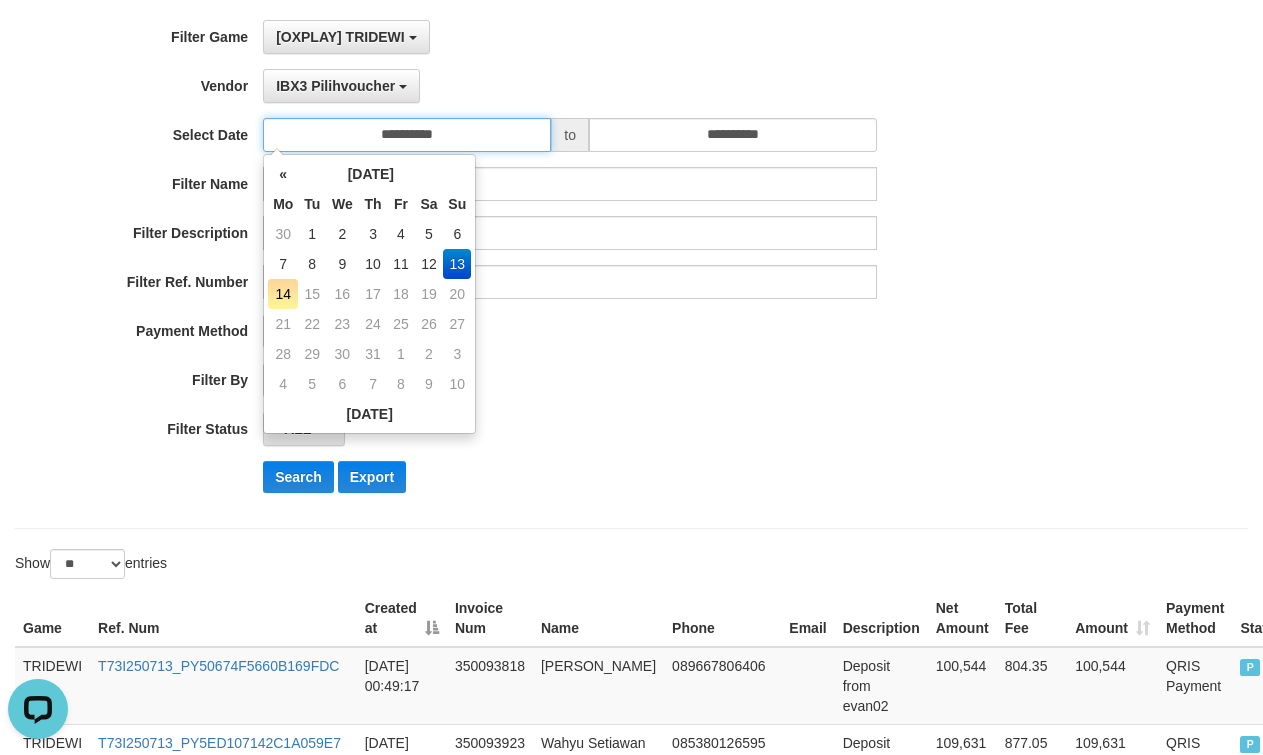 click on "**********" at bounding box center (407, 135) 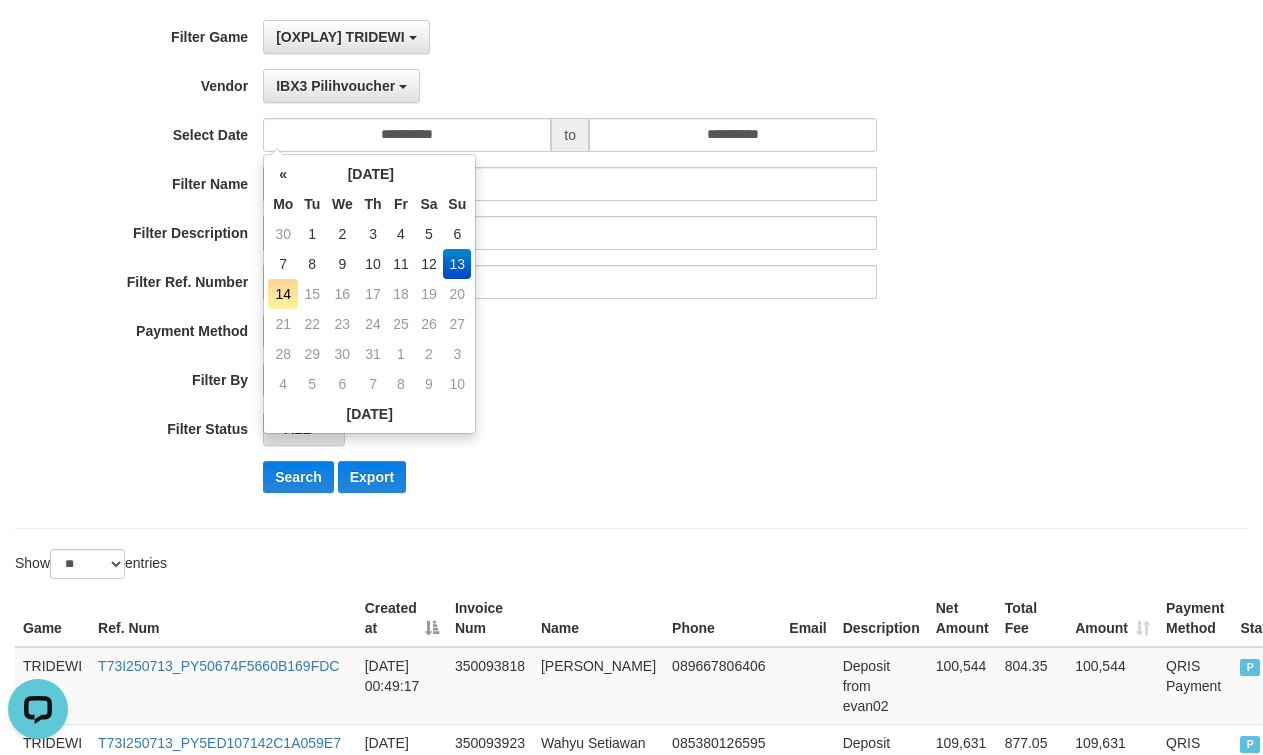 click on "14" at bounding box center (283, 294) 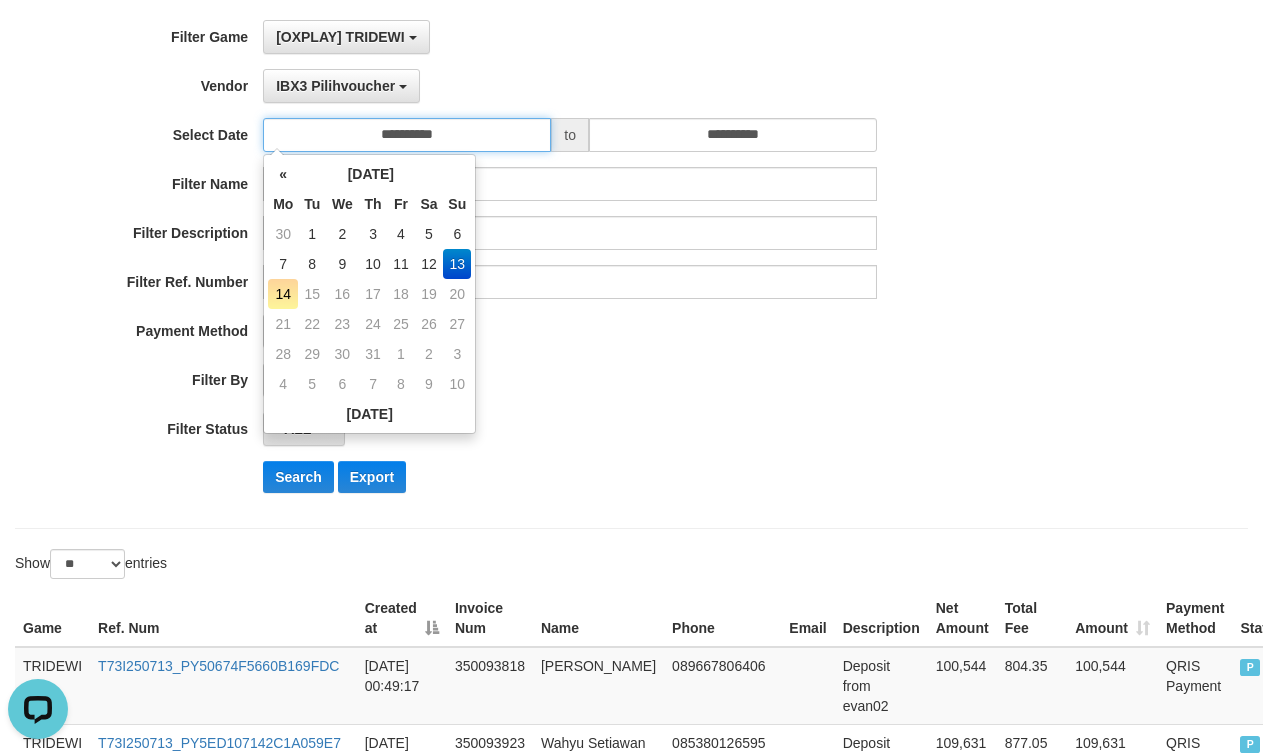type on "**********" 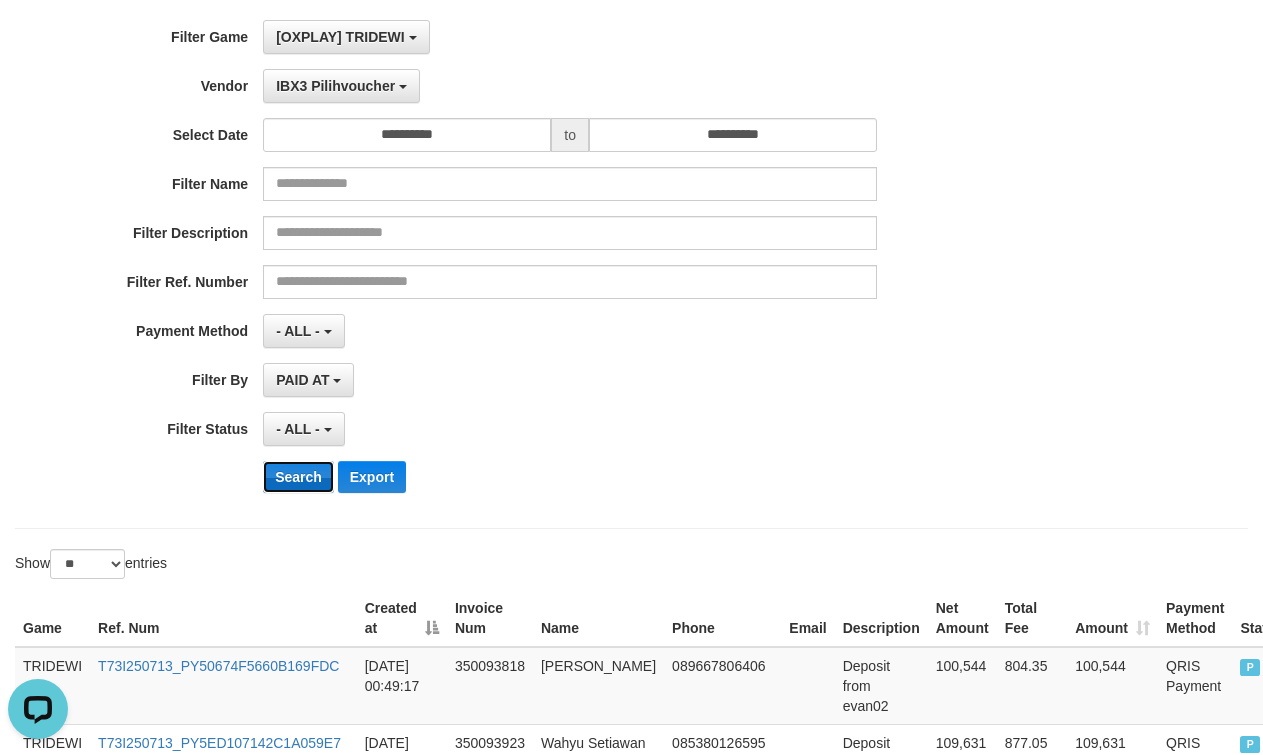 click on "Search" at bounding box center [298, 477] 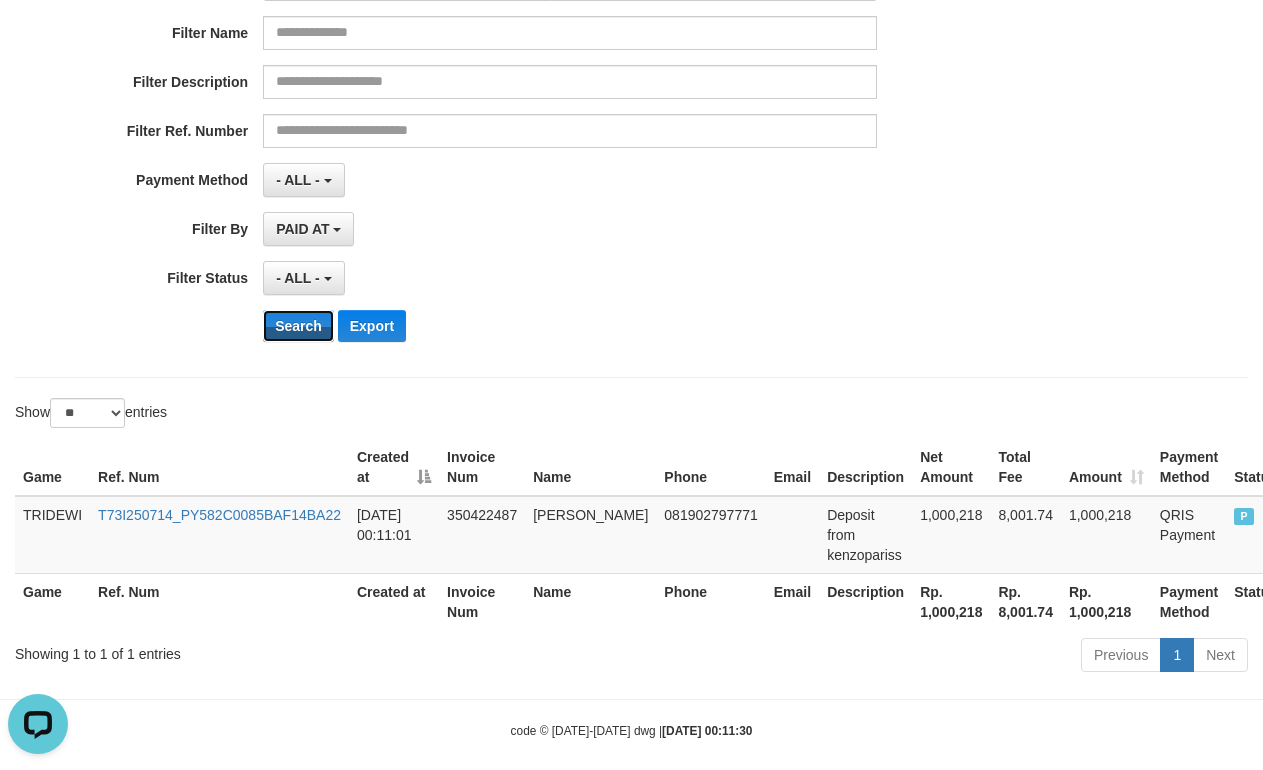 scroll, scrollTop: 0, scrollLeft: 0, axis: both 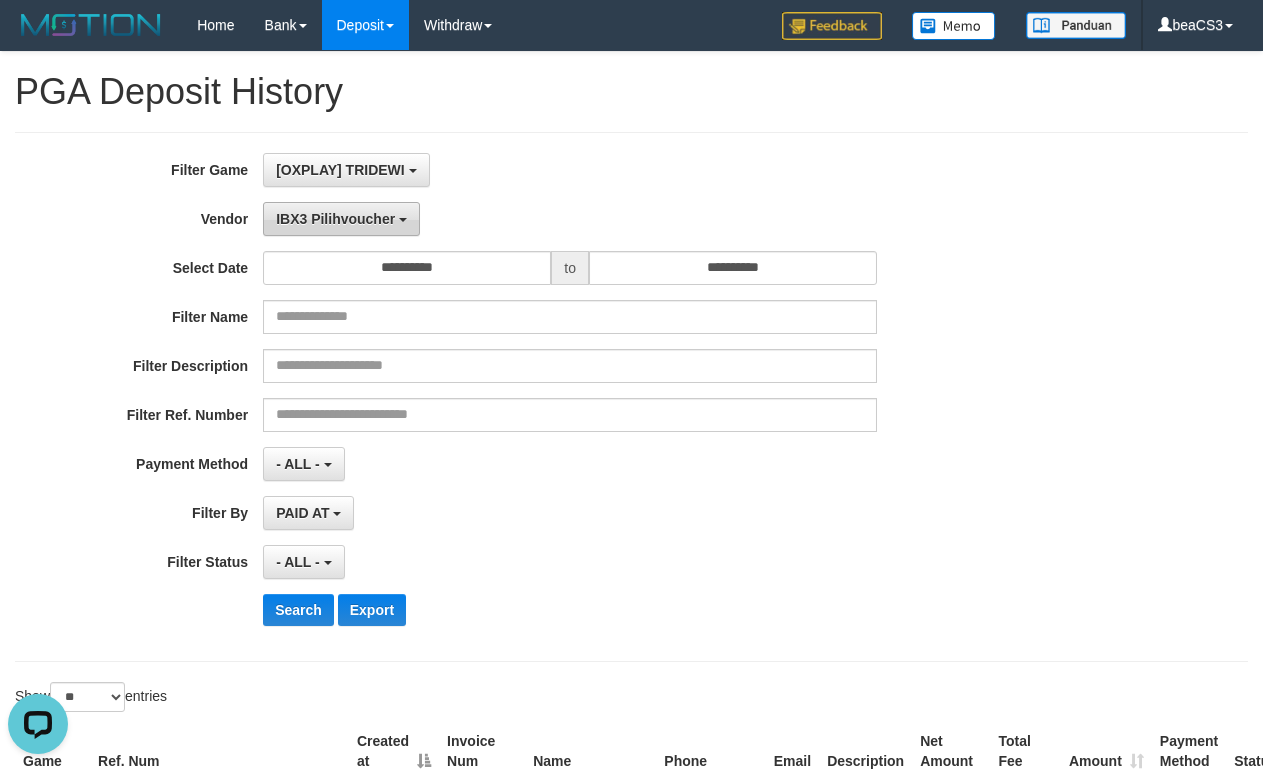 click on "IBX3 Pilihvoucher" at bounding box center (341, 219) 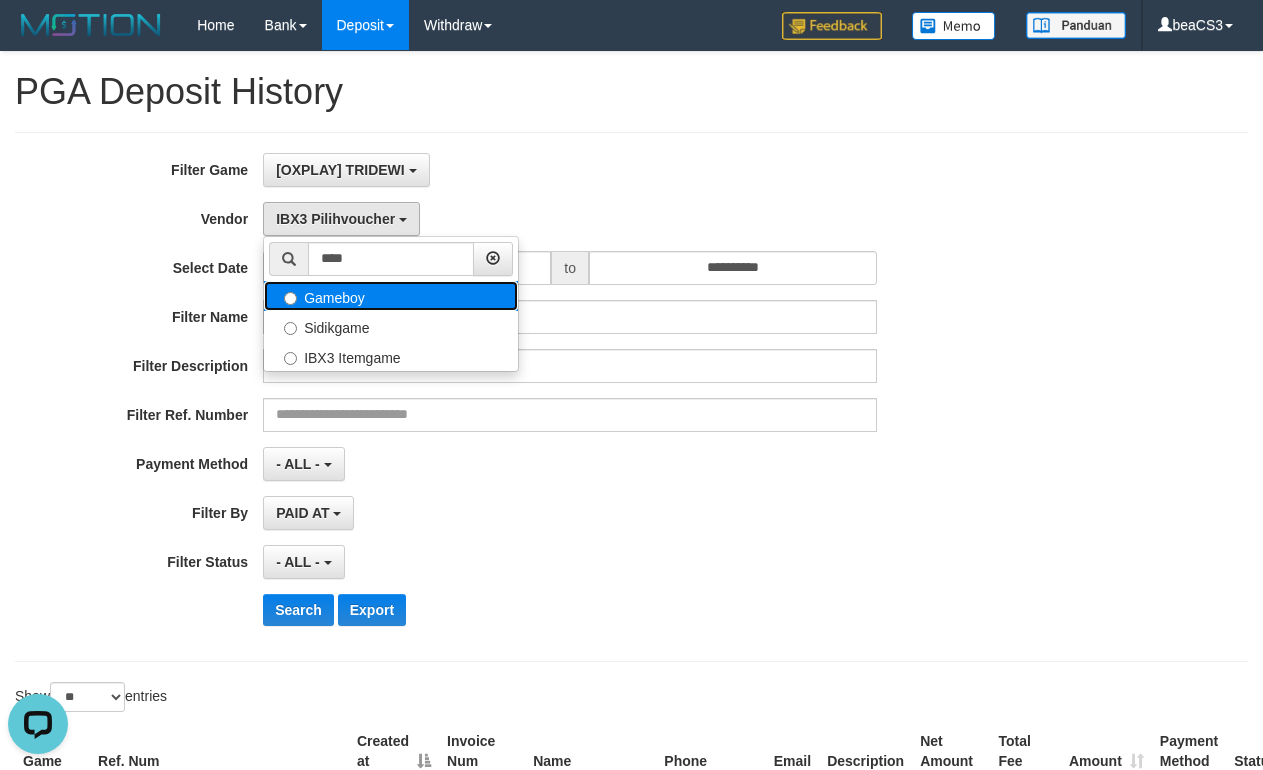 click on "Gameboy" at bounding box center [391, 296] 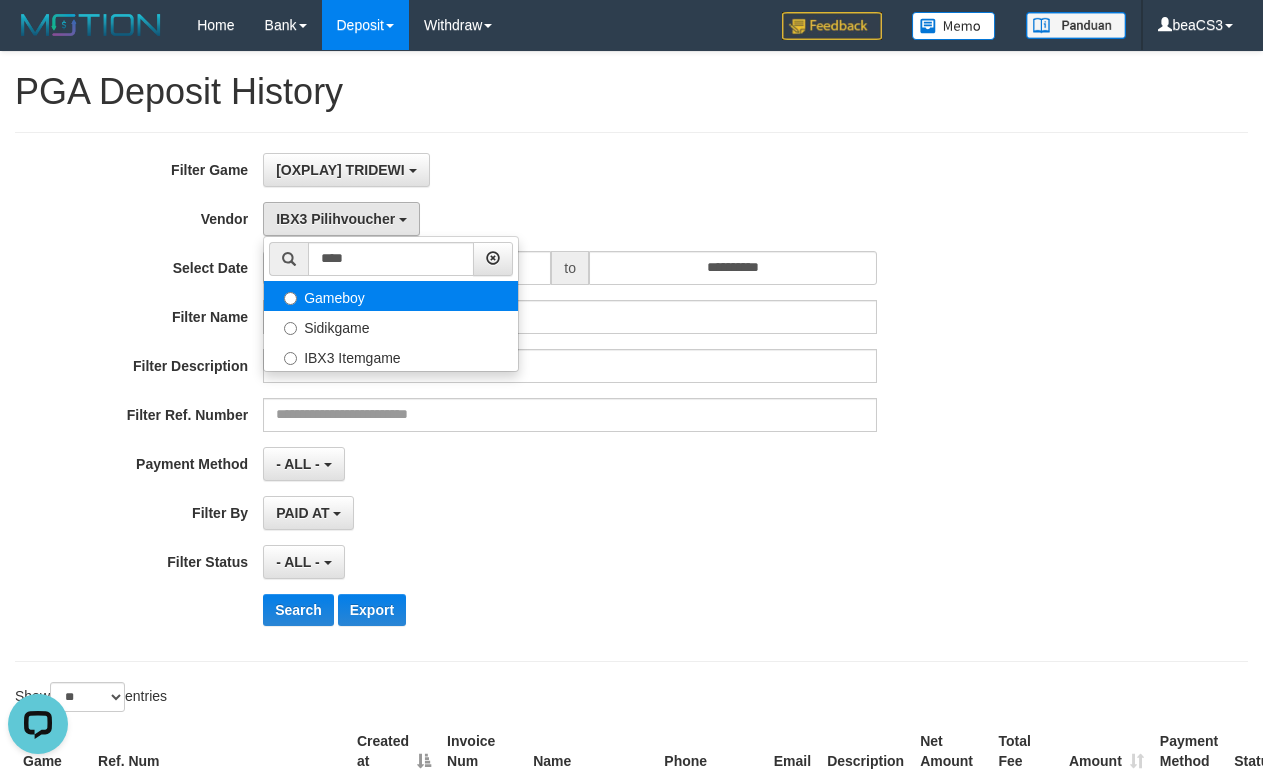 select on "**********" 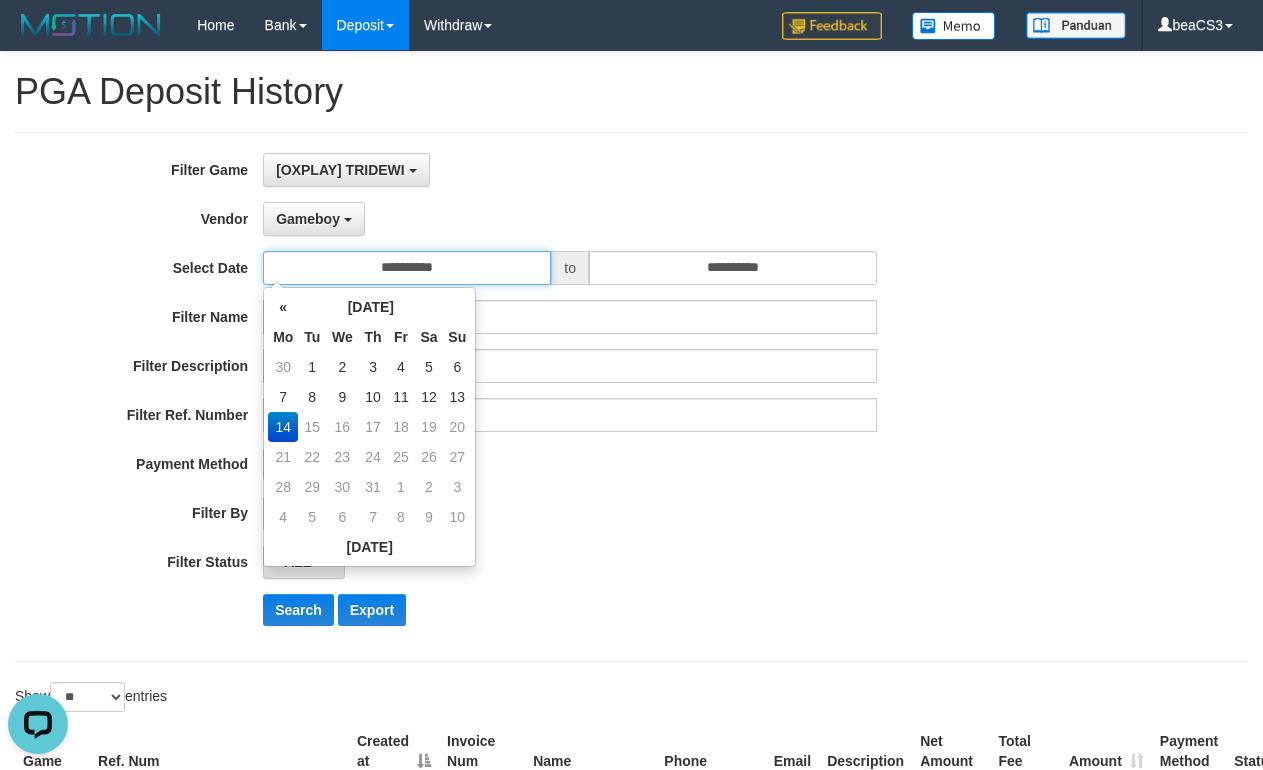 click on "**********" at bounding box center [407, 268] 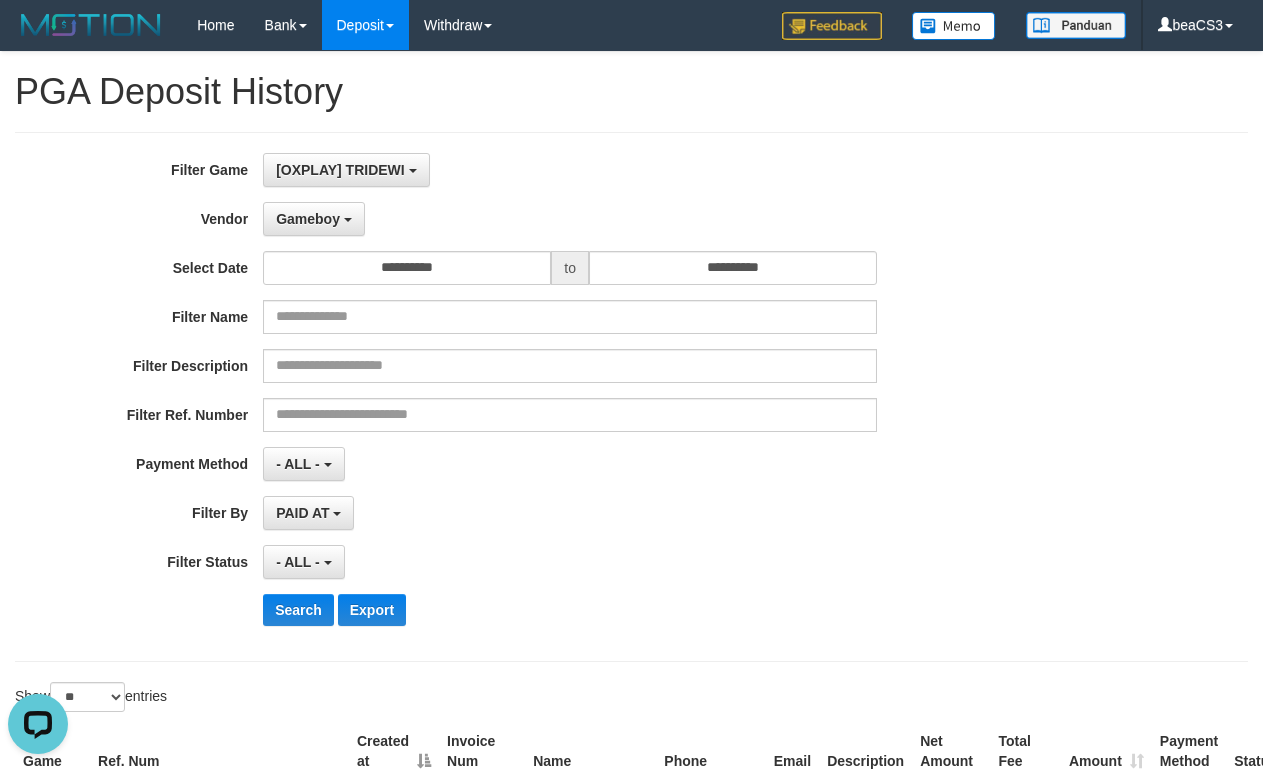 drag, startPoint x: 566, startPoint y: 488, endPoint x: 511, endPoint y: 517, distance: 62.177166 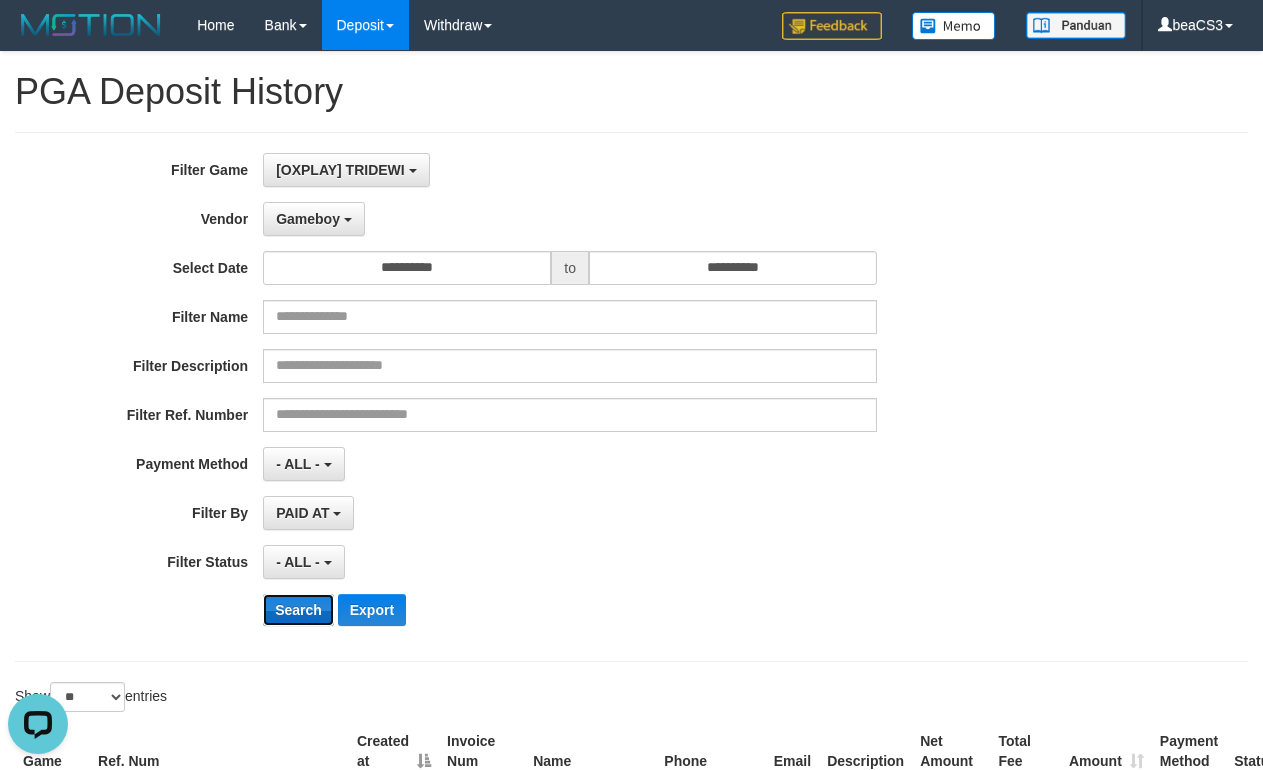 click on "Search" at bounding box center [298, 610] 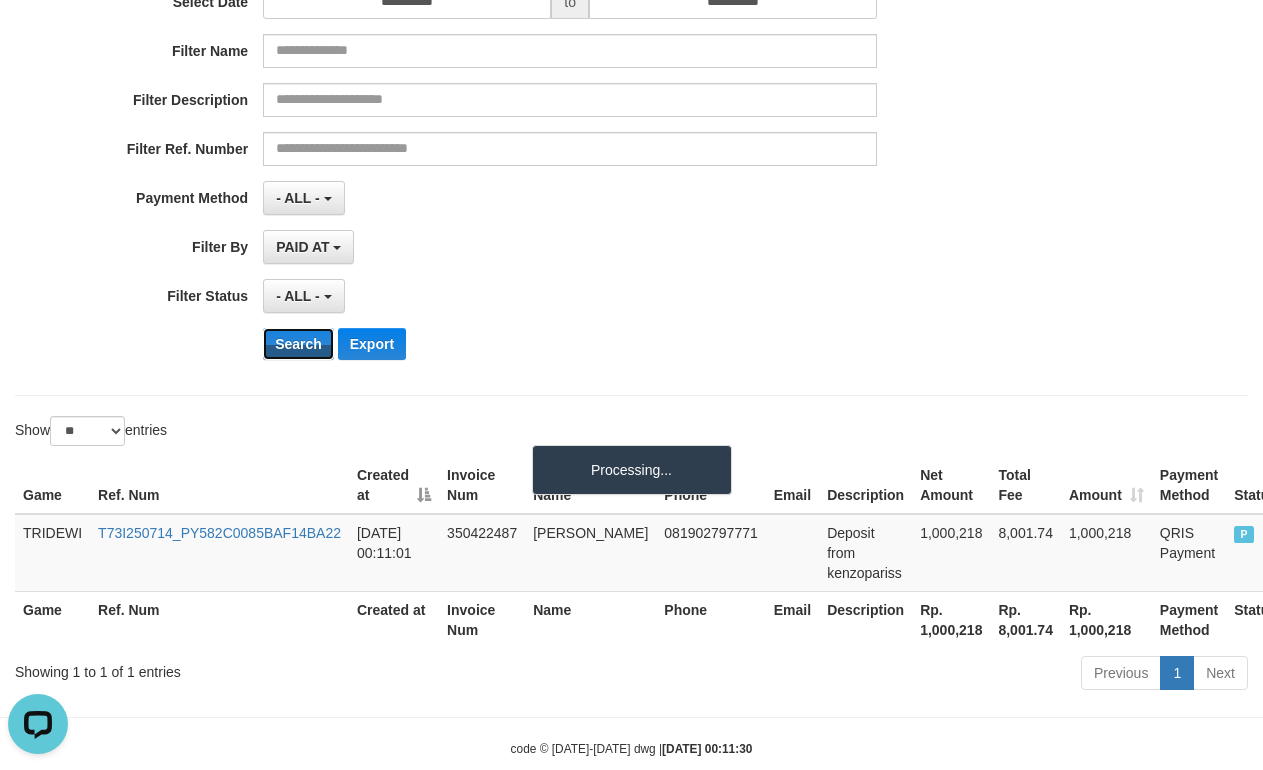 scroll, scrollTop: 267, scrollLeft: 0, axis: vertical 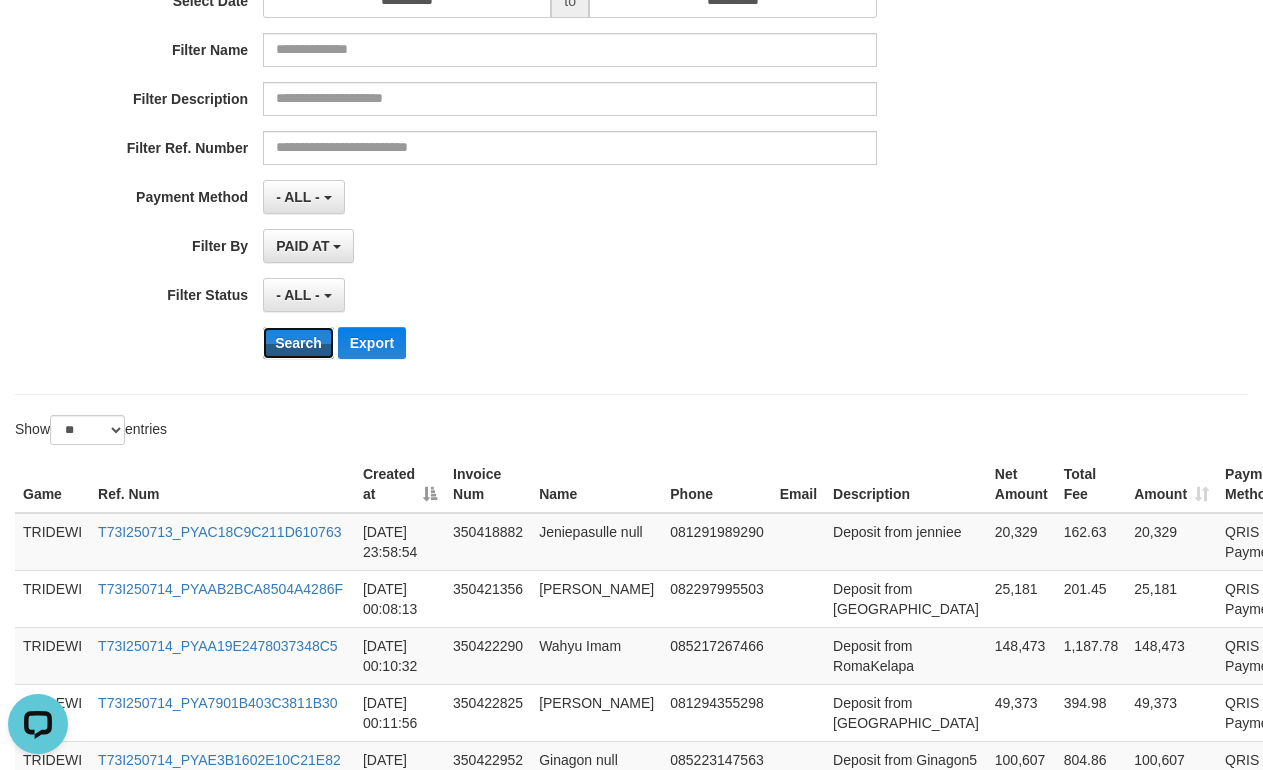 type 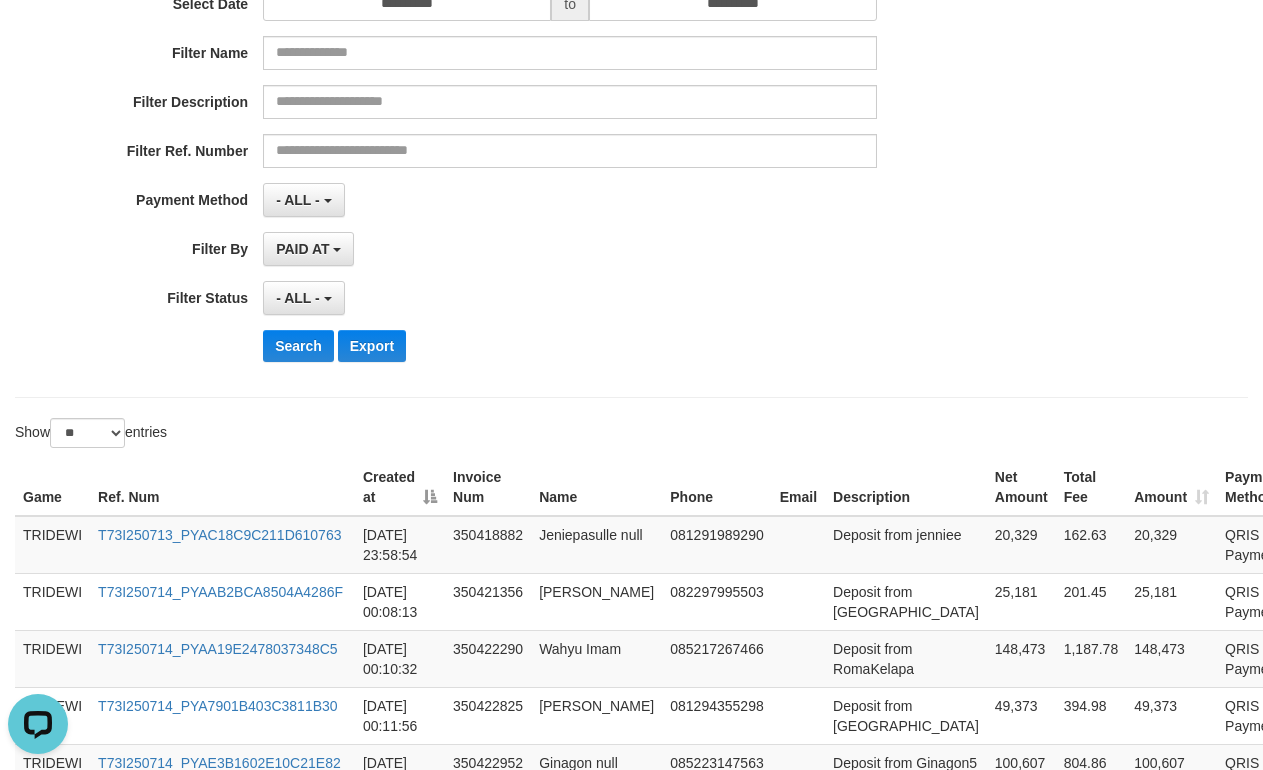 scroll, scrollTop: 267, scrollLeft: 0, axis: vertical 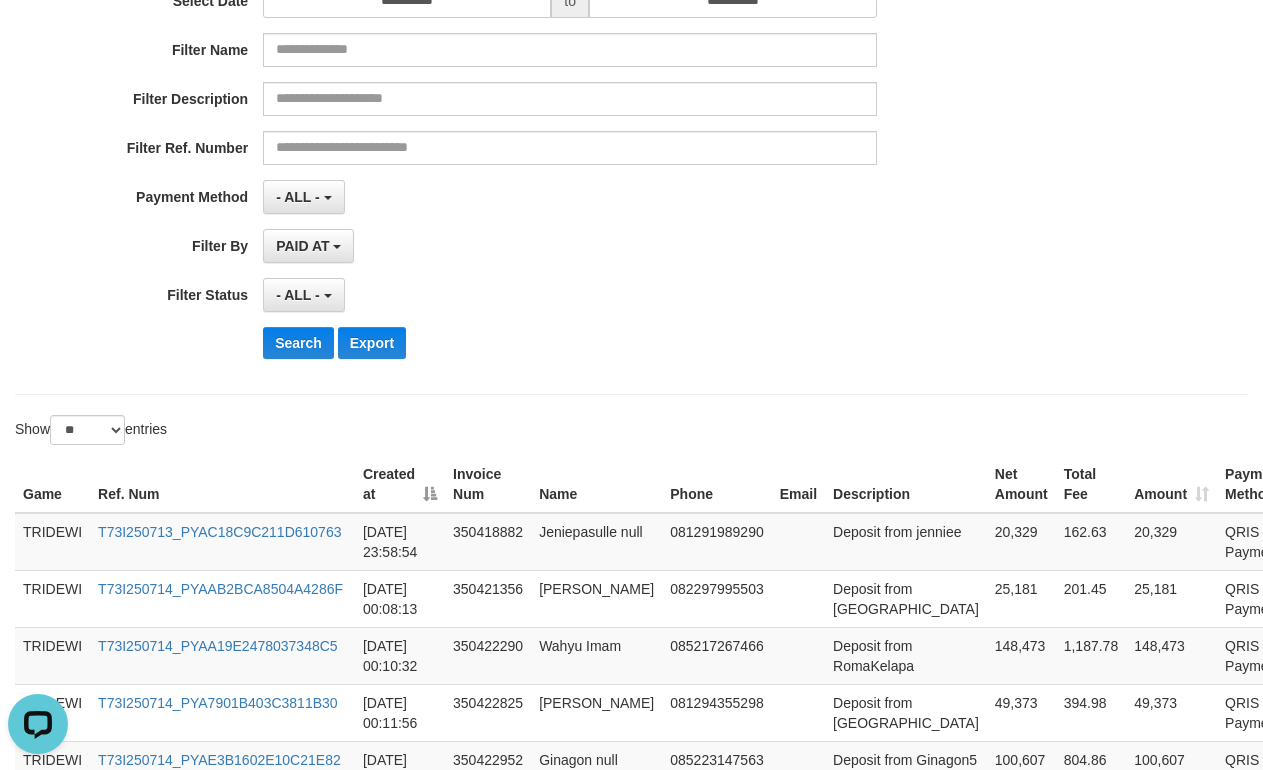 click on "Search
Export" at bounding box center (657, 343) 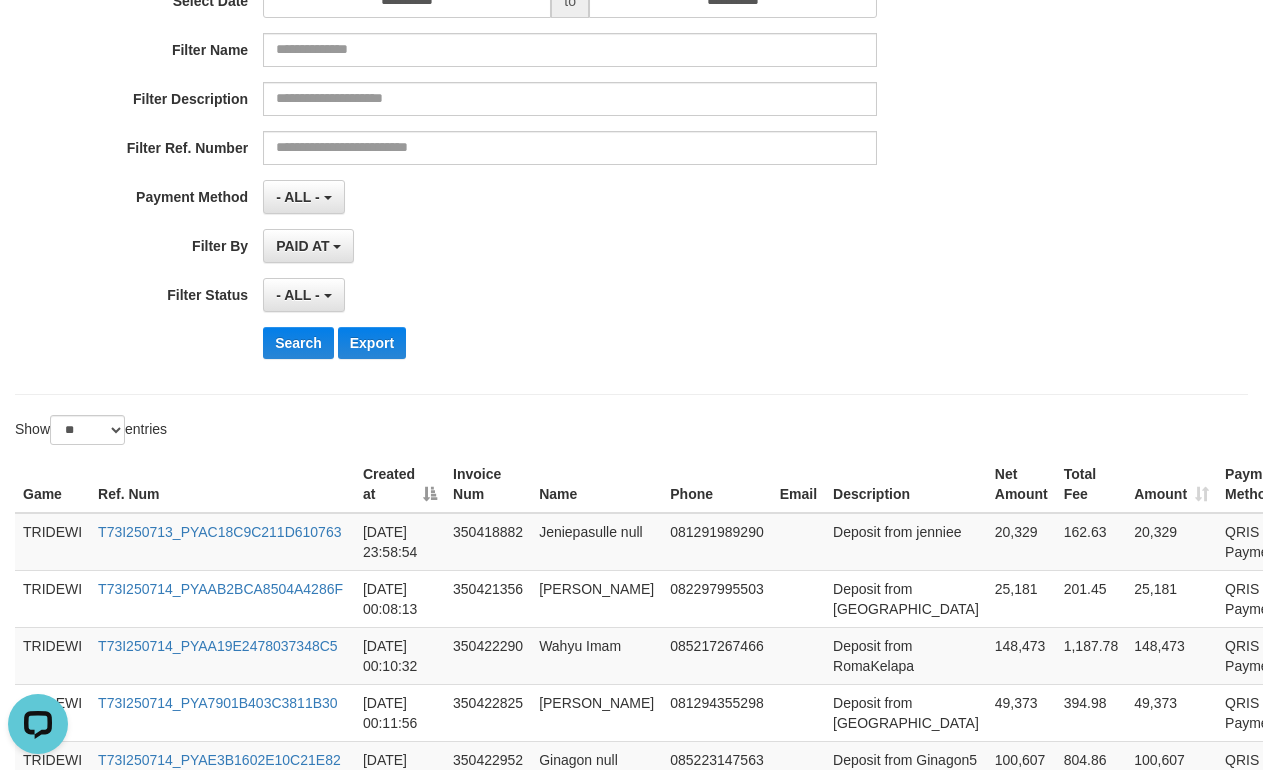 click on "- ALL -    SELECT ALL  - ALL -  SELECT STATUS
PENDING/UNPAID
PAID
CANCELED
EXPIRED" at bounding box center [570, 295] 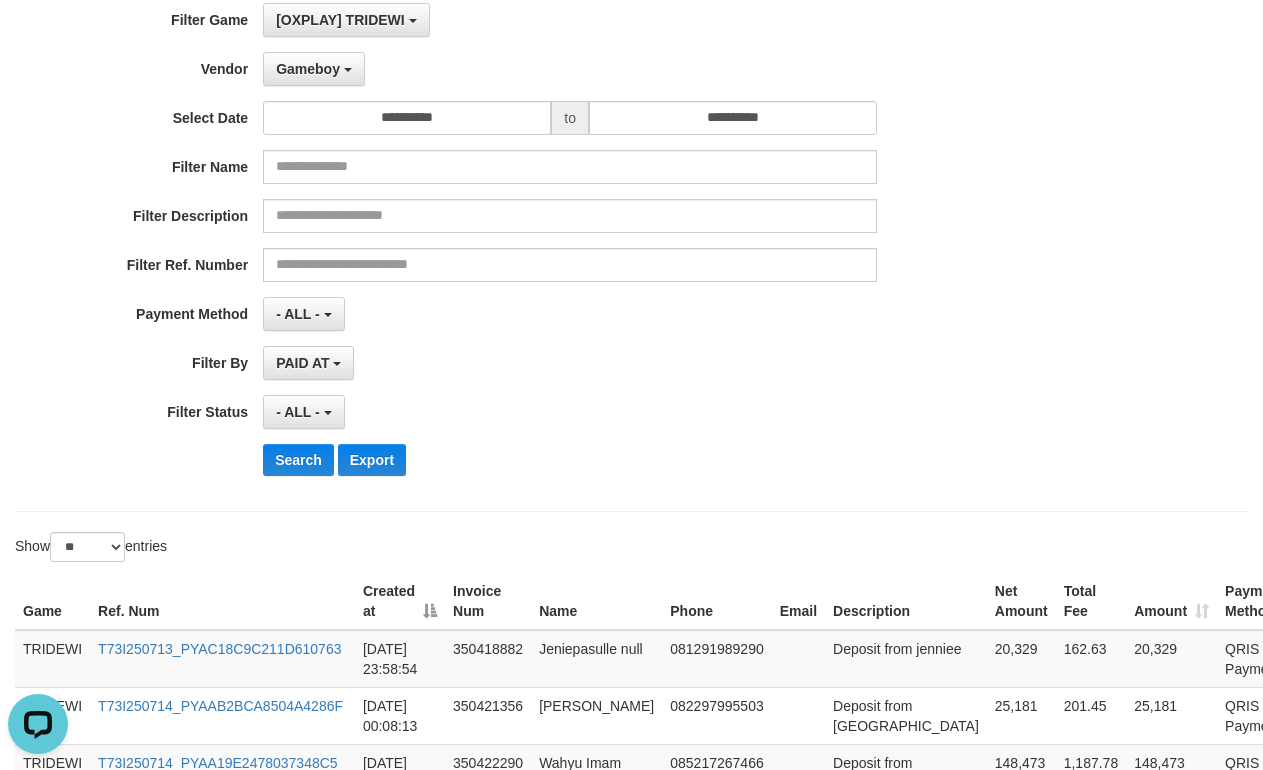 scroll, scrollTop: 0, scrollLeft: 0, axis: both 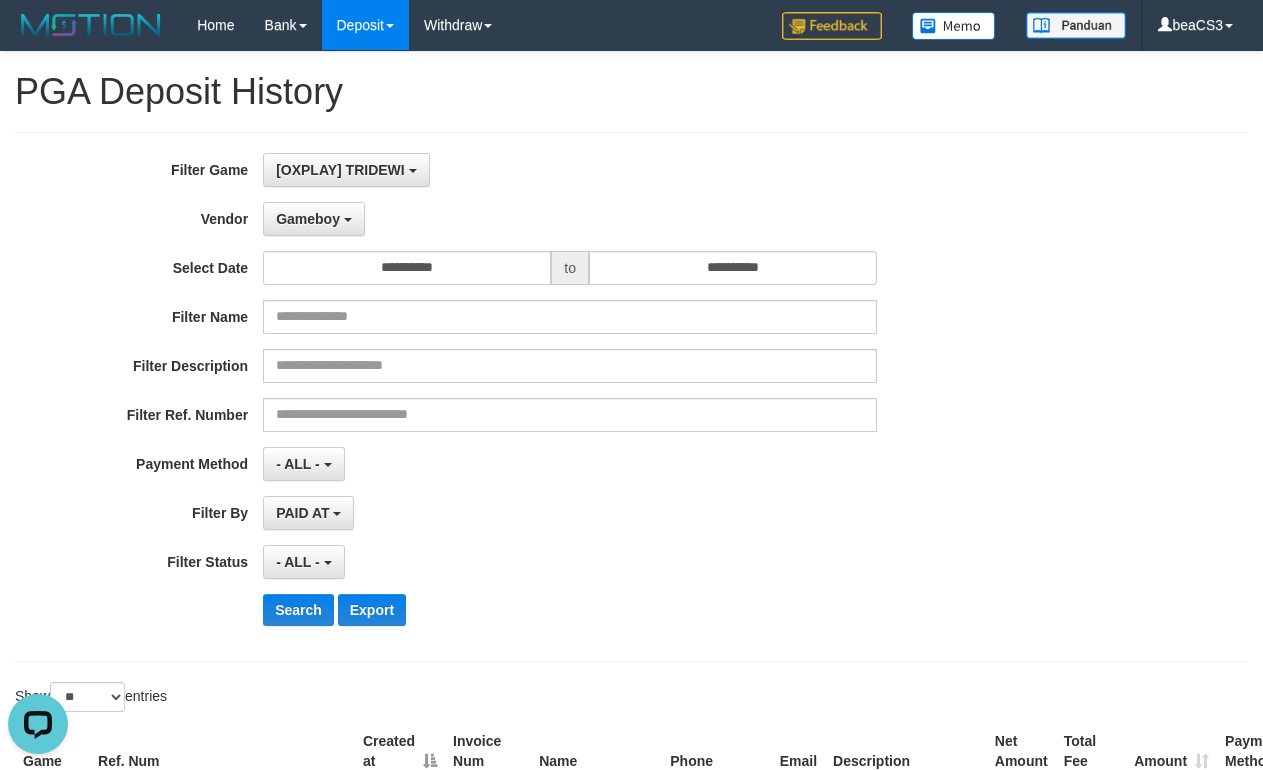 click on "PAID AT
PAID AT
CREATED AT" at bounding box center [570, 513] 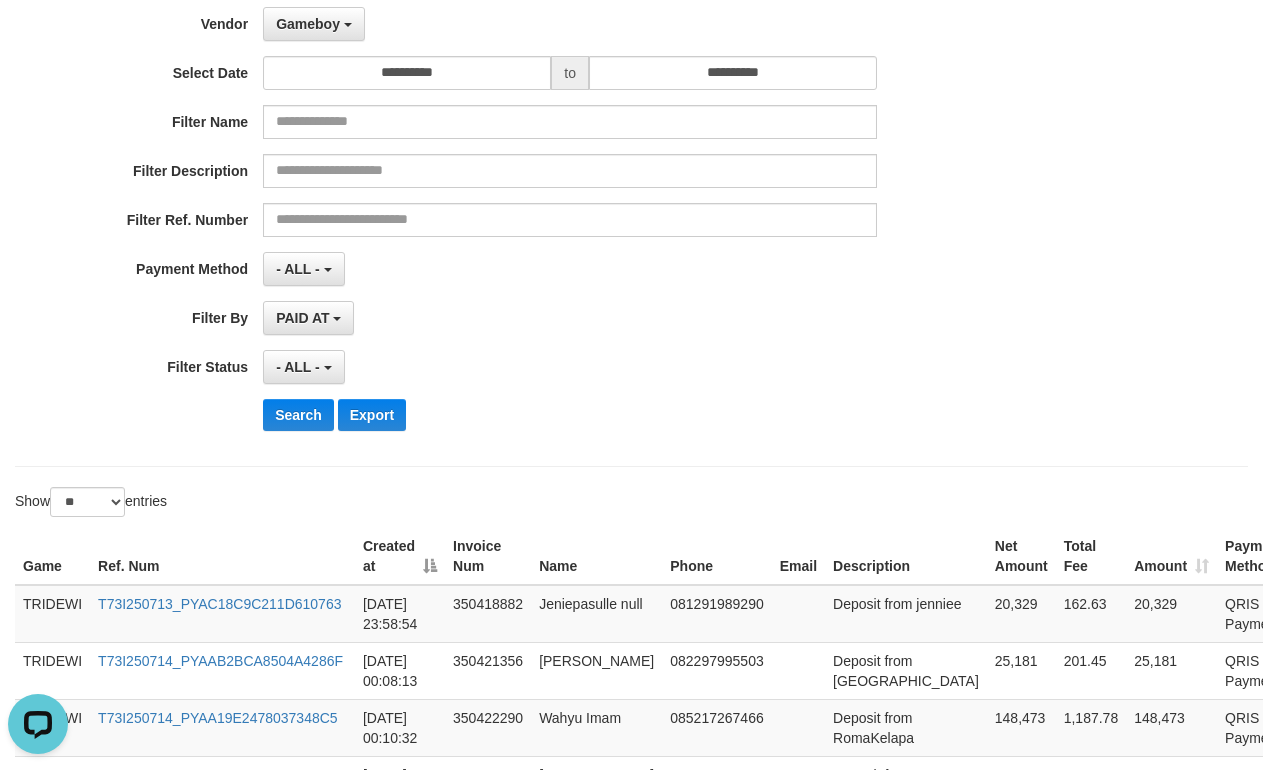 scroll, scrollTop: 400, scrollLeft: 0, axis: vertical 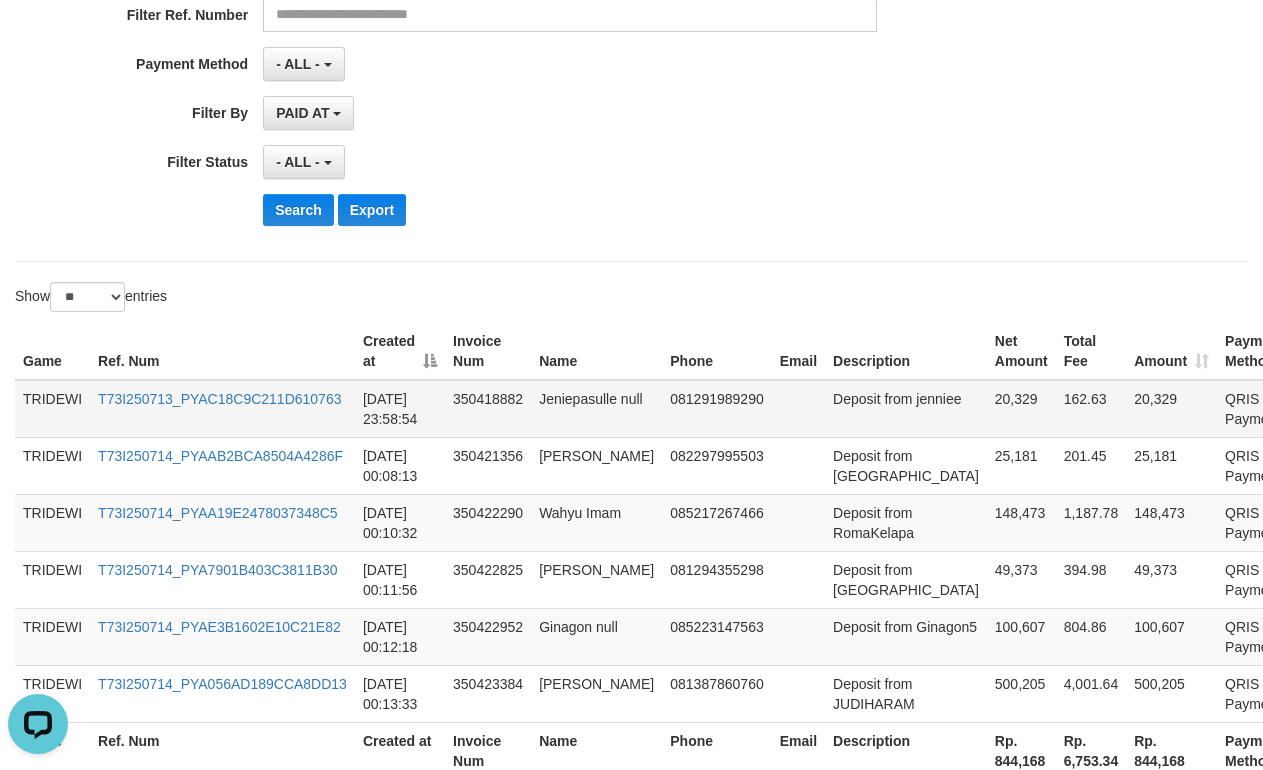 click on "350418882" at bounding box center (488, 409) 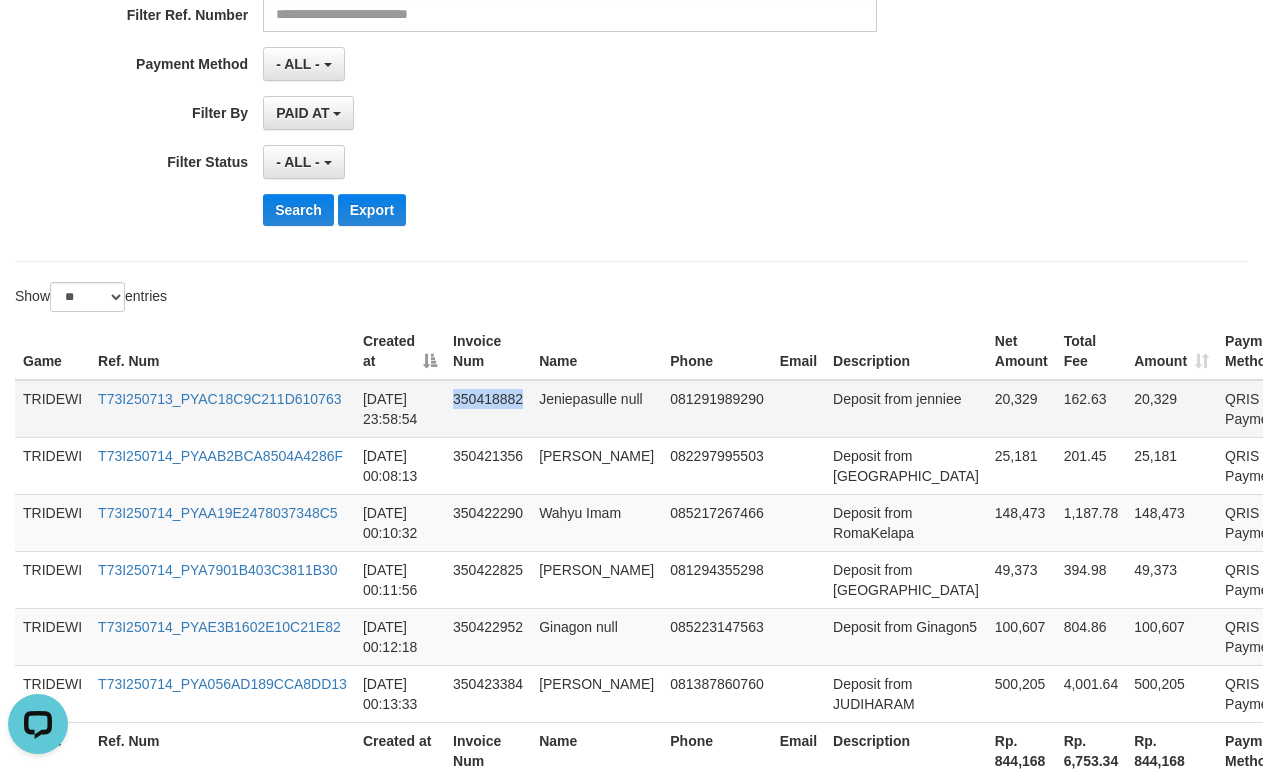 click on "350418882" at bounding box center [488, 409] 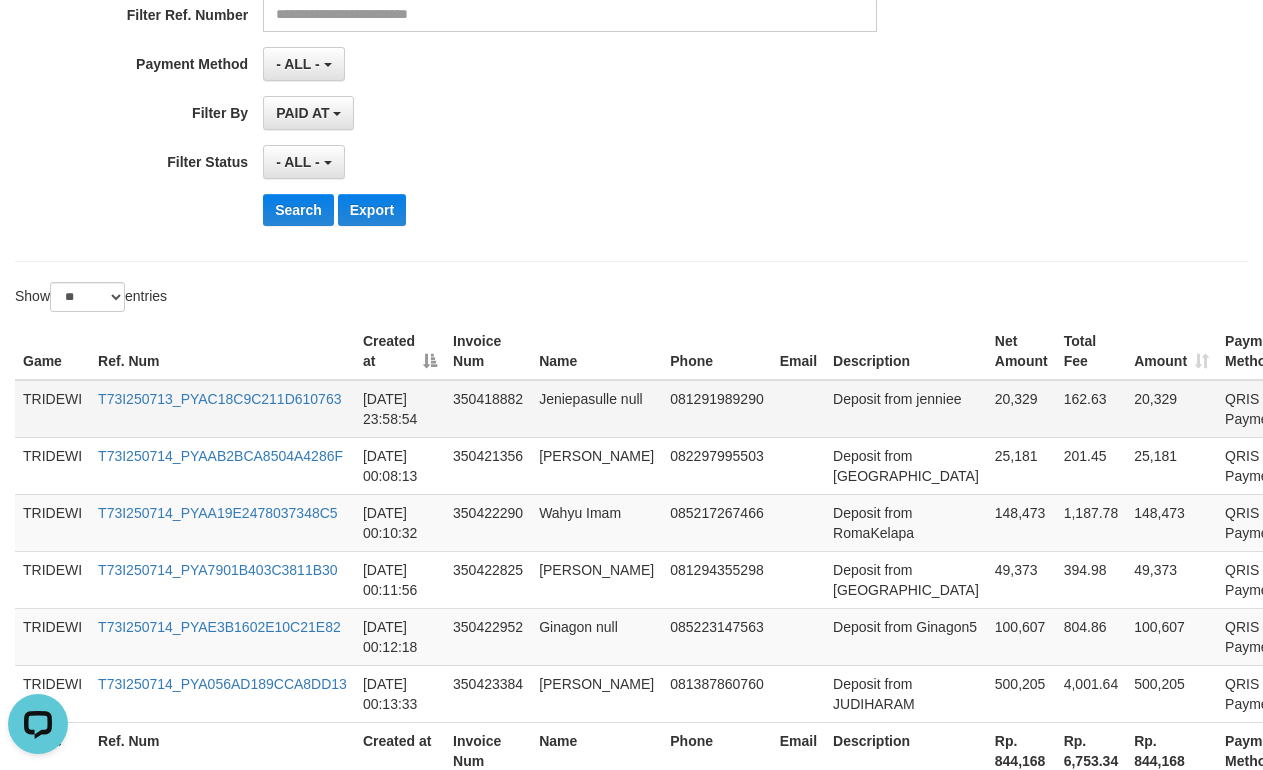 click on "Deposit from jenniee" at bounding box center [906, 409] 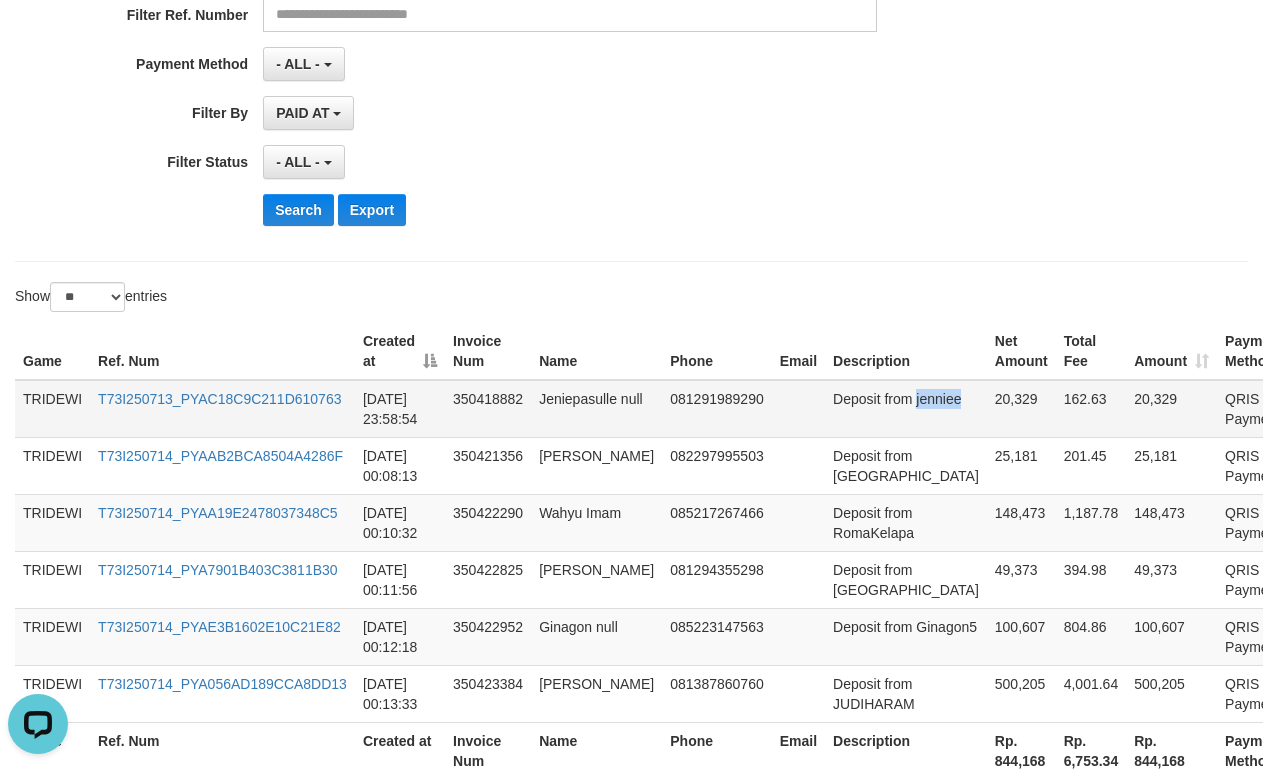 click on "Deposit from jenniee" at bounding box center [906, 409] 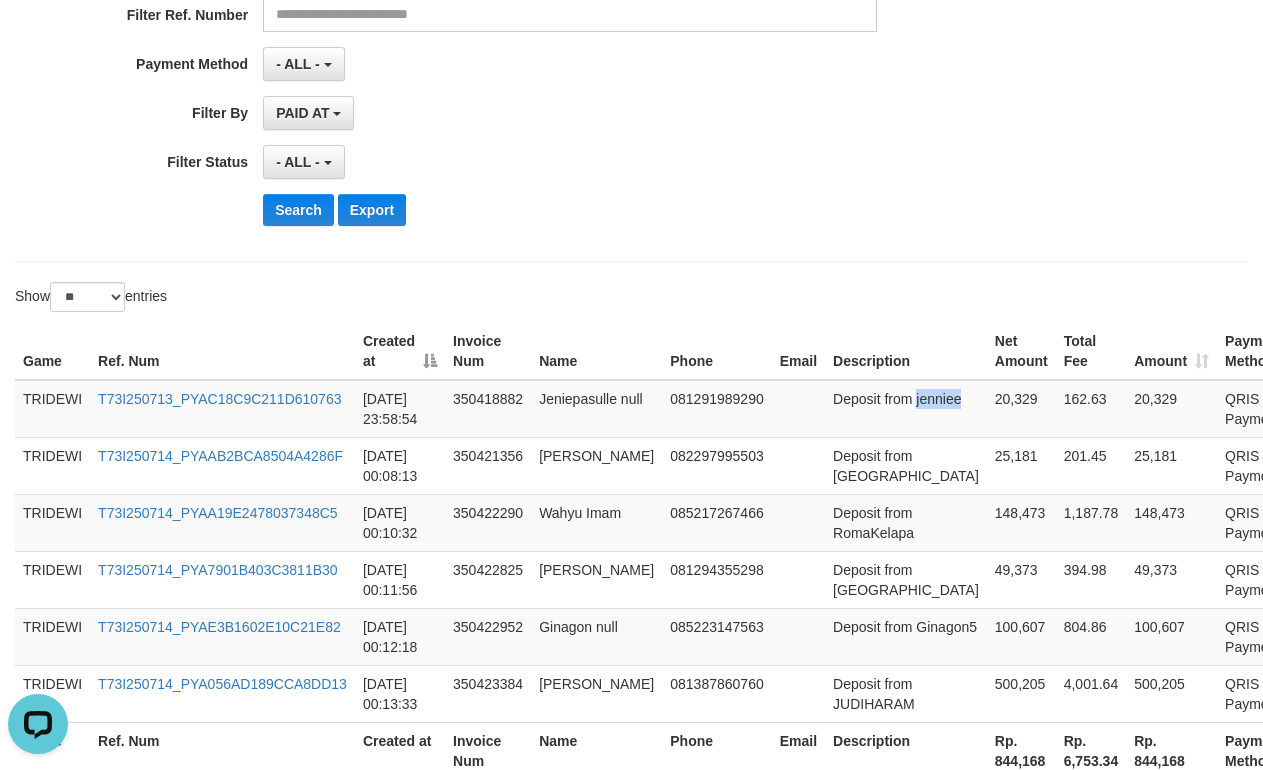 copy on "jenniee" 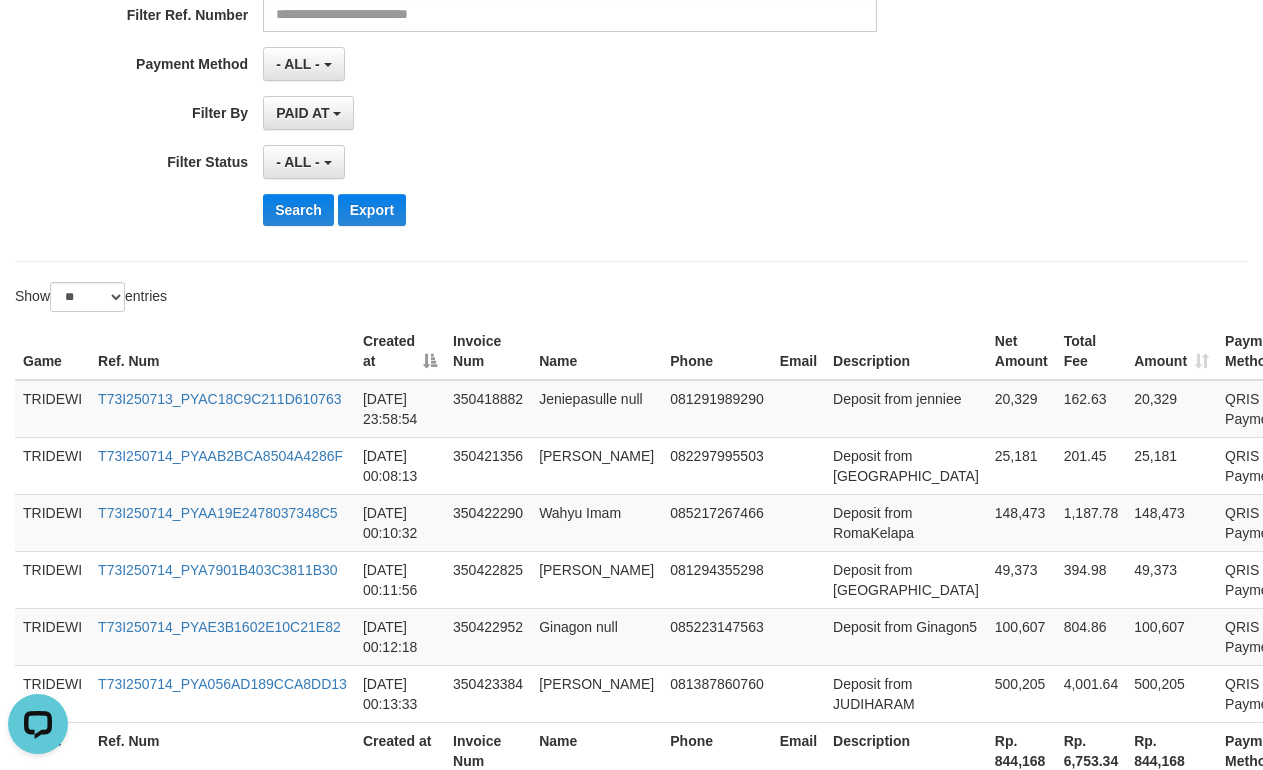 click on "Show  ** ** ** ***  entries" at bounding box center (631, 299) 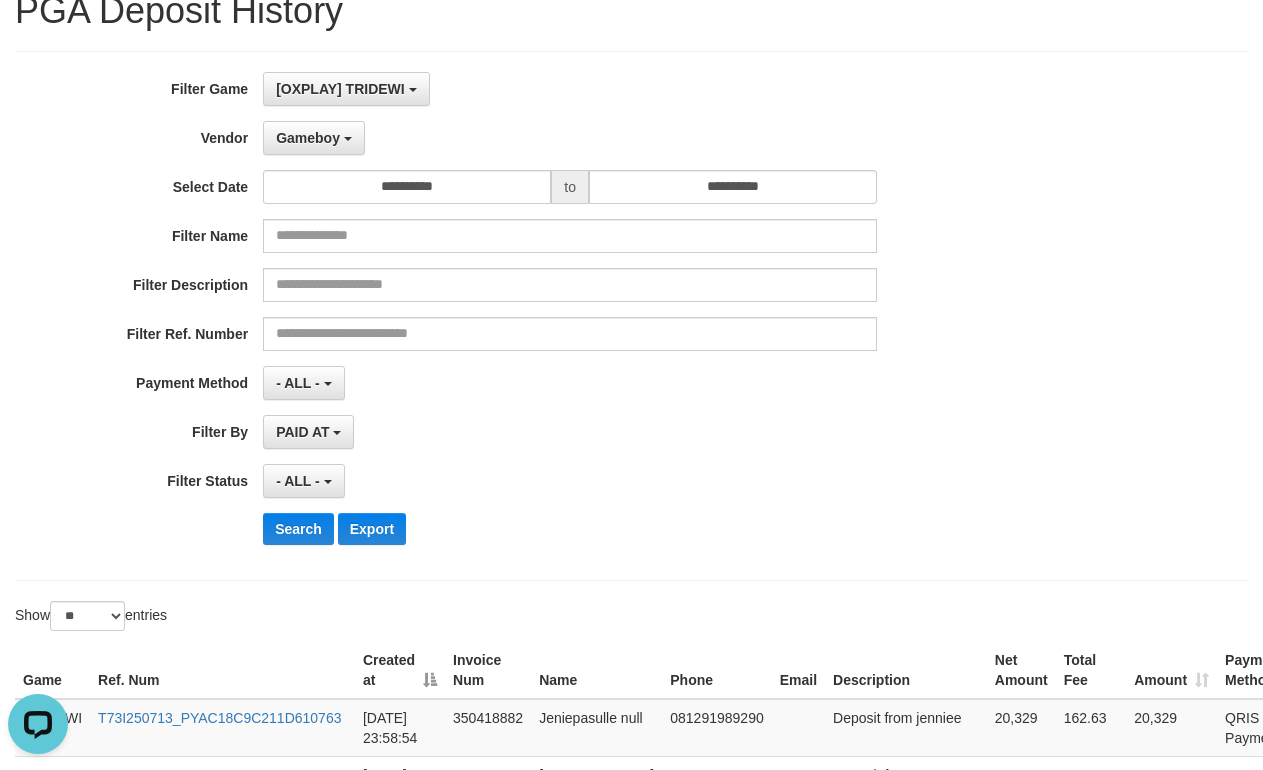 scroll, scrollTop: 0, scrollLeft: 0, axis: both 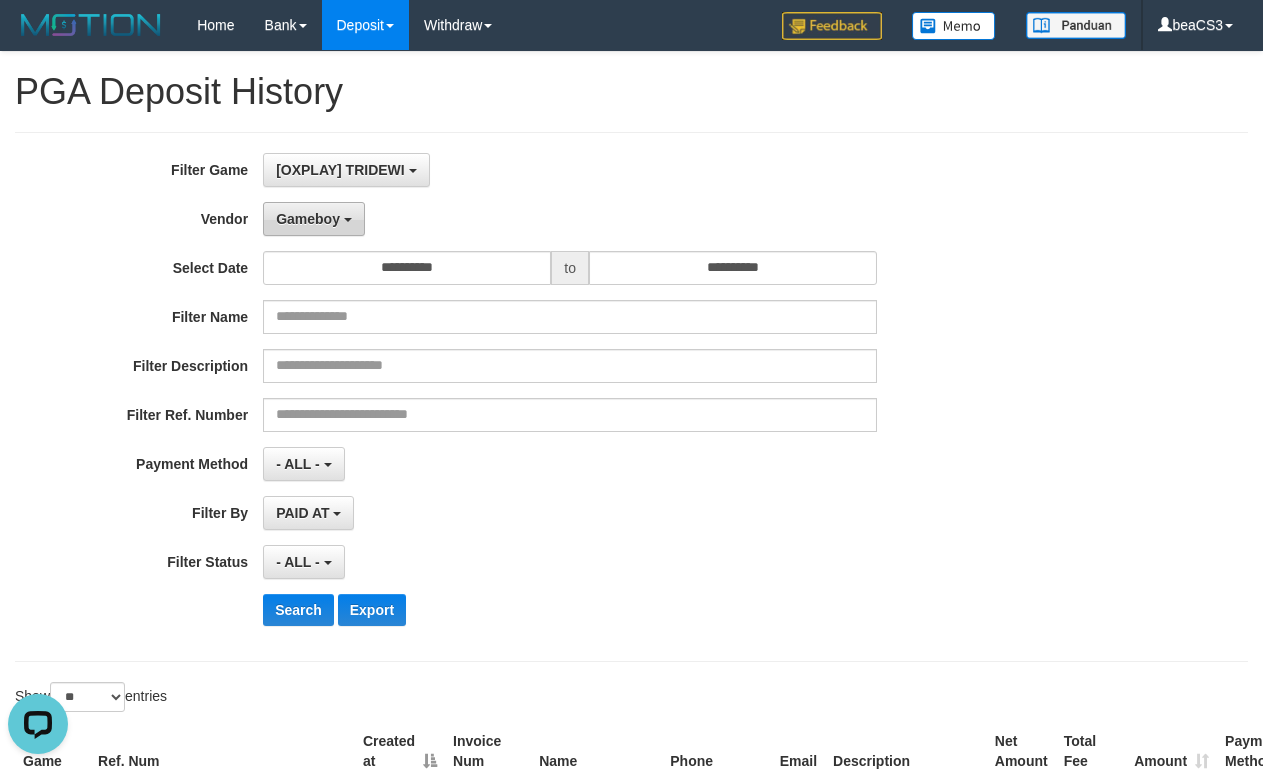 click on "Gameboy" at bounding box center (314, 219) 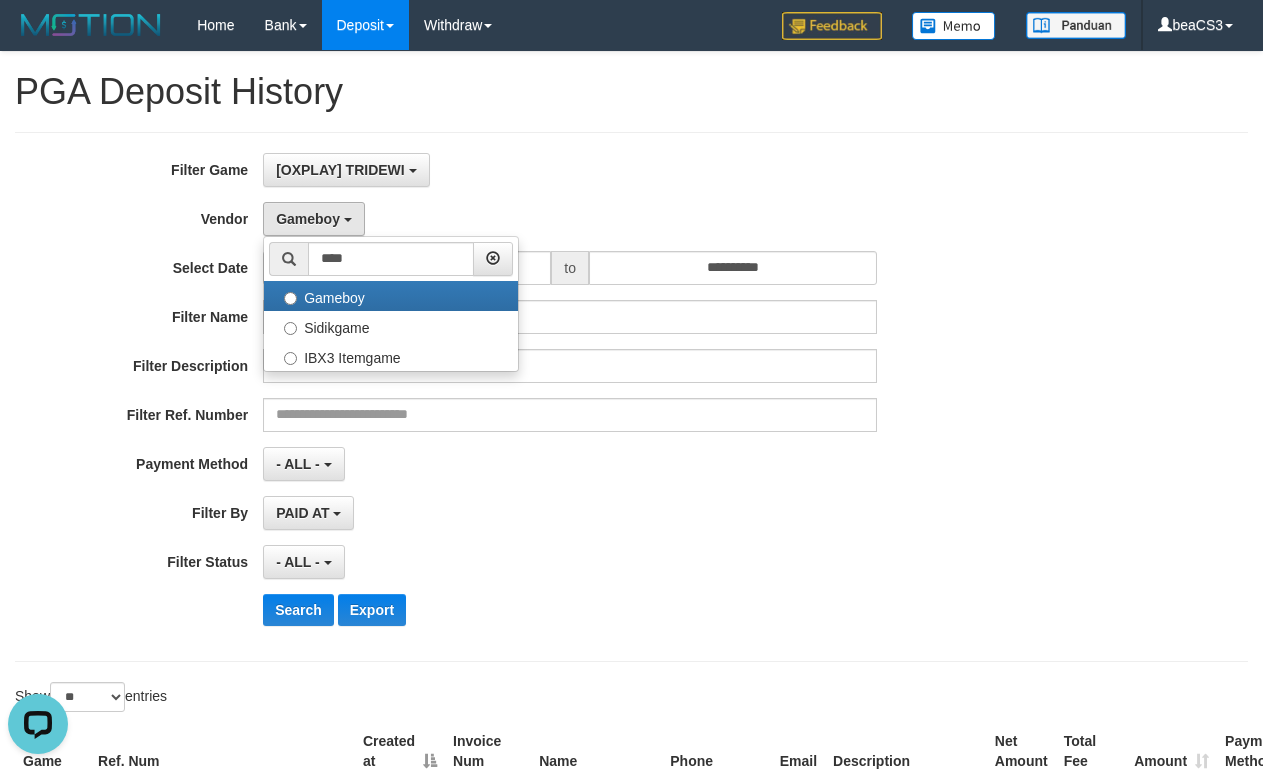 click on "**********" at bounding box center [526, 513] 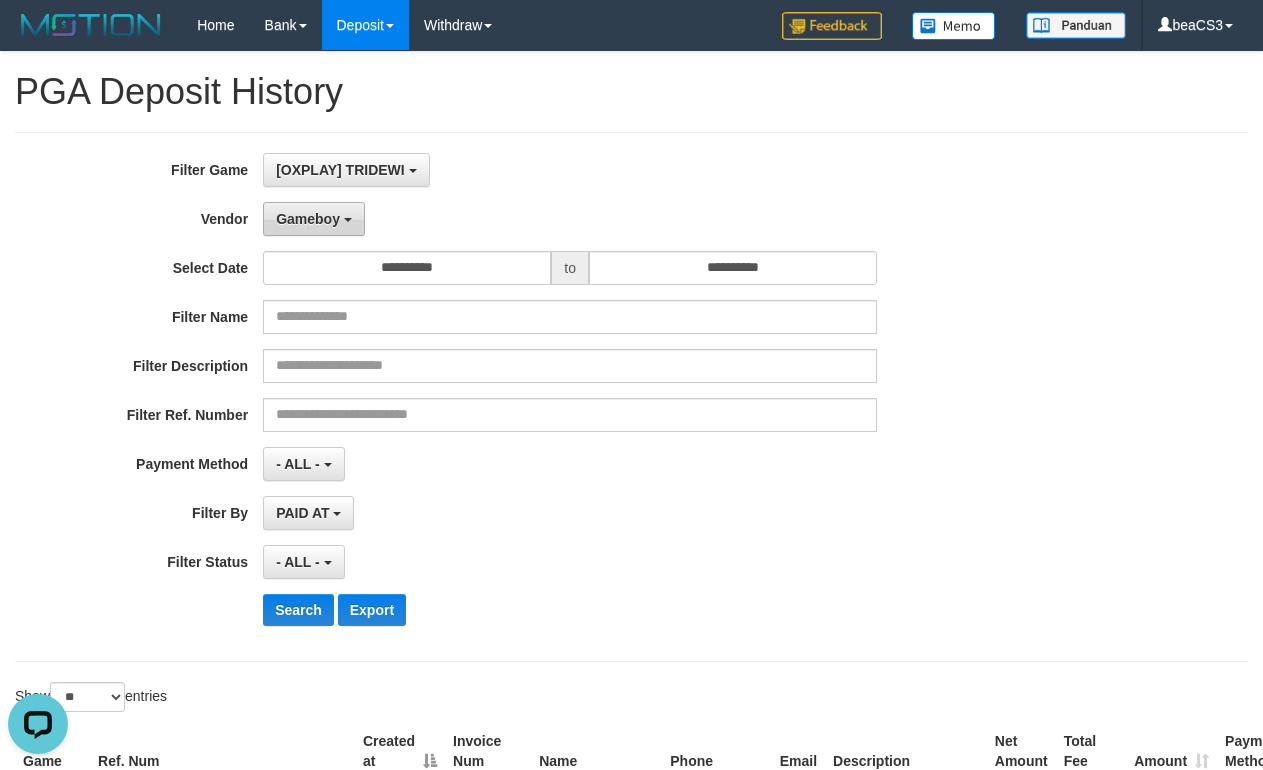 click on "Gameboy" at bounding box center [314, 219] 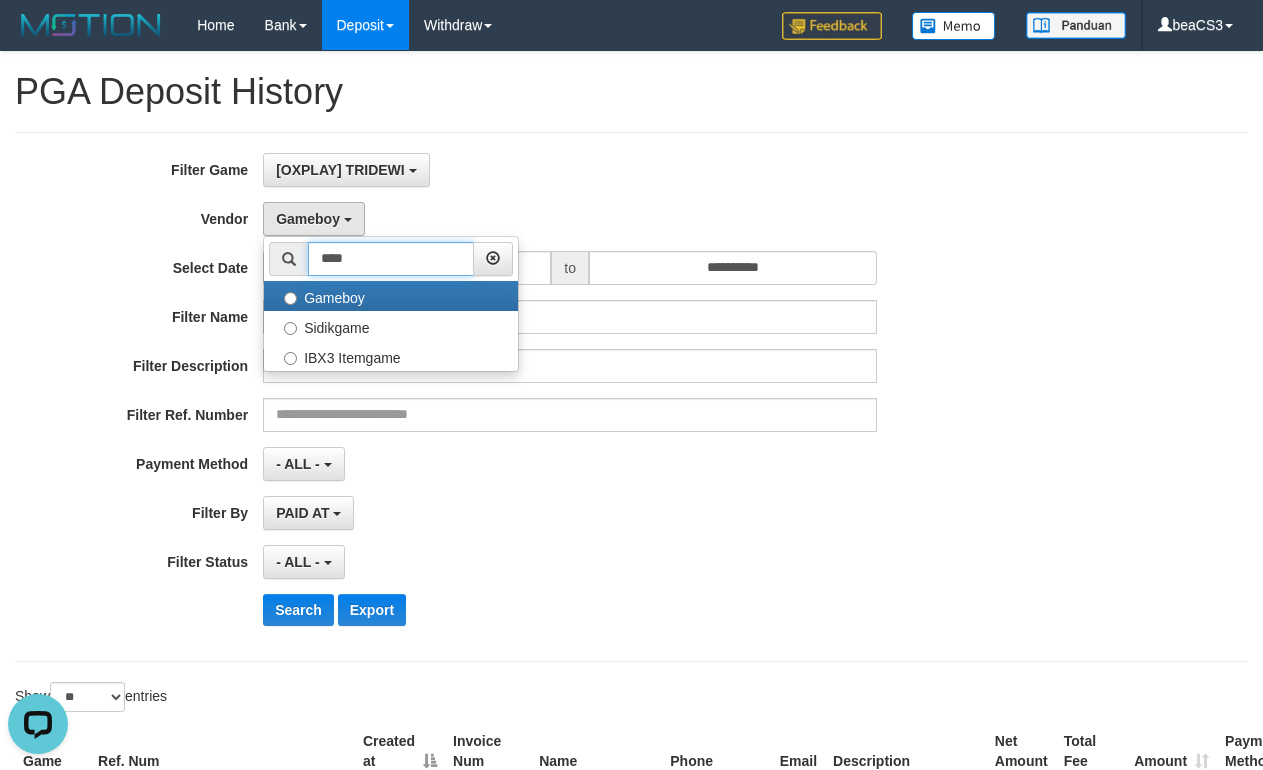 drag, startPoint x: 408, startPoint y: 254, endPoint x: 287, endPoint y: 249, distance: 121.103264 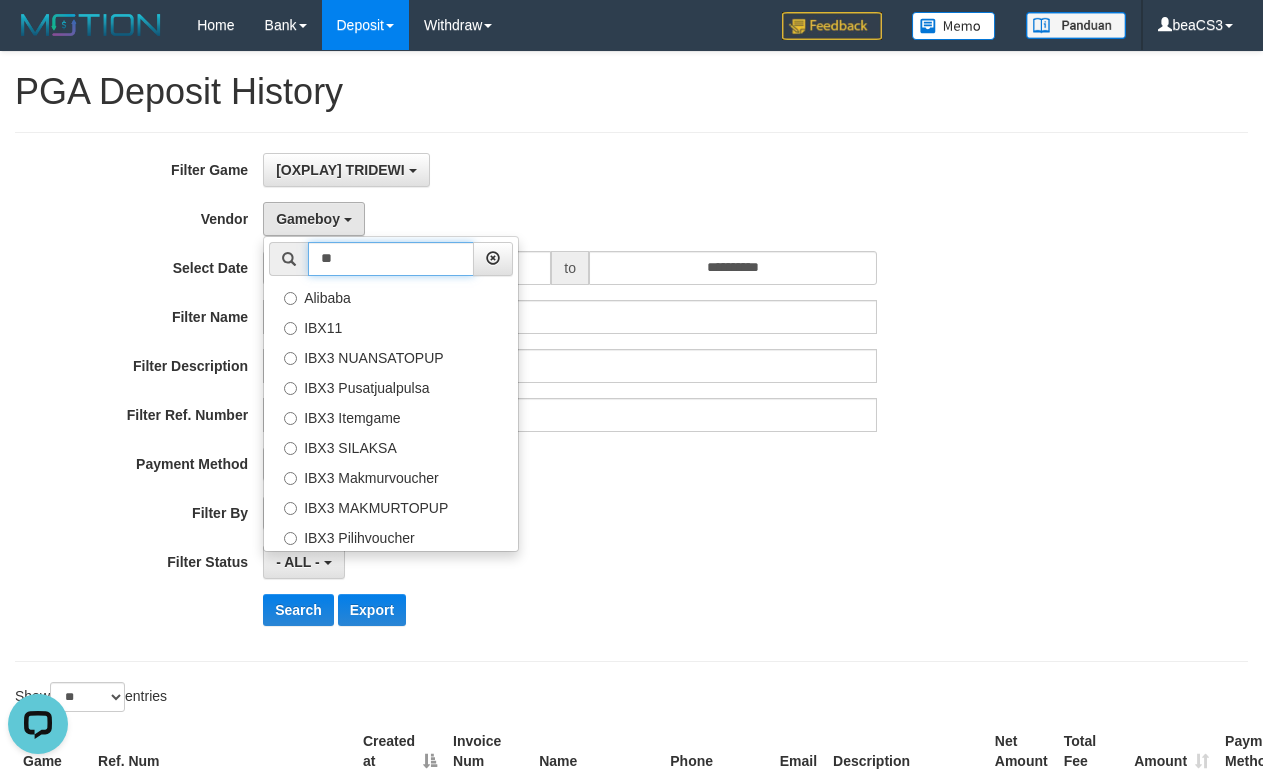 type on "*" 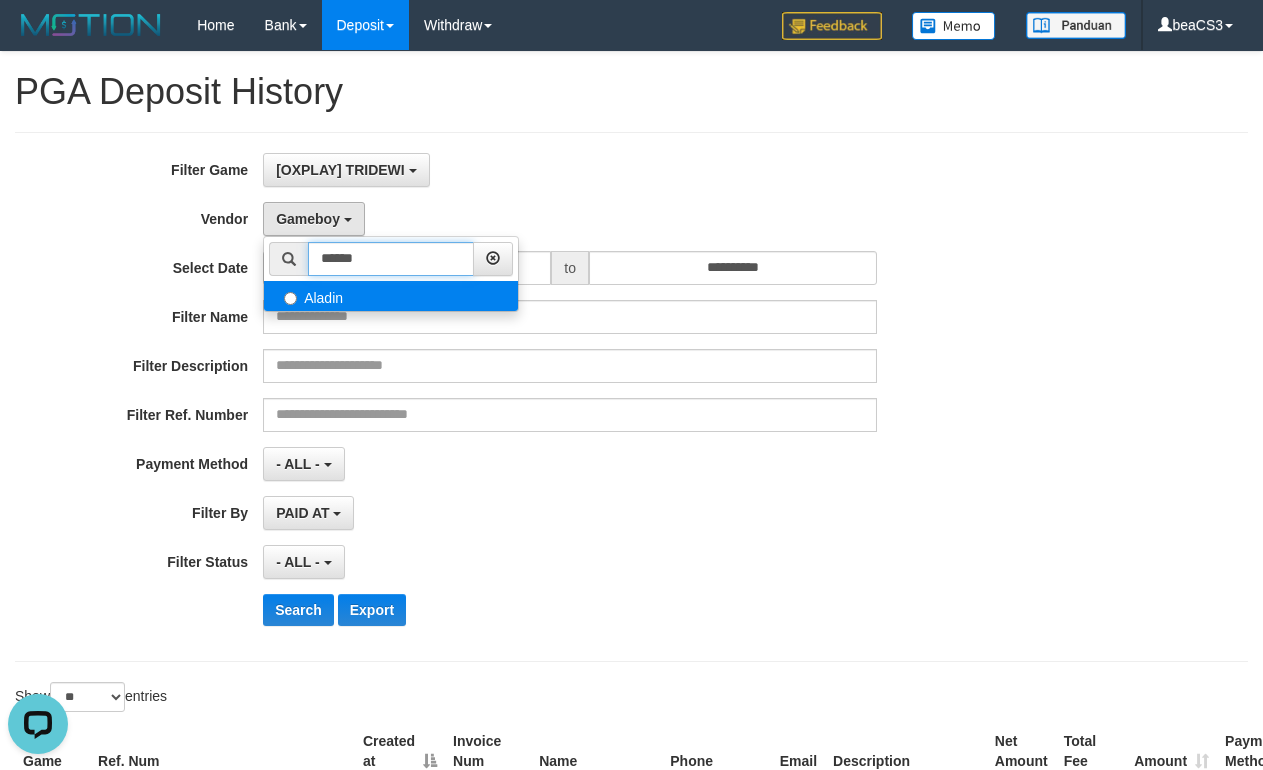 type on "******" 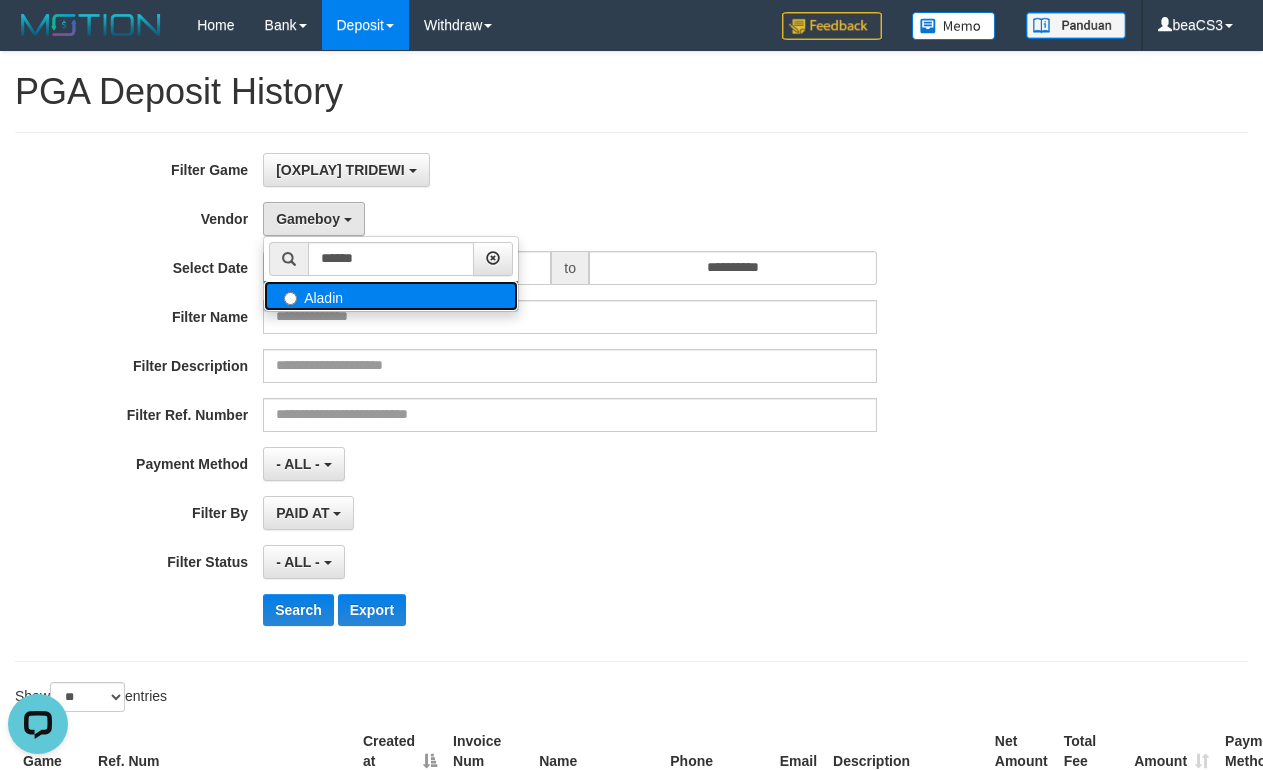 click on "Aladin" at bounding box center [391, 296] 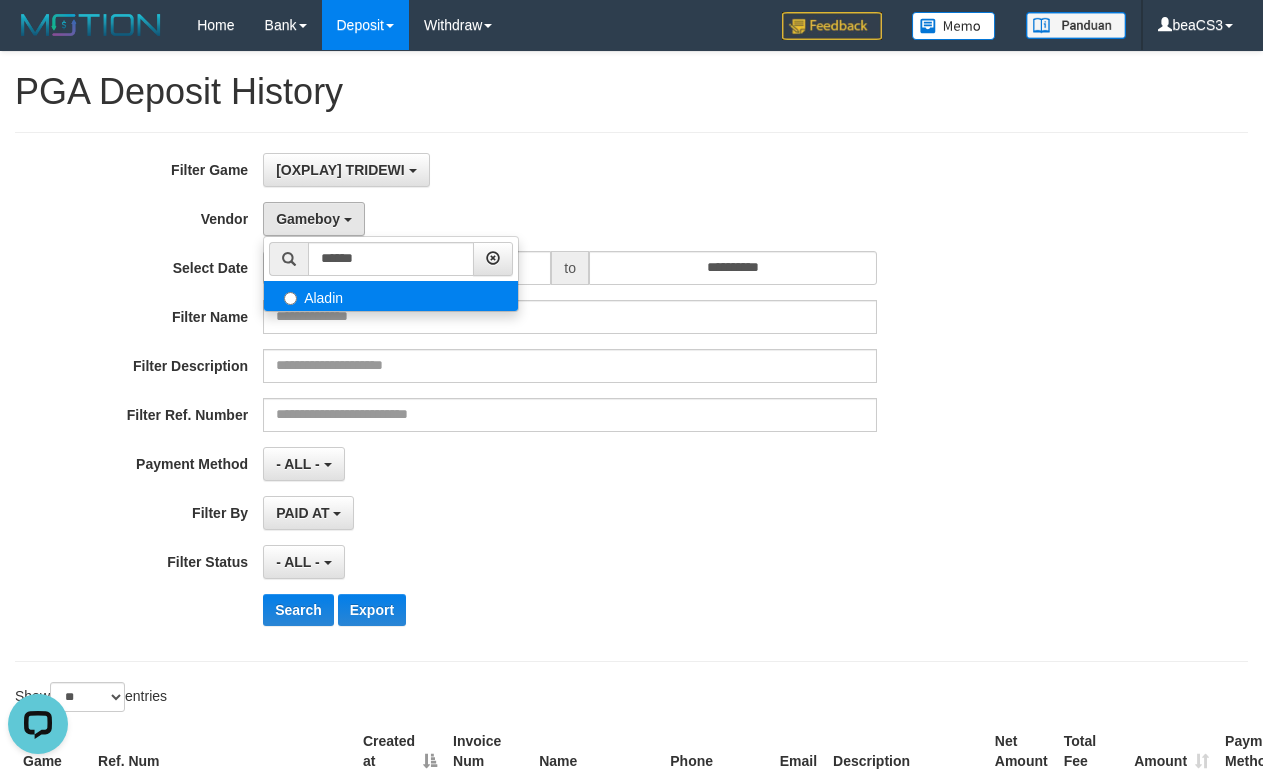 select on "**********" 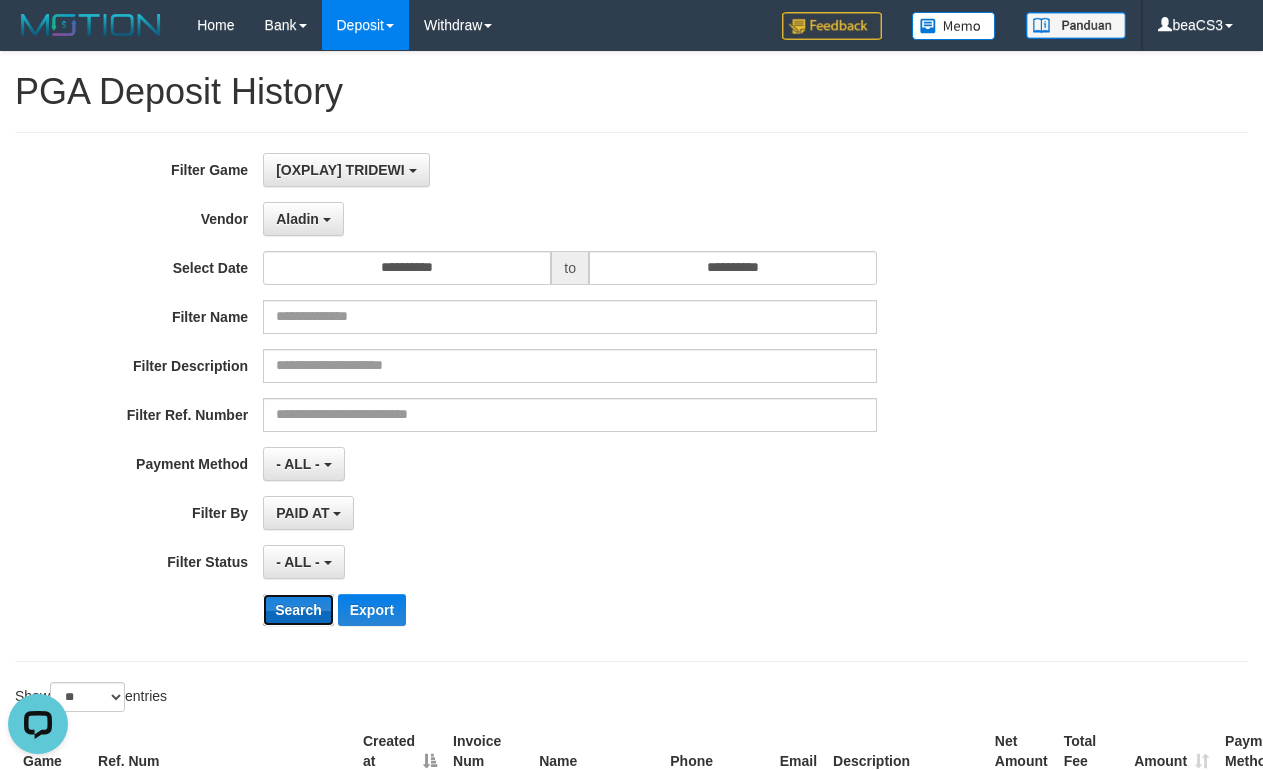 drag, startPoint x: 290, startPoint y: 614, endPoint x: 329, endPoint y: 593, distance: 44.294468 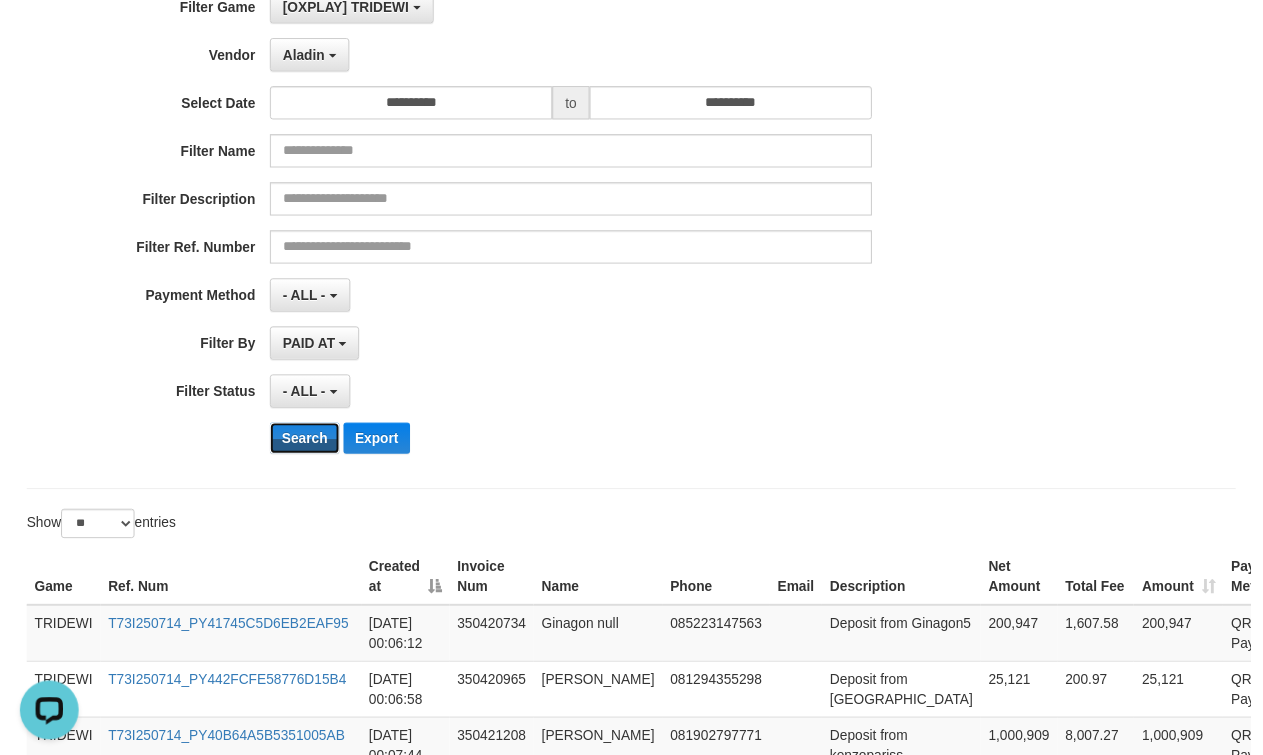 scroll, scrollTop: 0, scrollLeft: 0, axis: both 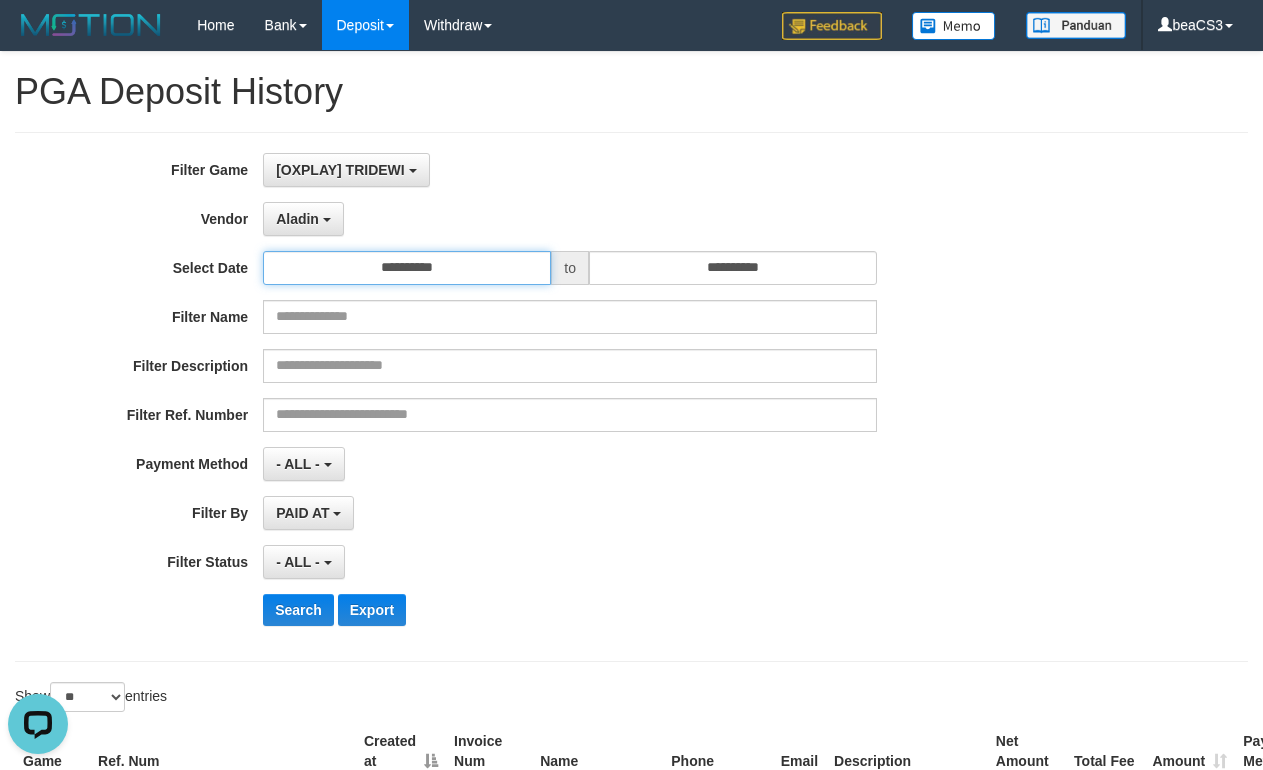 click on "**********" at bounding box center [407, 268] 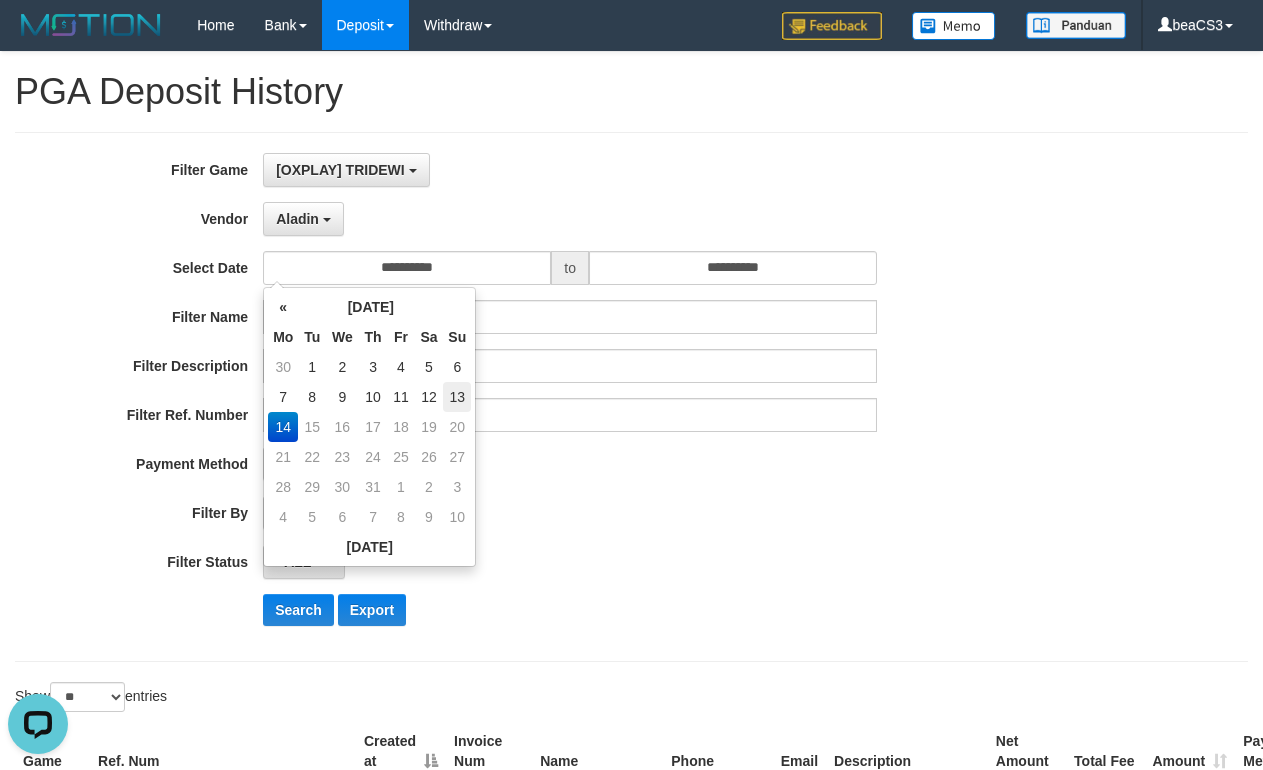 click on "13" at bounding box center [457, 397] 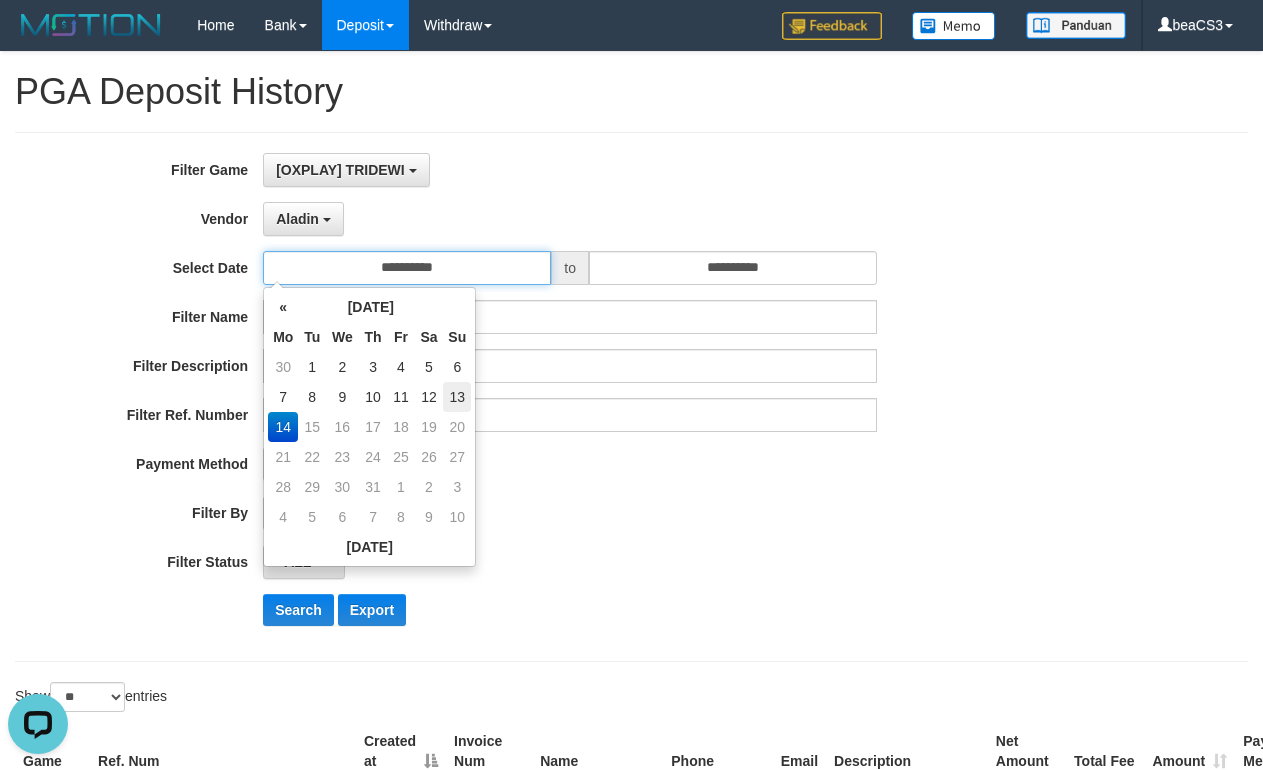 type on "**********" 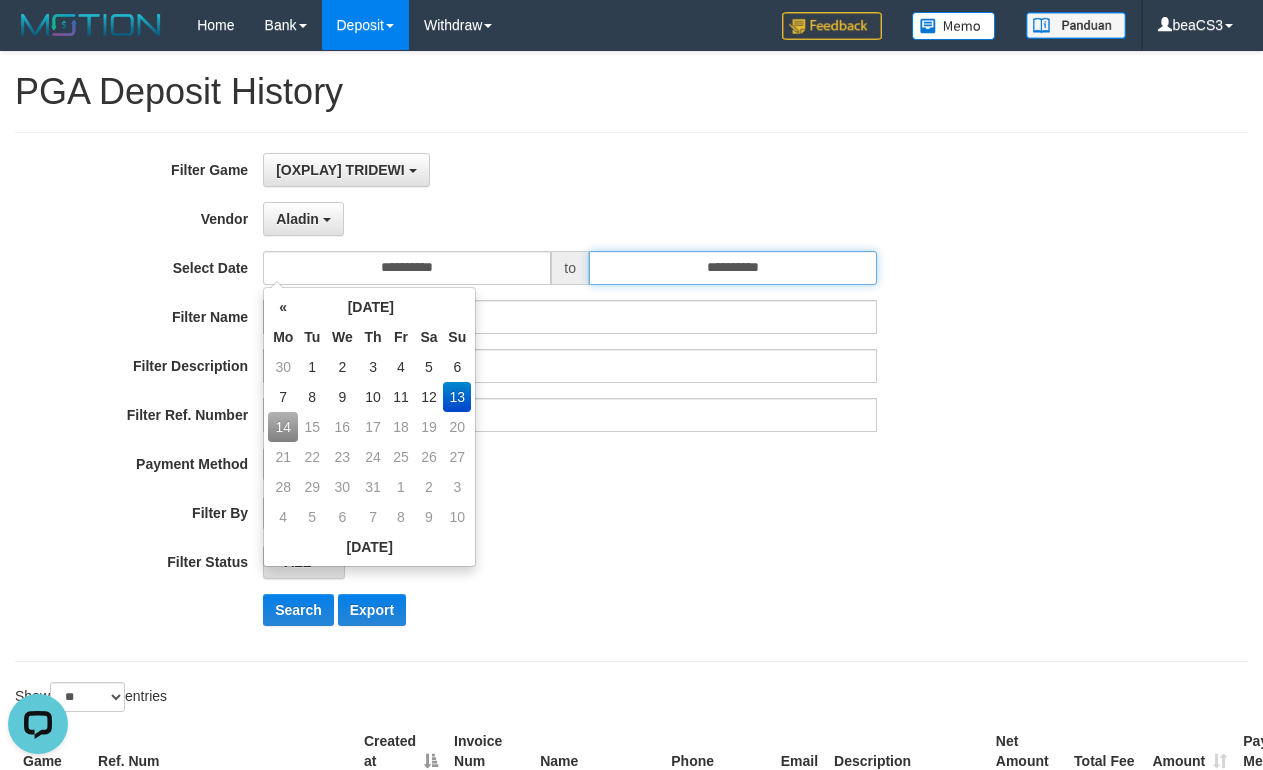 click on "**********" at bounding box center [733, 268] 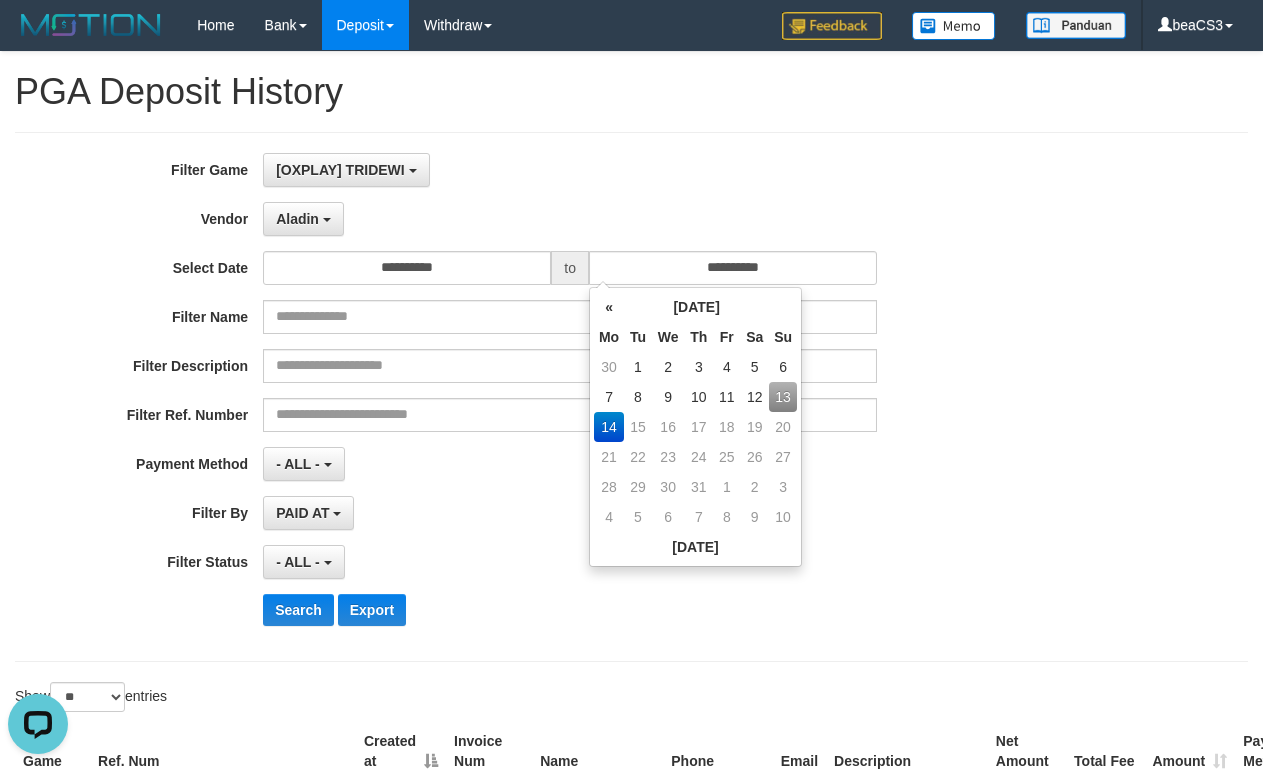 click on "13" at bounding box center (783, 397) 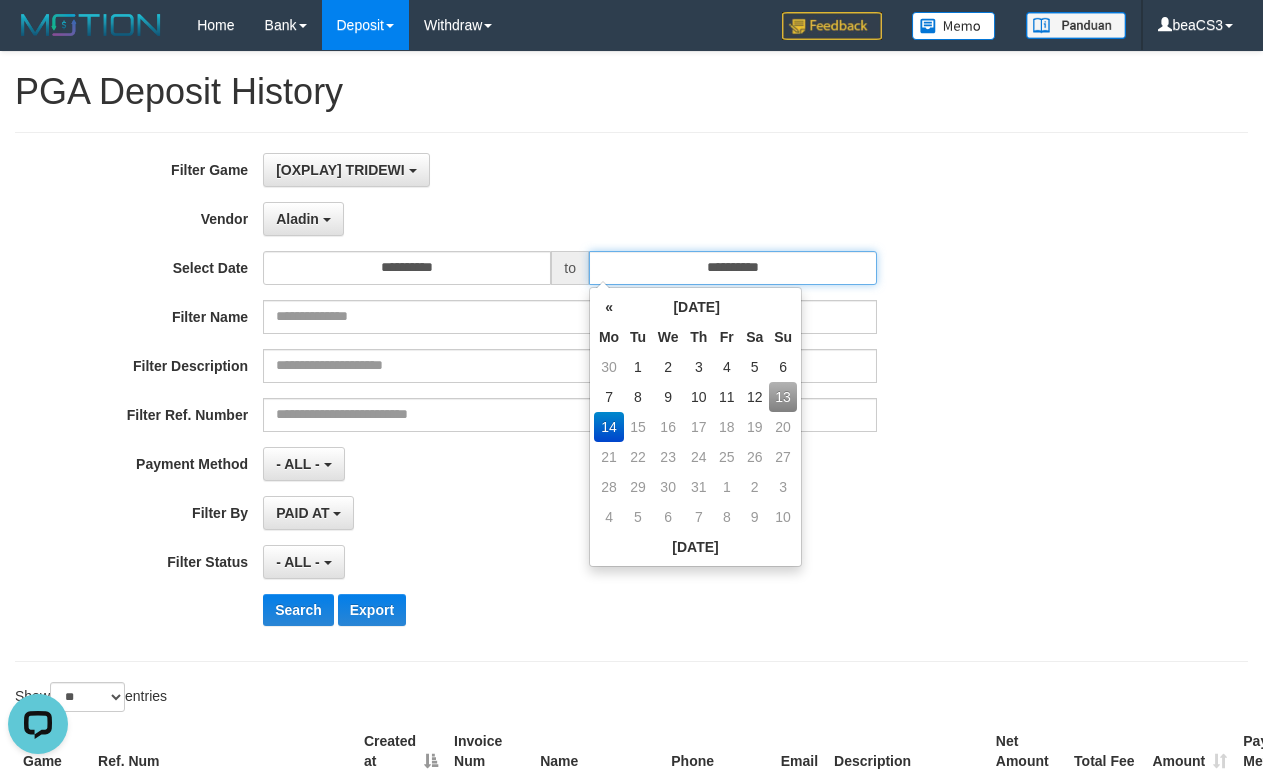 type on "**********" 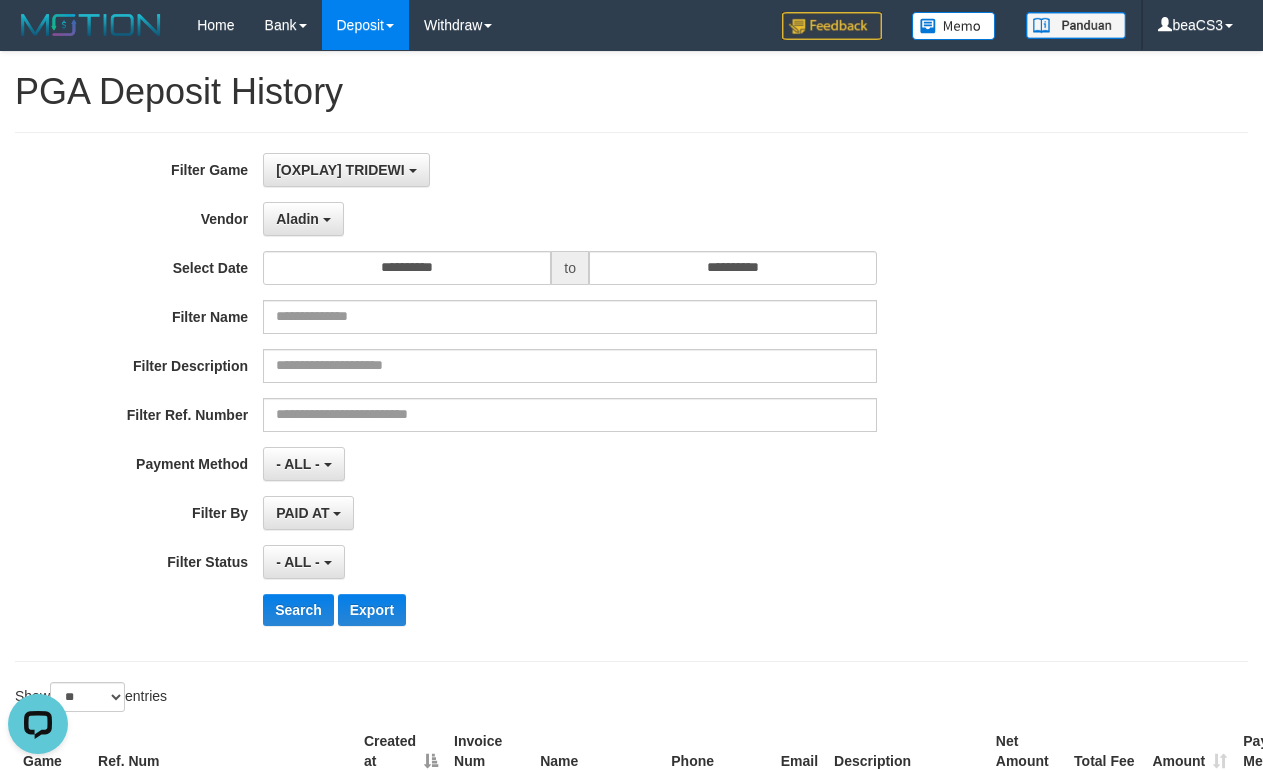 drag, startPoint x: 550, startPoint y: 487, endPoint x: 531, endPoint y: 494, distance: 20.248457 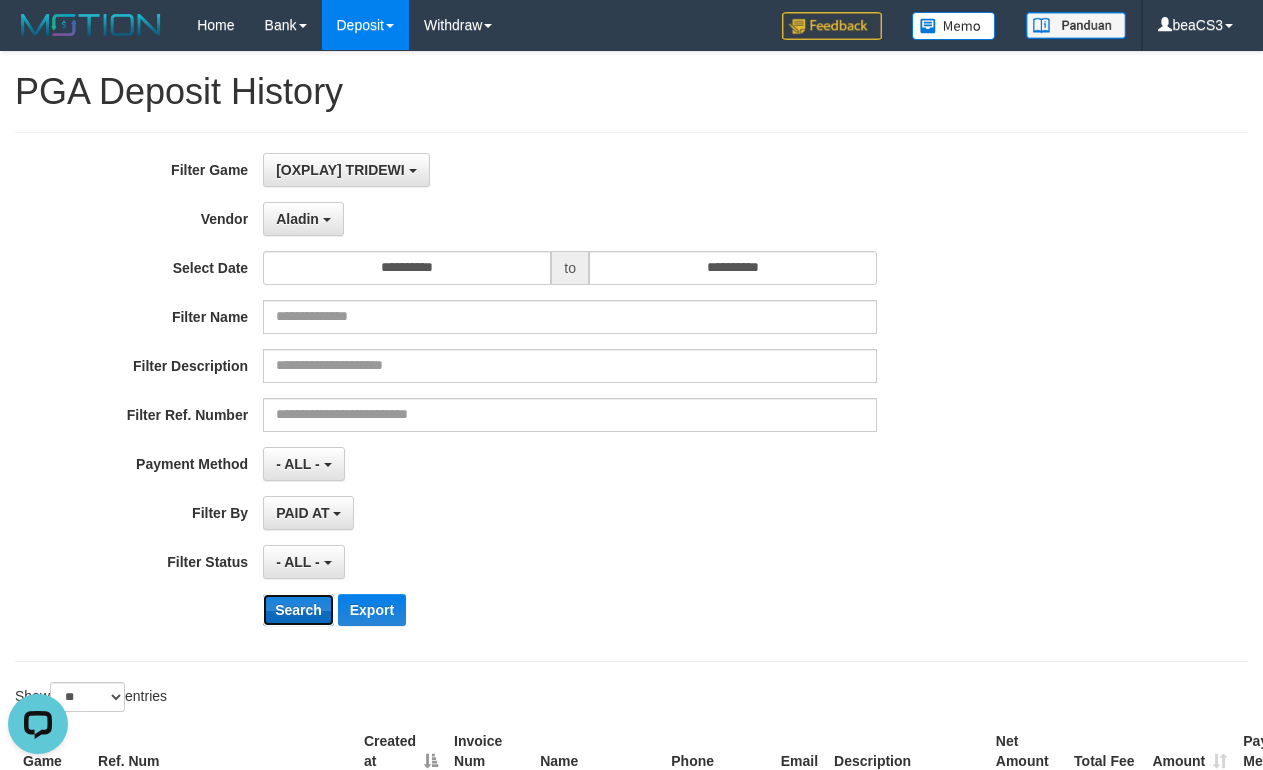 click on "Search" at bounding box center (298, 610) 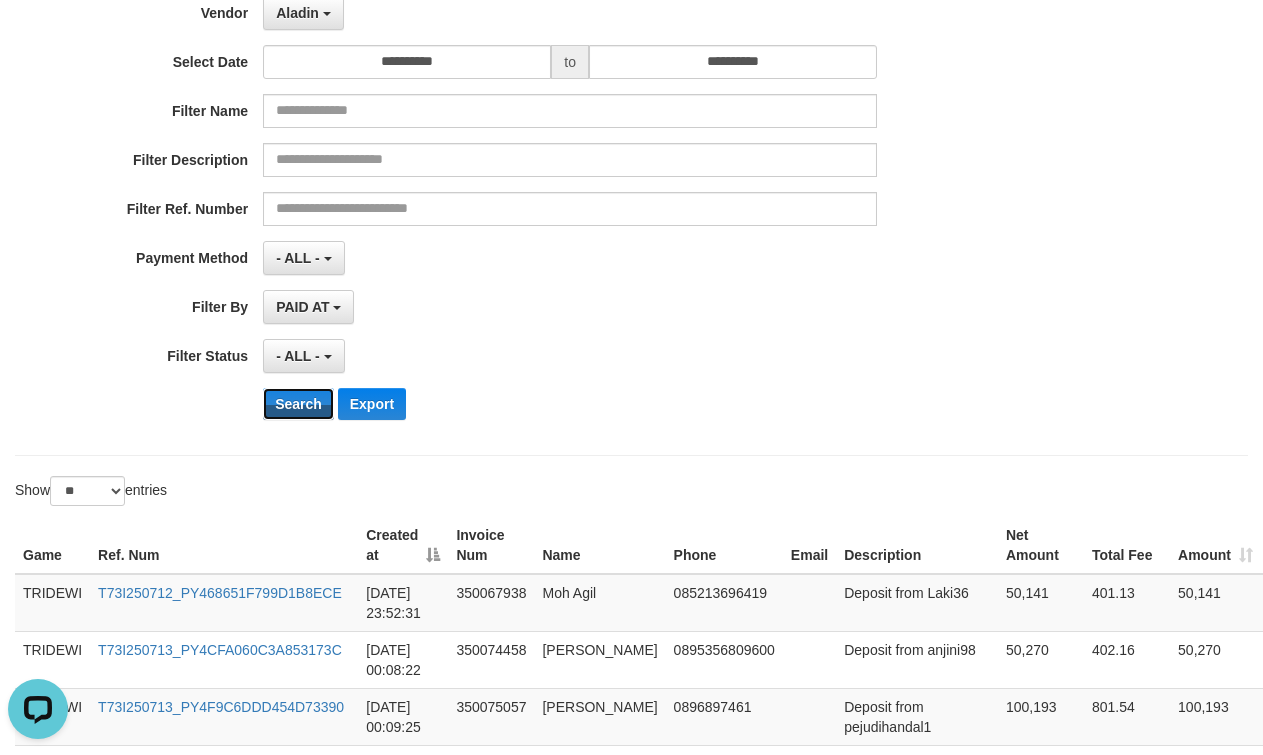 scroll, scrollTop: 267, scrollLeft: 0, axis: vertical 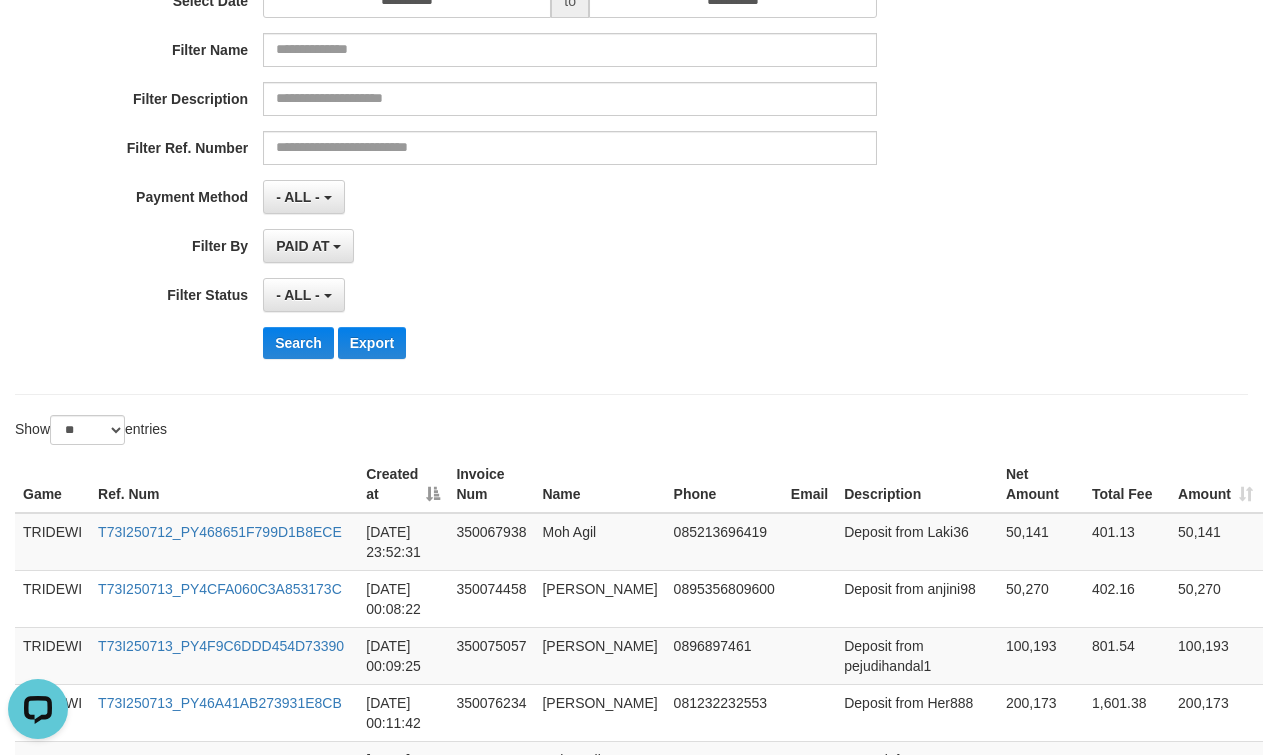 click on "Show  ** ** ** ***  entries" at bounding box center [631, 432] 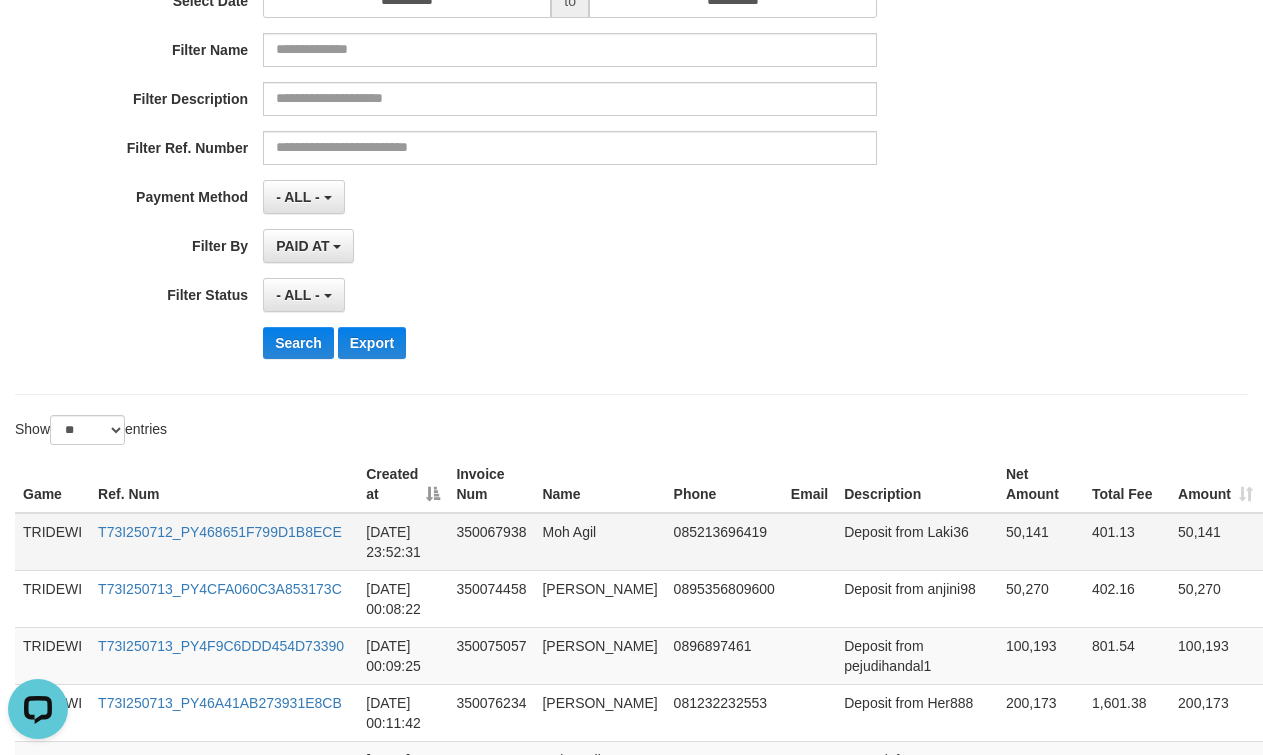 click on "350067938" at bounding box center [491, 542] 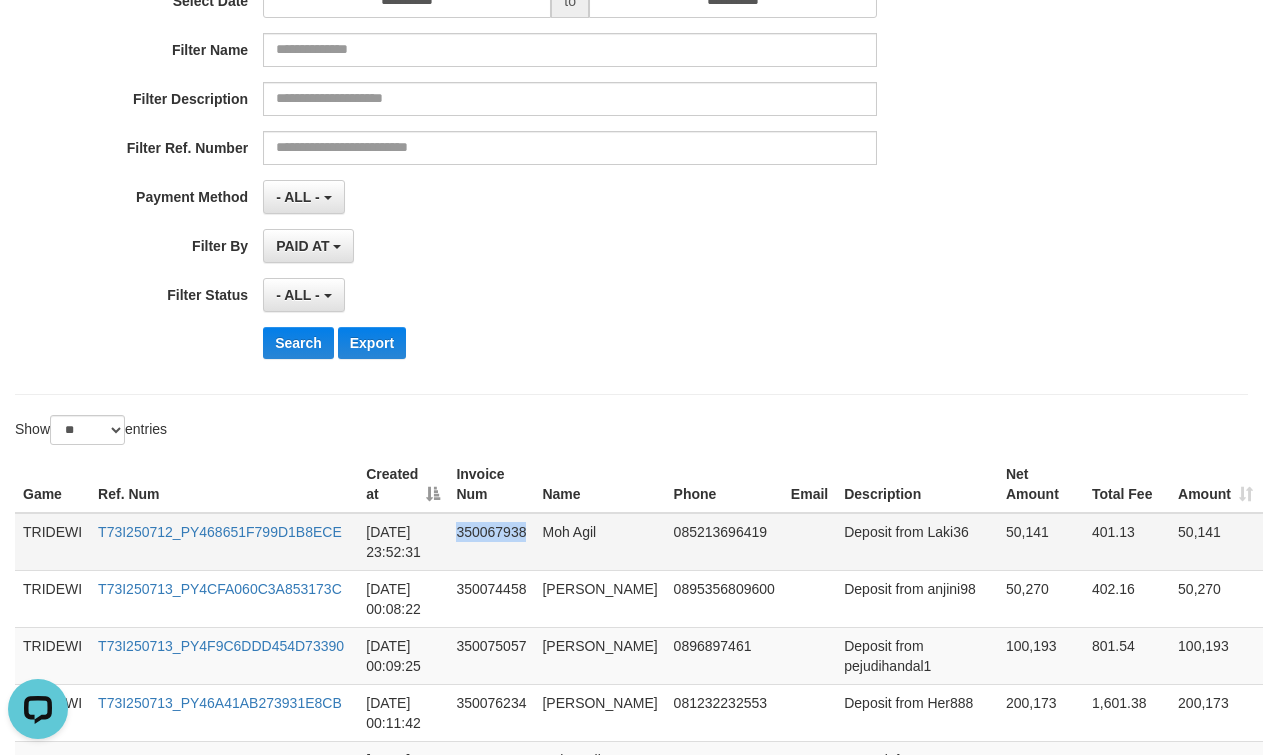click on "350067938" at bounding box center (491, 542) 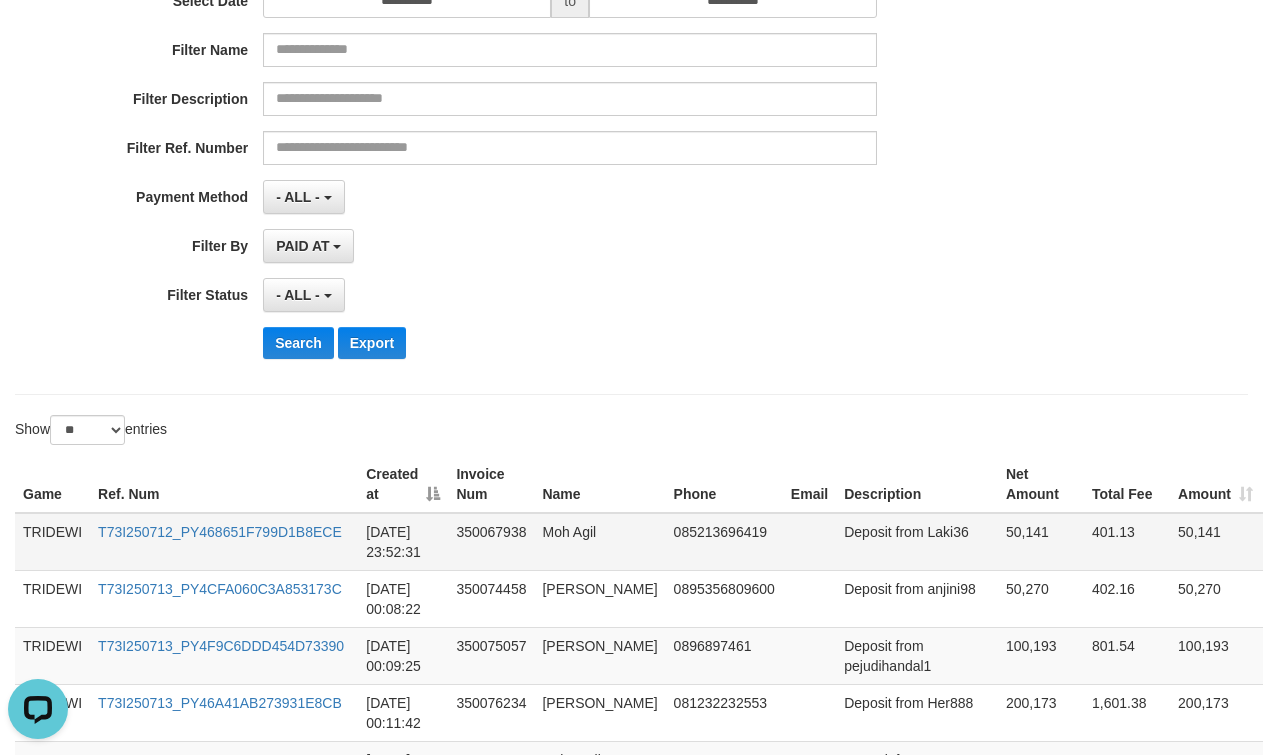click on "Deposit from Laki36" at bounding box center [917, 542] 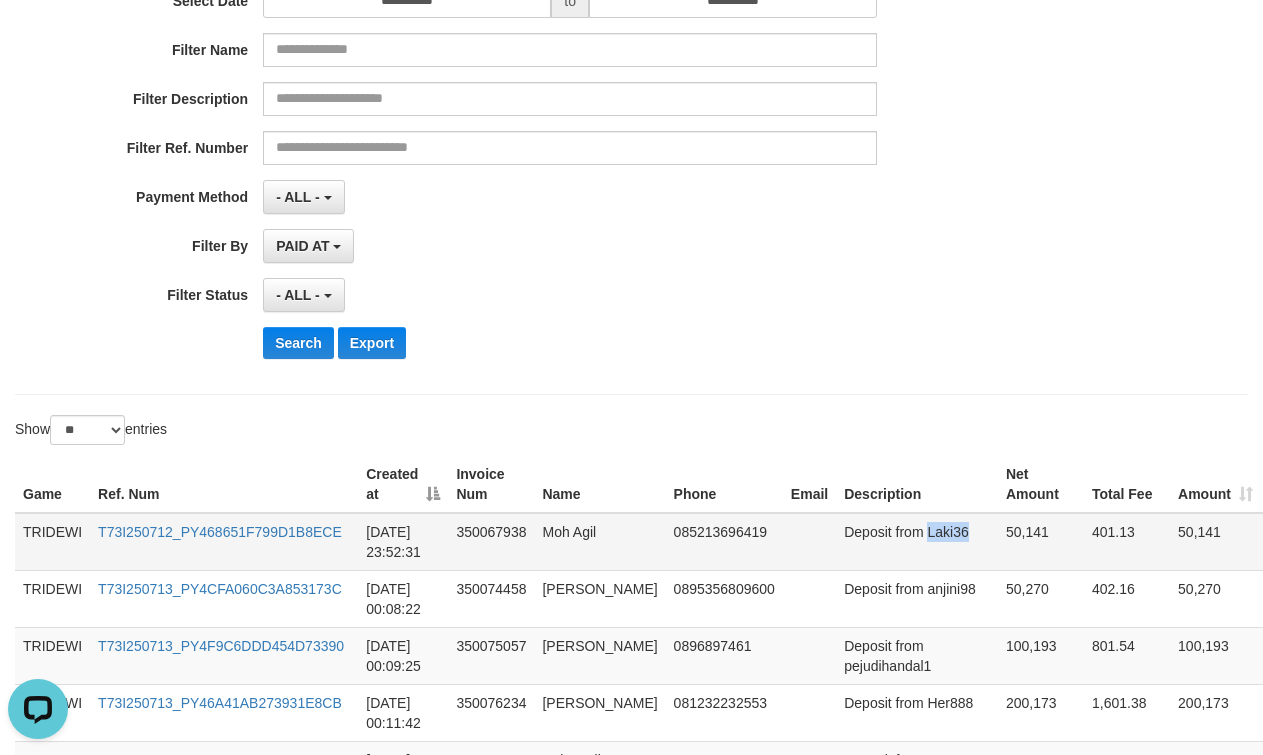 click on "Deposit from Laki36" at bounding box center (917, 542) 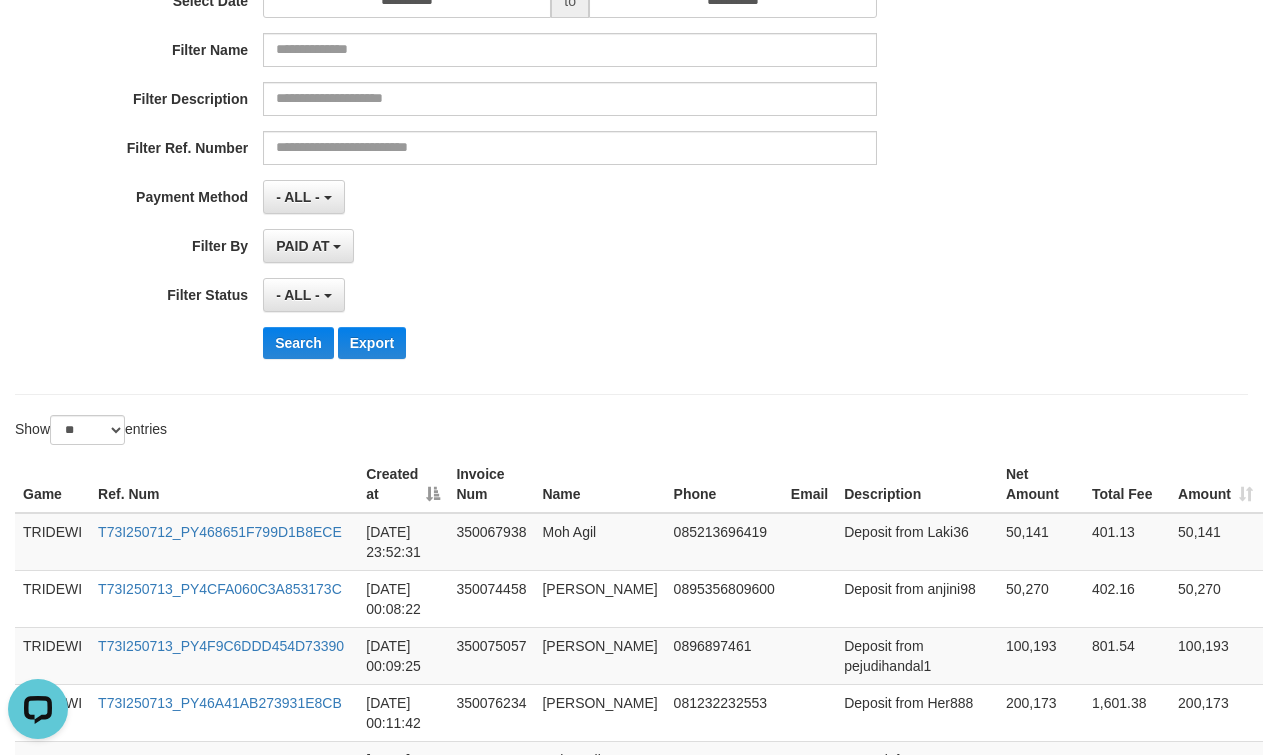 click on "- ALL -    SELECT ALL  - ALL -  SELECT STATUS
PENDING/UNPAID
PAID
CANCELED
EXPIRED" at bounding box center [570, 295] 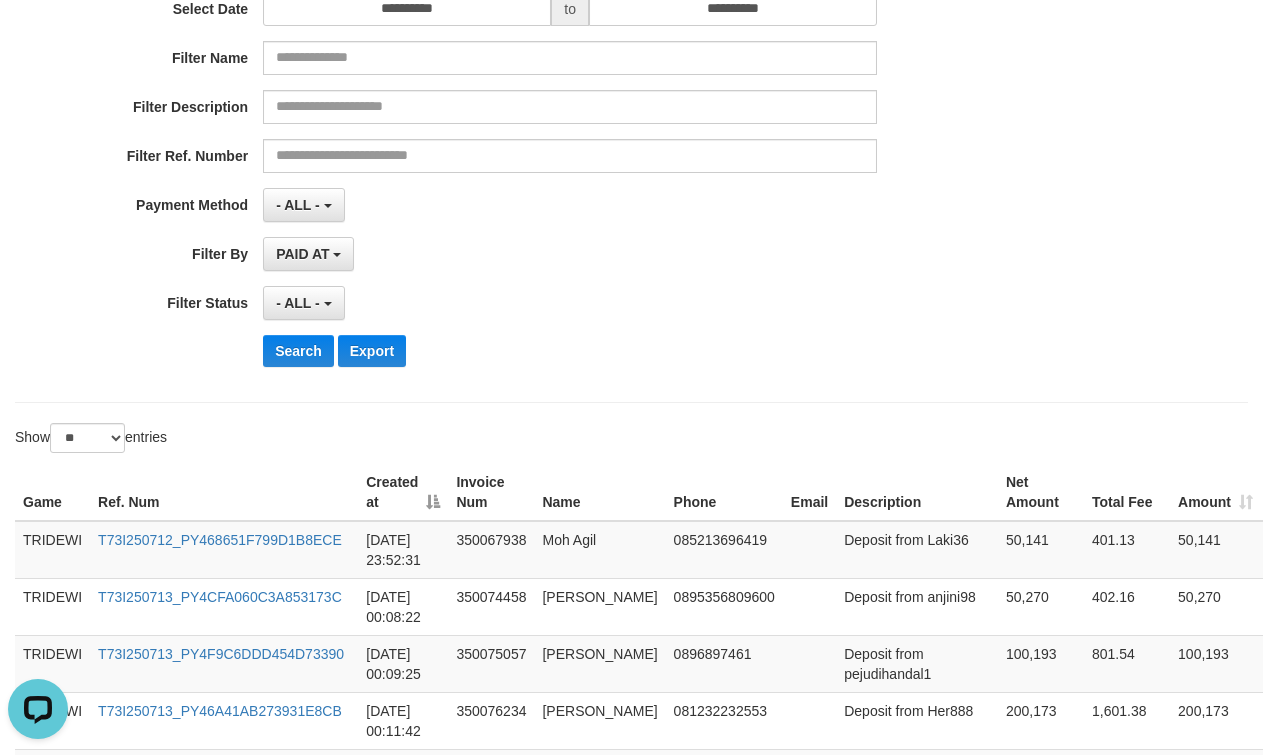 scroll, scrollTop: 0, scrollLeft: 0, axis: both 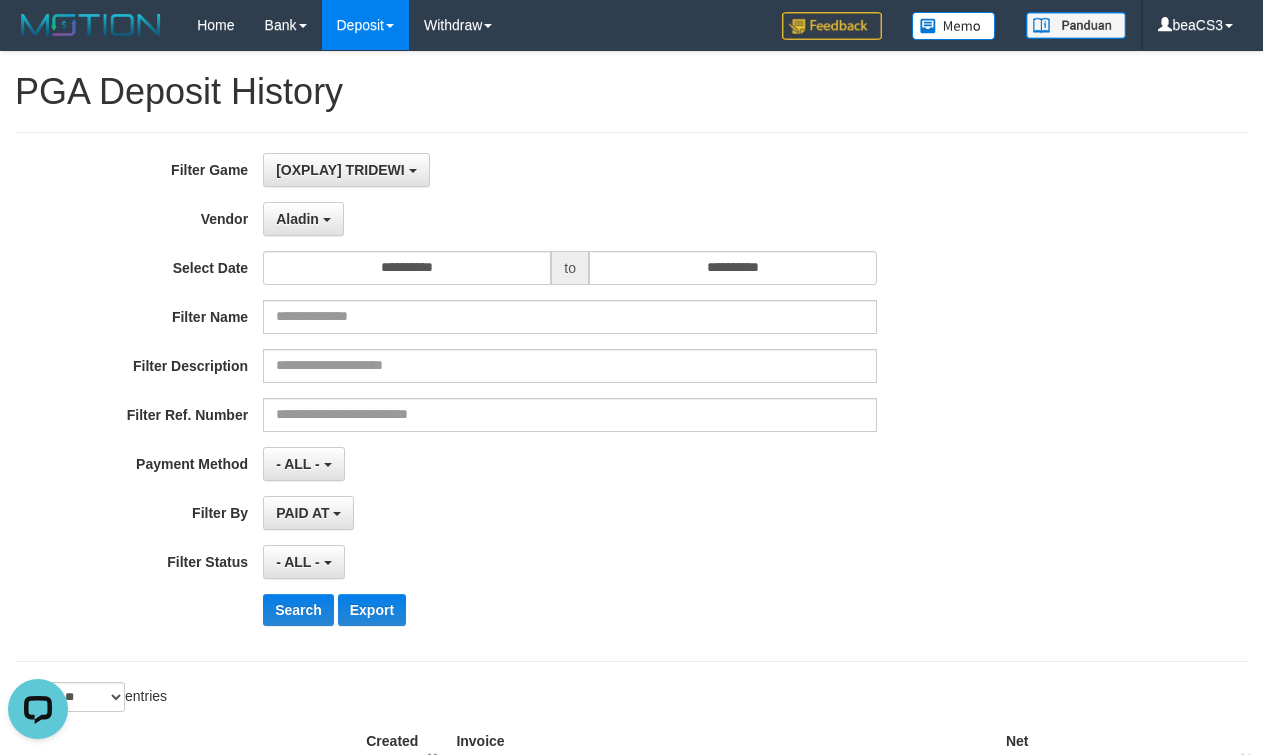 click on "- ALL -    SELECT ALL  - ALL -  SELECT PAYMENT METHOD
Mandiri
BNI
OVO
CIMB
BRI
MAYBANK
PERMATA
DANAMON
INDOMARET
ALFAMART
GOPAY
CC
BCA
QRIS
SINARMAS
LINKAJA
SHOPEEPAY
ATMBERSAMA
DANA
ARTHAGRAHA
SAMPOERNA
OCBCNISP" at bounding box center [570, 464] 